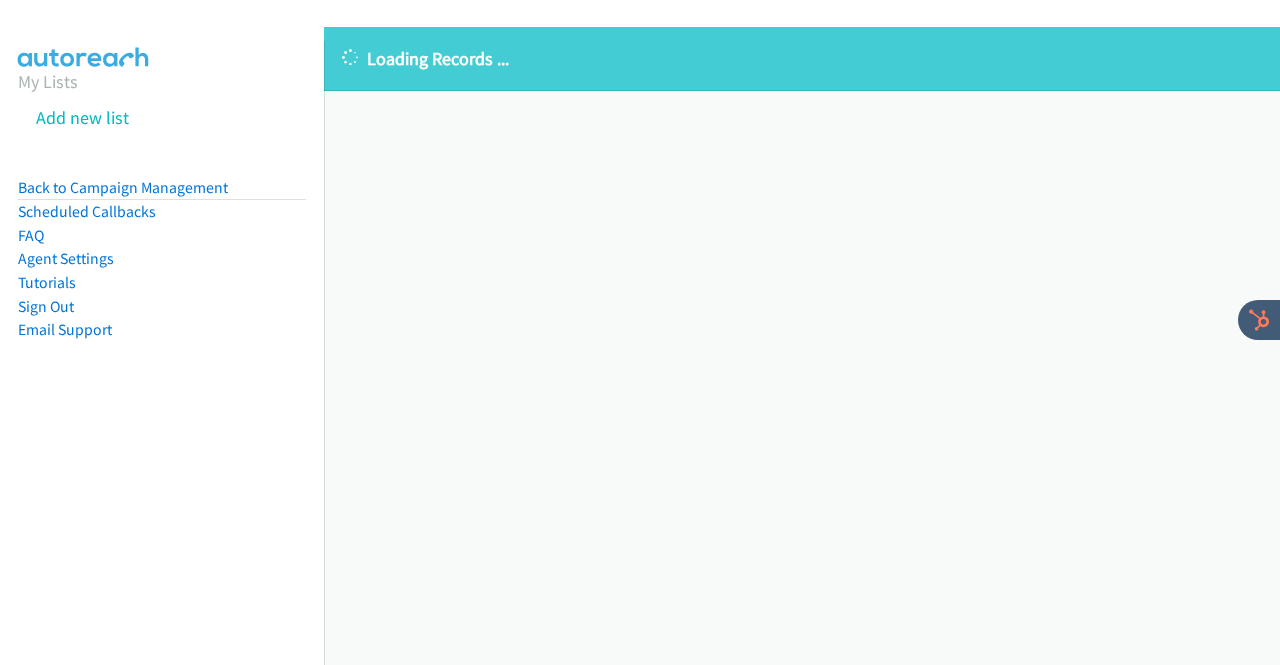 scroll, scrollTop: 0, scrollLeft: 0, axis: both 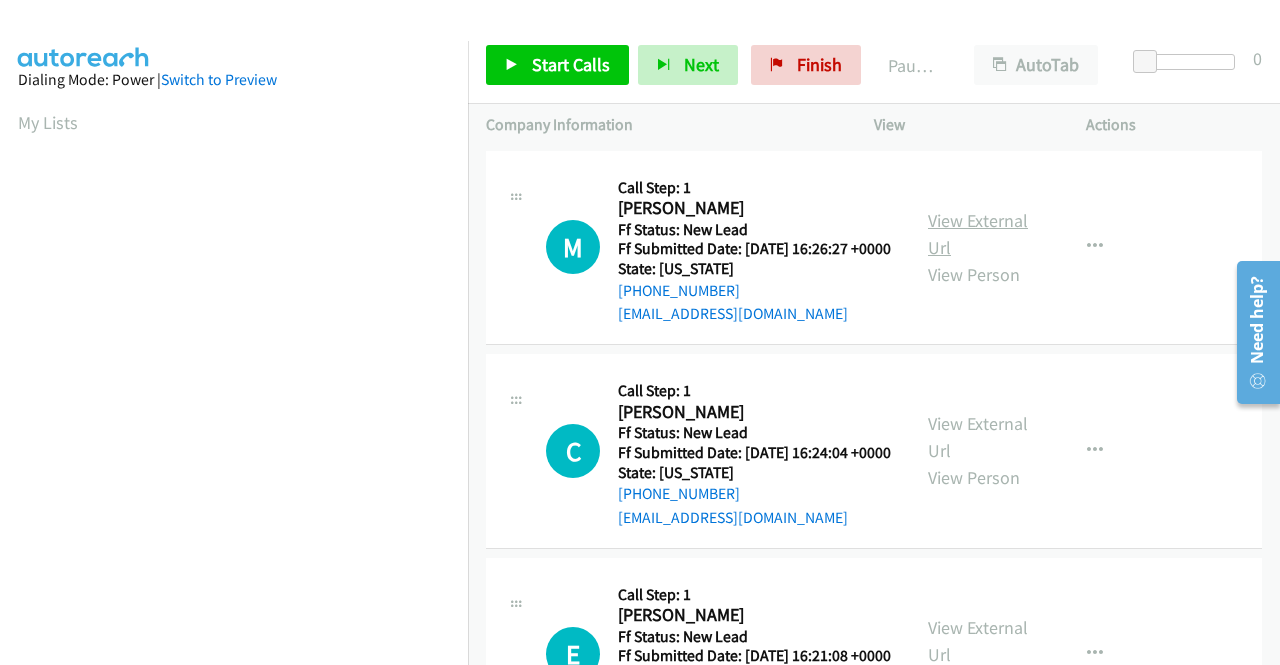 click on "View External Url" at bounding box center (978, 234) 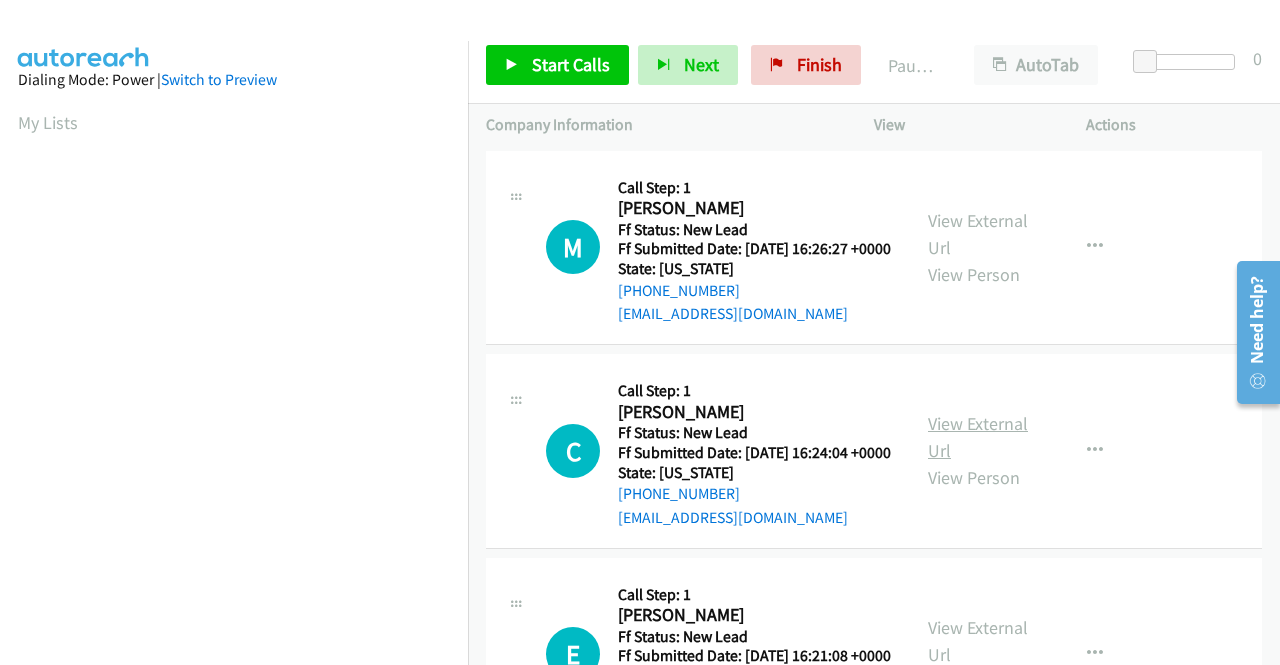 click on "View External Url" at bounding box center (978, 437) 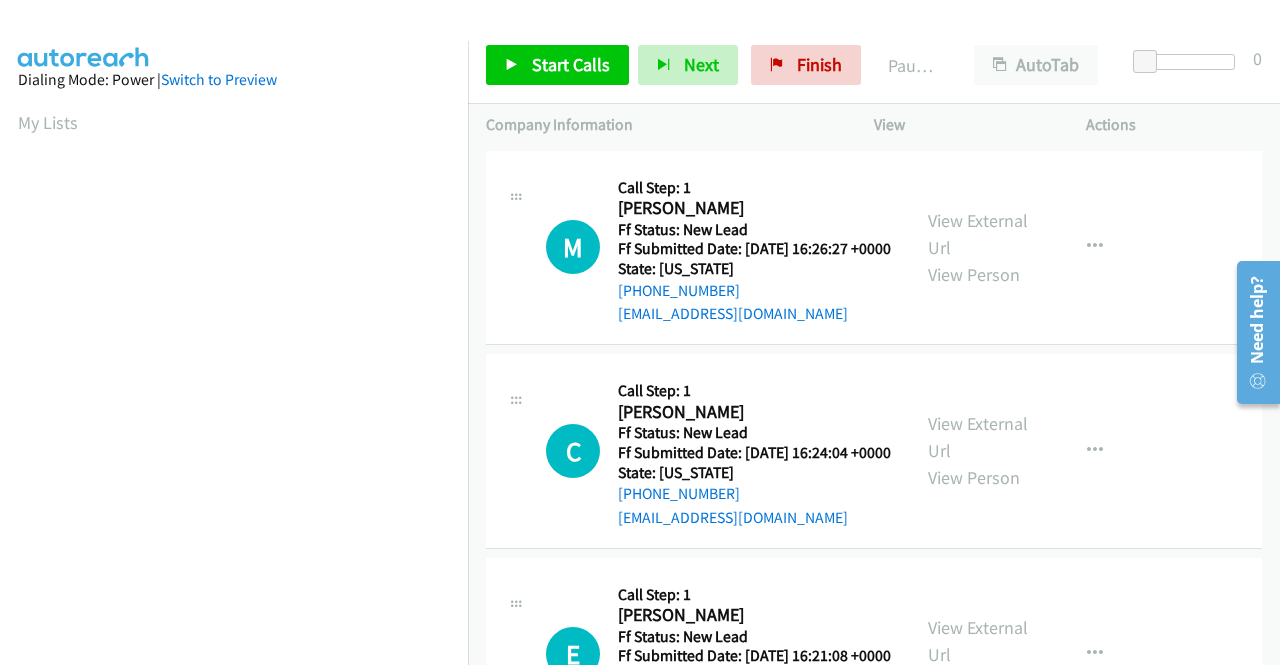 scroll, scrollTop: 300, scrollLeft: 0, axis: vertical 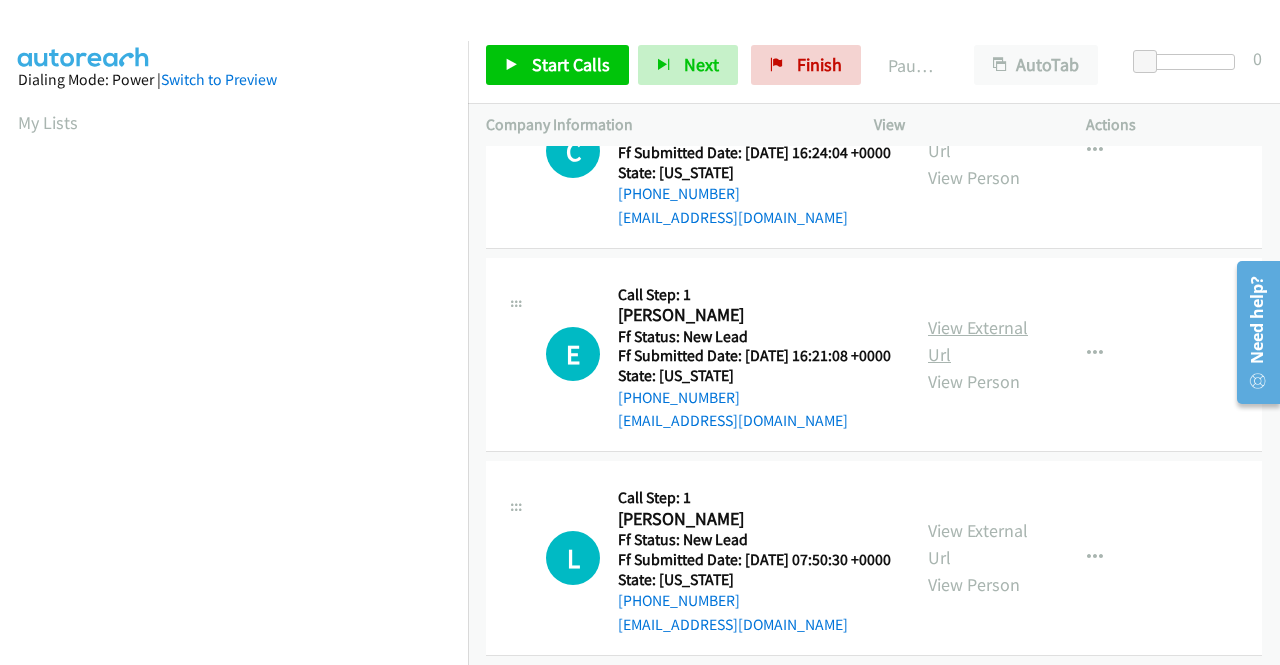 click on "View External Url" at bounding box center [978, 341] 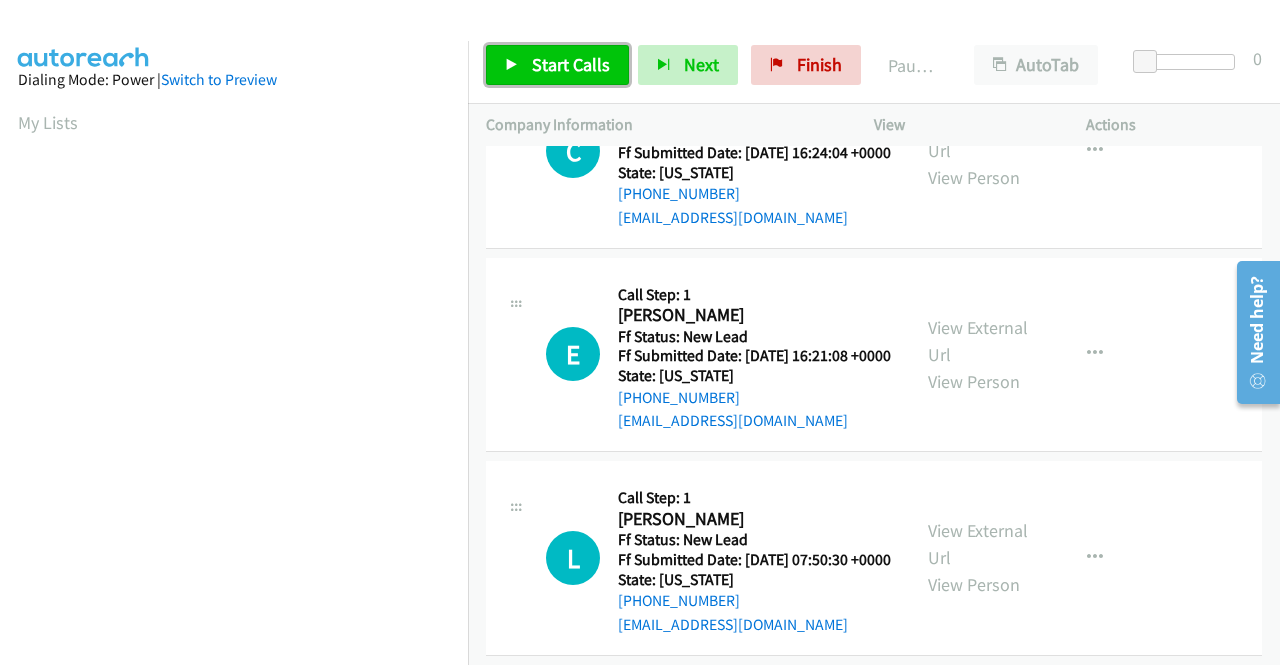 click on "Start Calls" at bounding box center (571, 64) 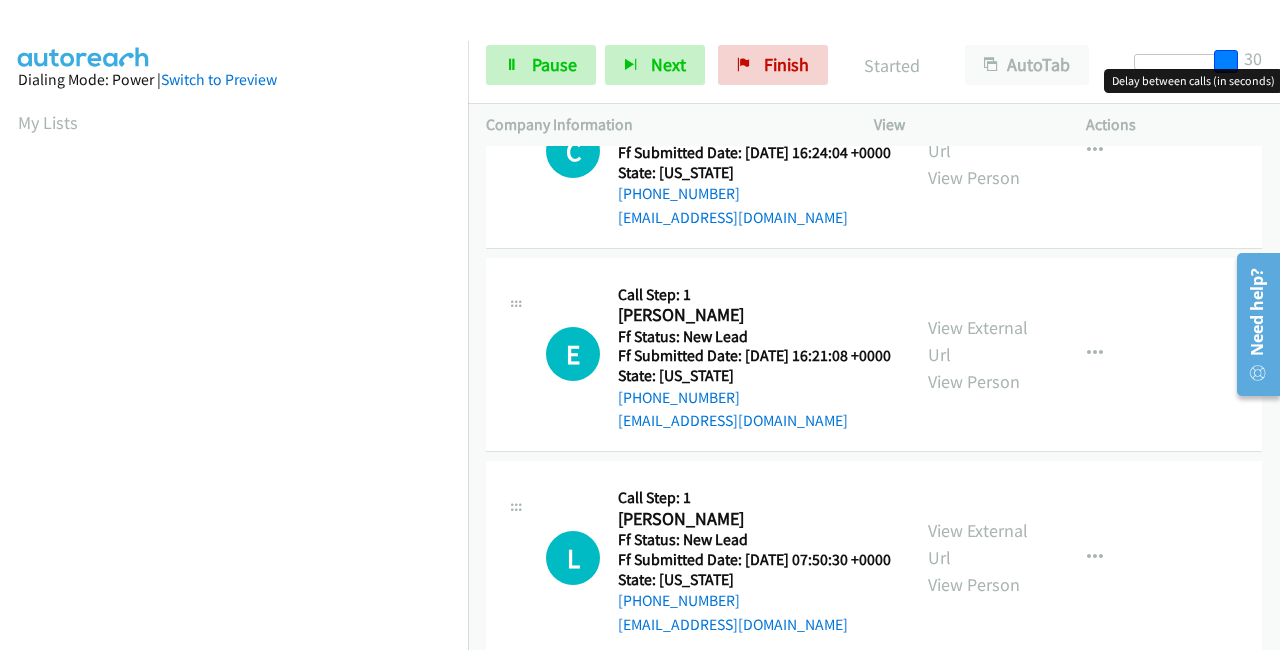 drag, startPoint x: 1139, startPoint y: 59, endPoint x: 1279, endPoint y: 59, distance: 140 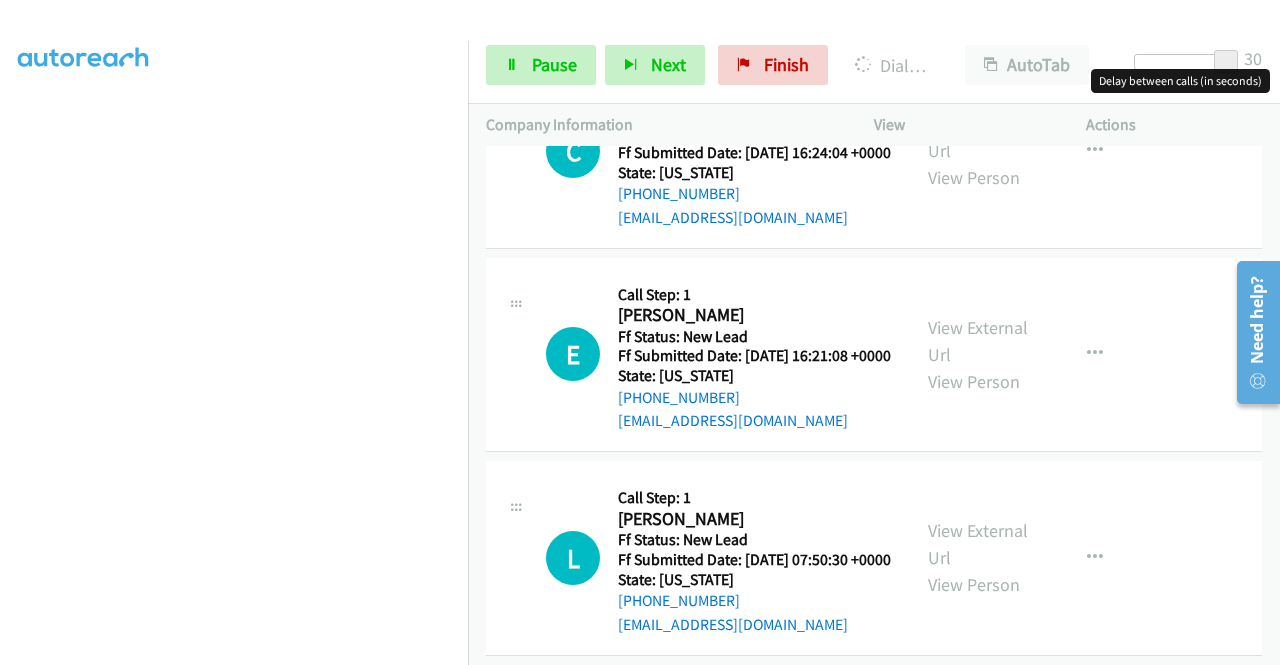 scroll, scrollTop: 456, scrollLeft: 0, axis: vertical 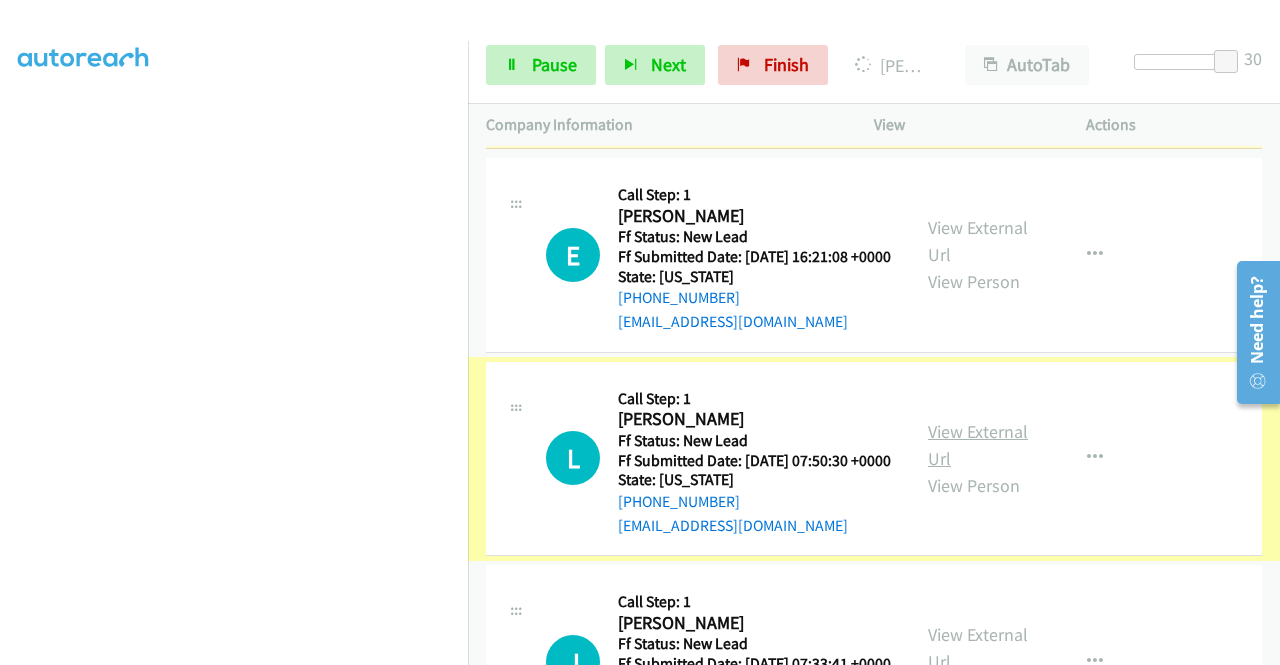 click on "View External Url" at bounding box center [978, 445] 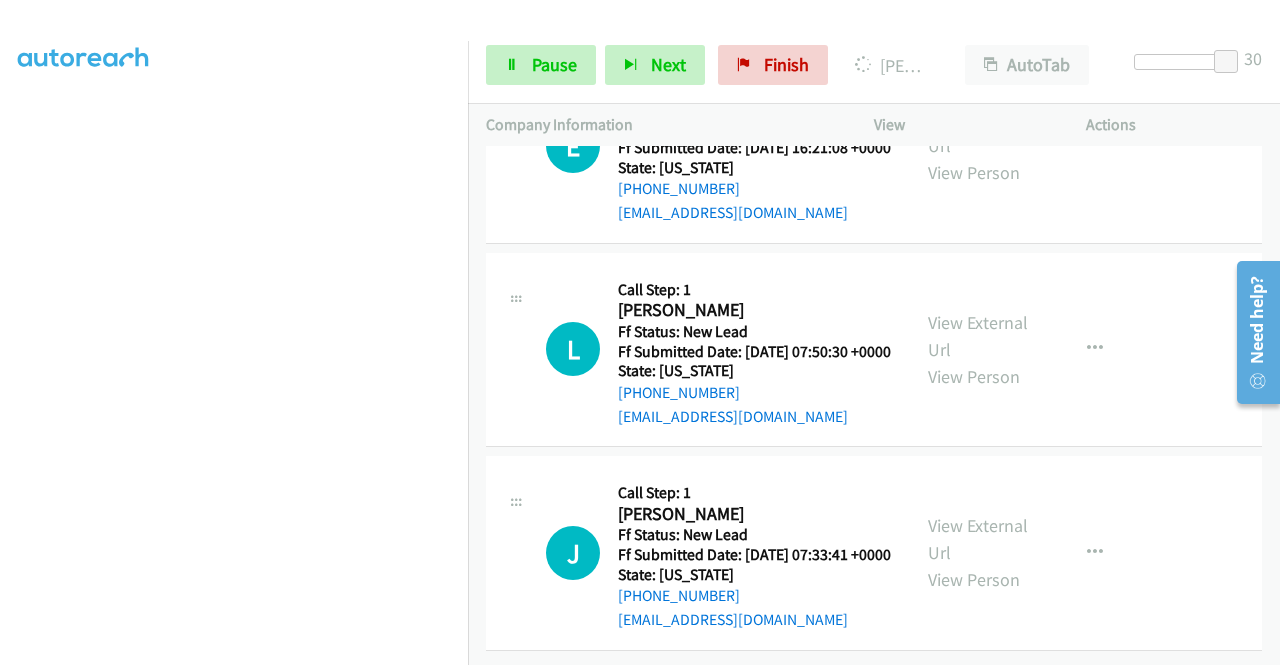 scroll, scrollTop: 642, scrollLeft: 0, axis: vertical 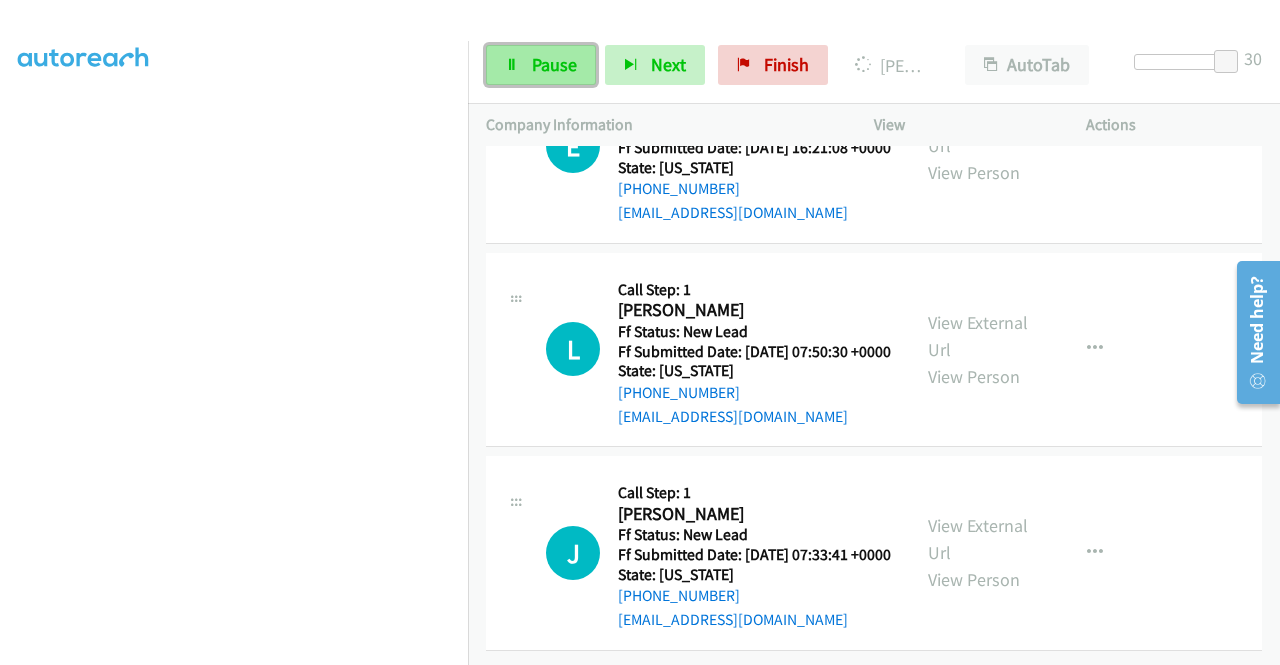click on "Pause" at bounding box center [554, 64] 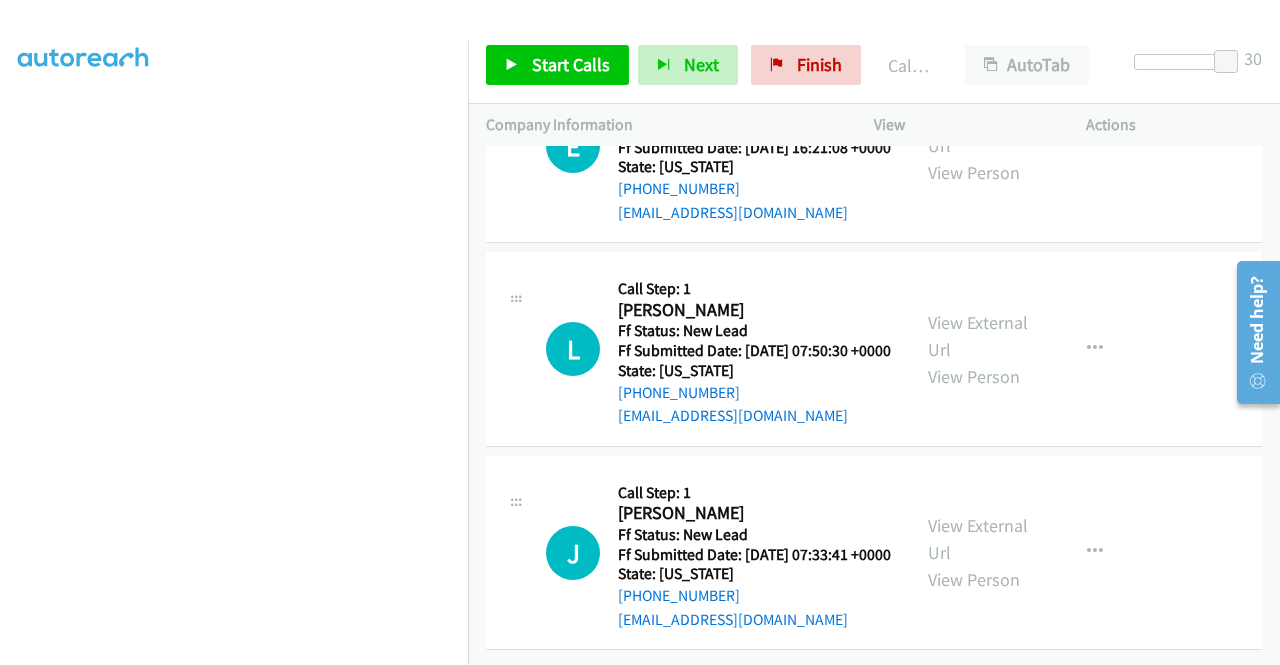 scroll, scrollTop: 684, scrollLeft: 0, axis: vertical 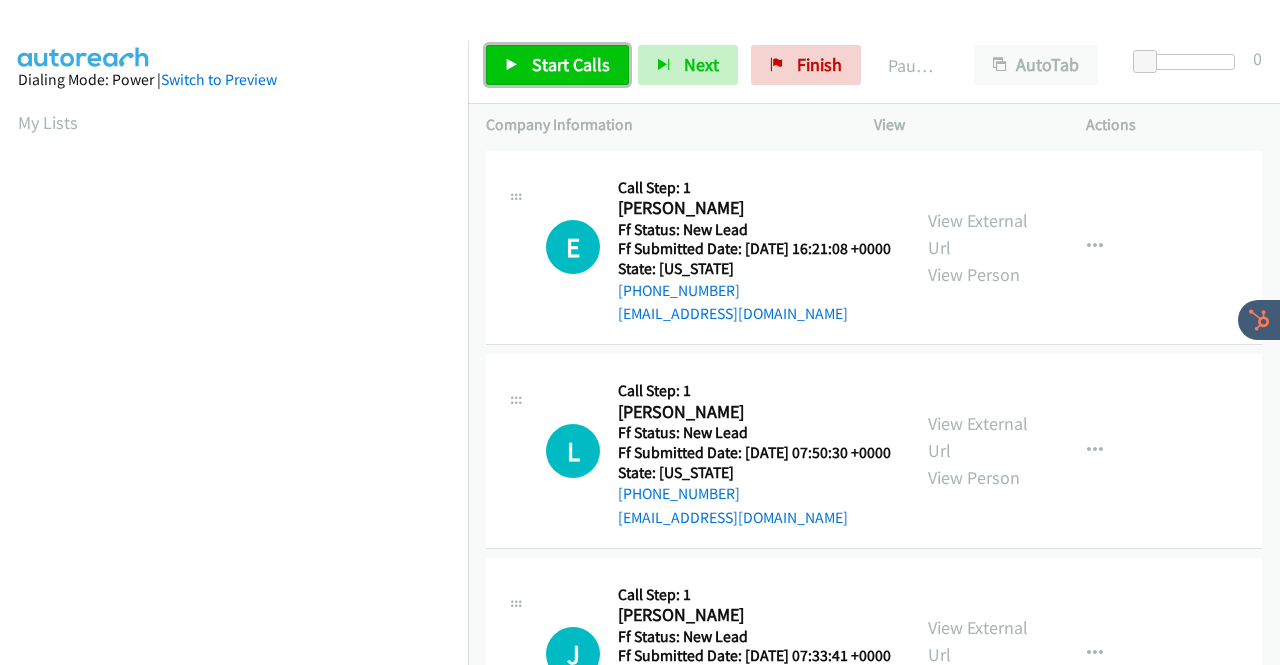 click on "Start Calls" at bounding box center [571, 64] 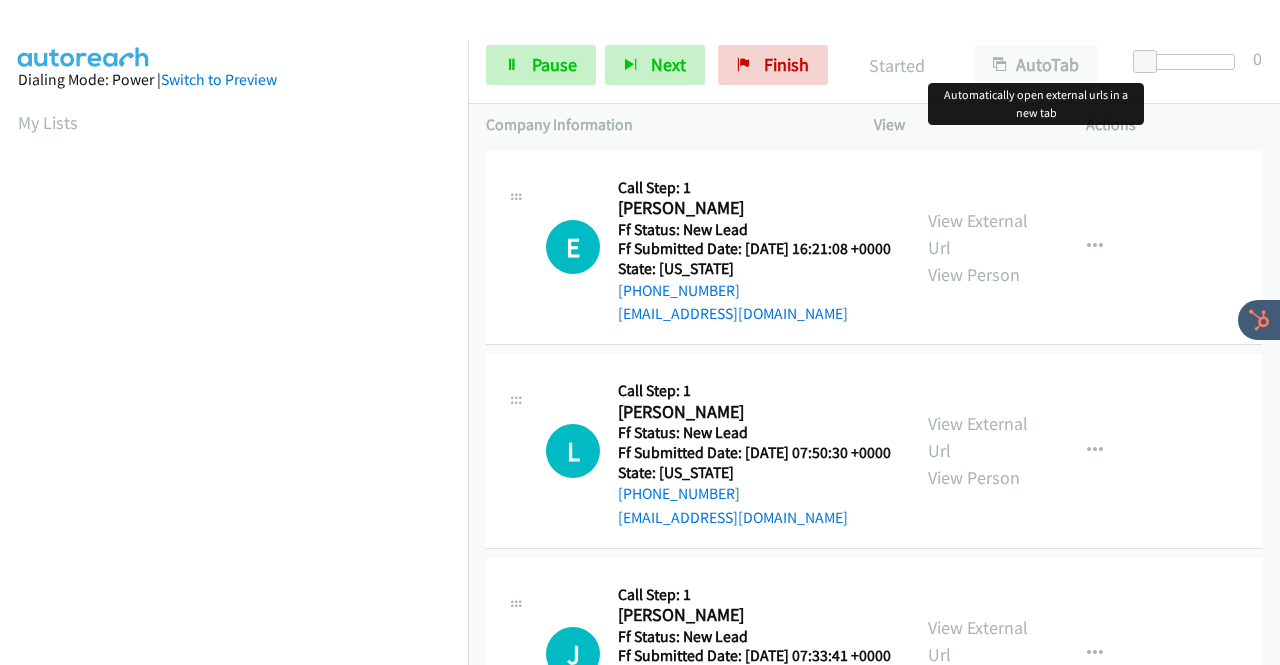 scroll, scrollTop: 0, scrollLeft: 0, axis: both 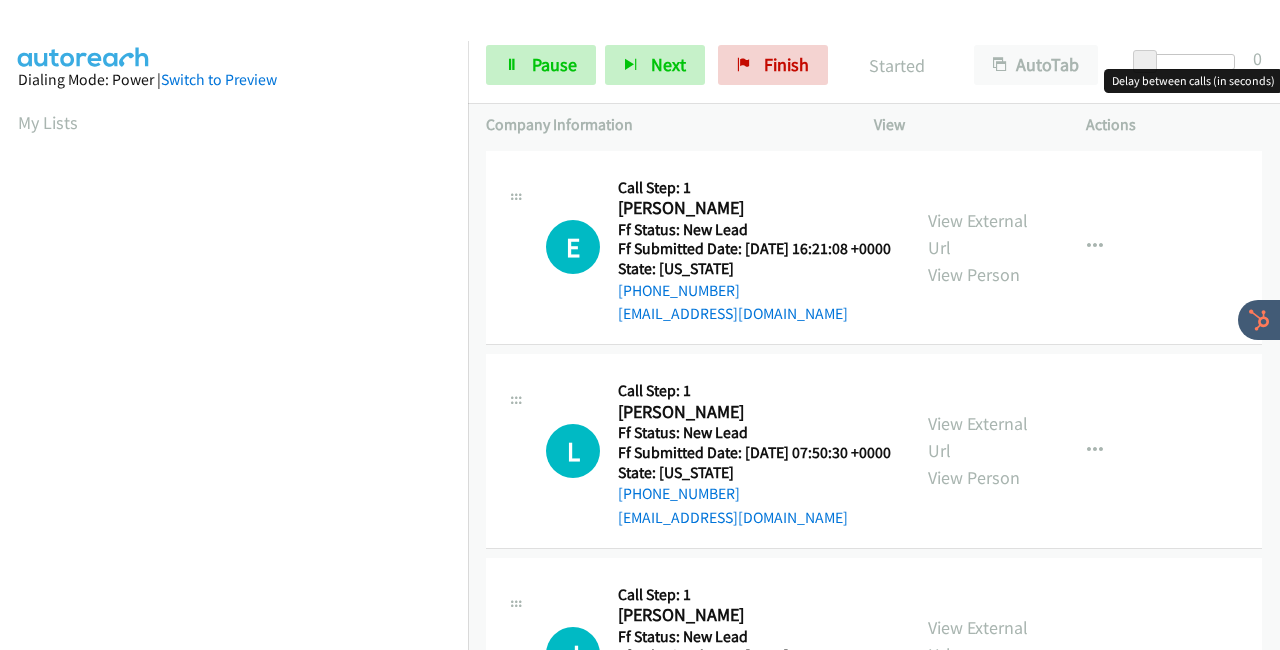 drag, startPoint x: 1144, startPoint y: 62, endPoint x: 1279, endPoint y: 62, distance: 135 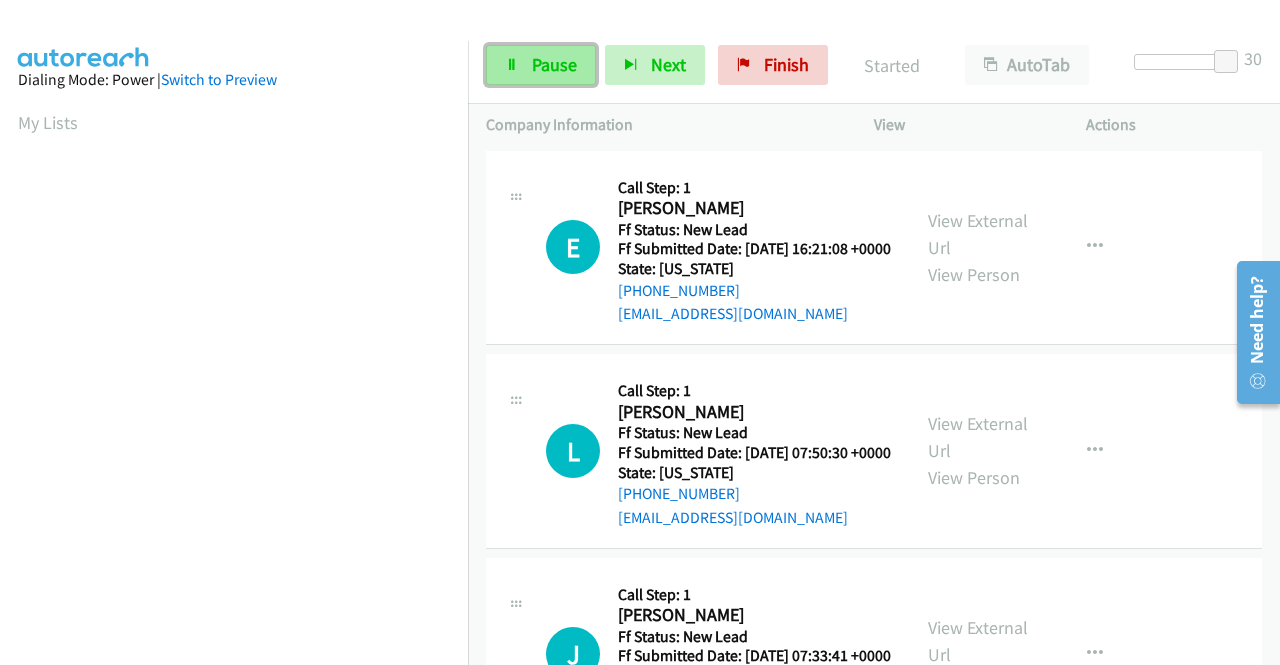 click on "Pause" at bounding box center (554, 64) 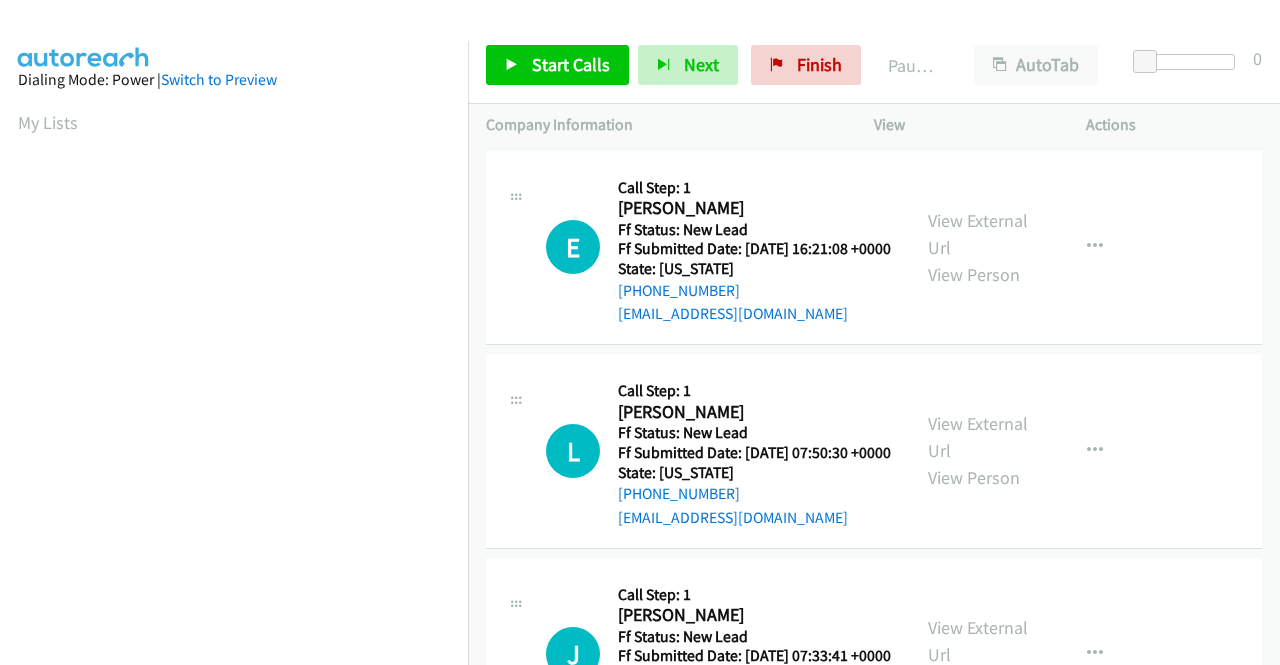 scroll, scrollTop: 0, scrollLeft: 0, axis: both 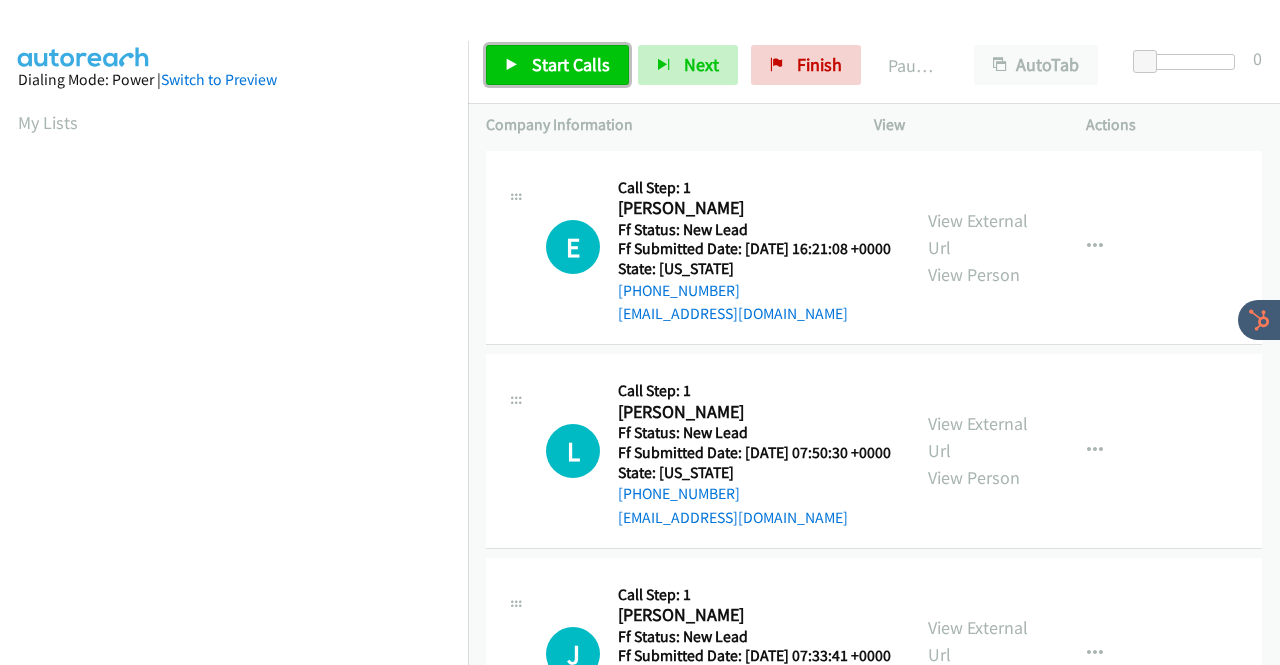 click on "Start Calls" at bounding box center [571, 64] 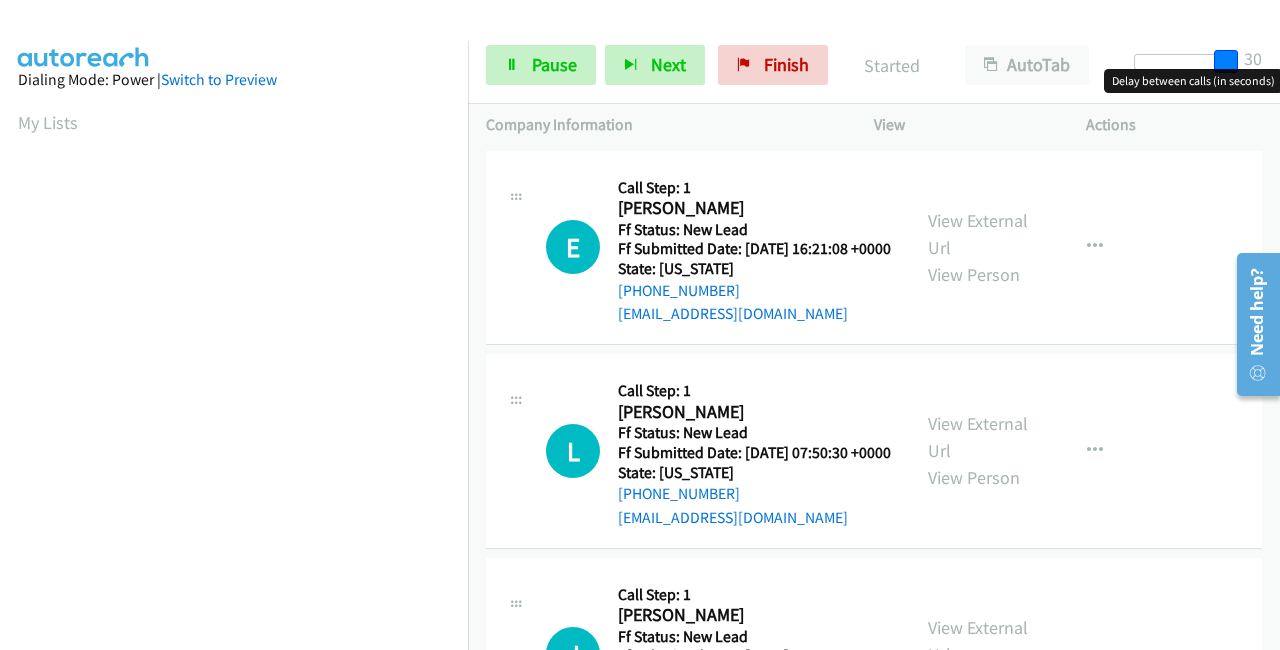 drag, startPoint x: 1143, startPoint y: 65, endPoint x: 1278, endPoint y: 72, distance: 135.18137 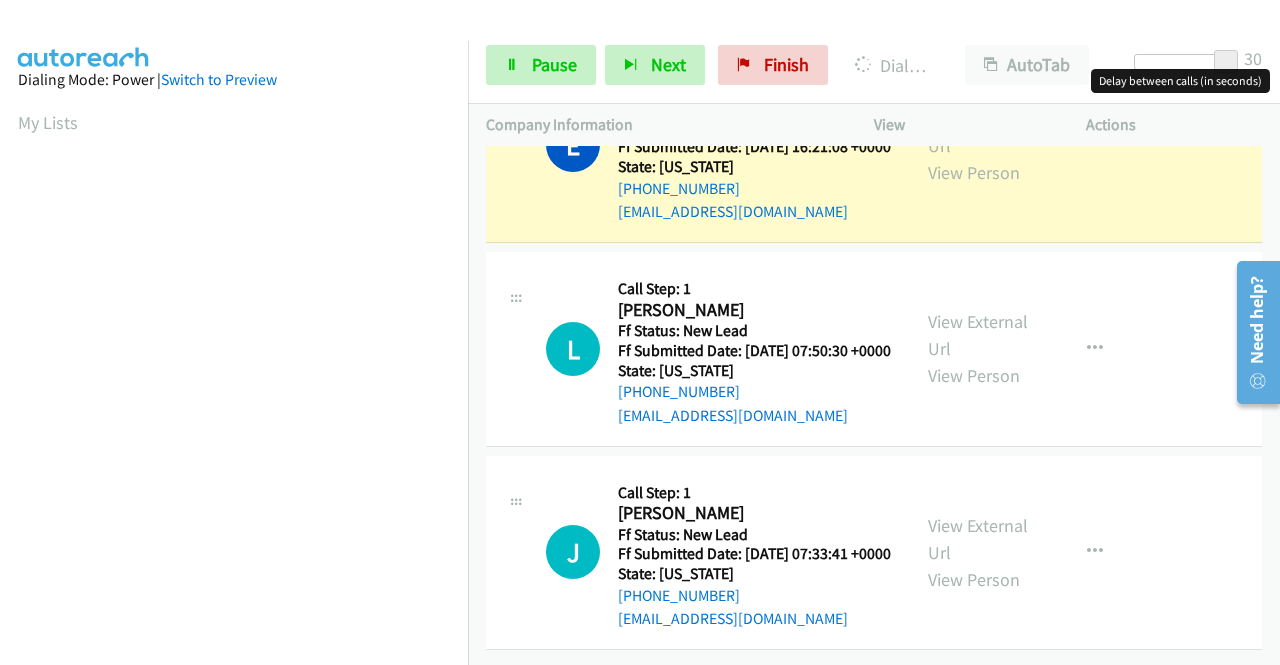 scroll, scrollTop: 174, scrollLeft: 0, axis: vertical 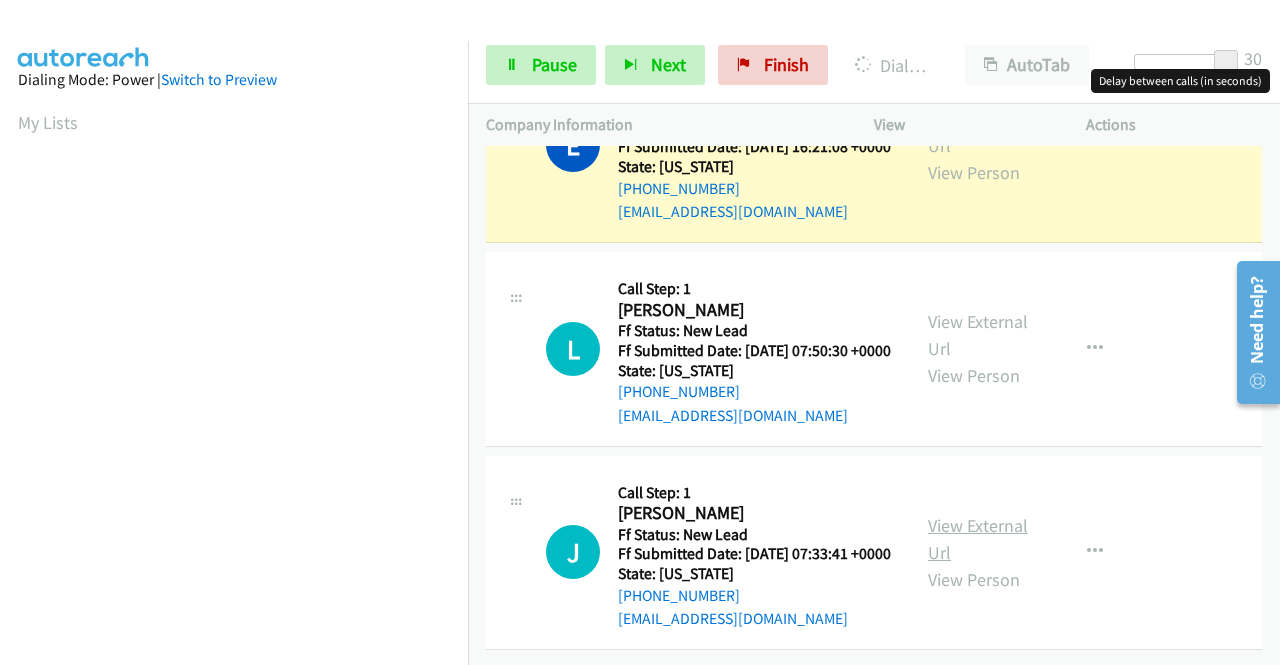 click on "View External Url" at bounding box center [978, 539] 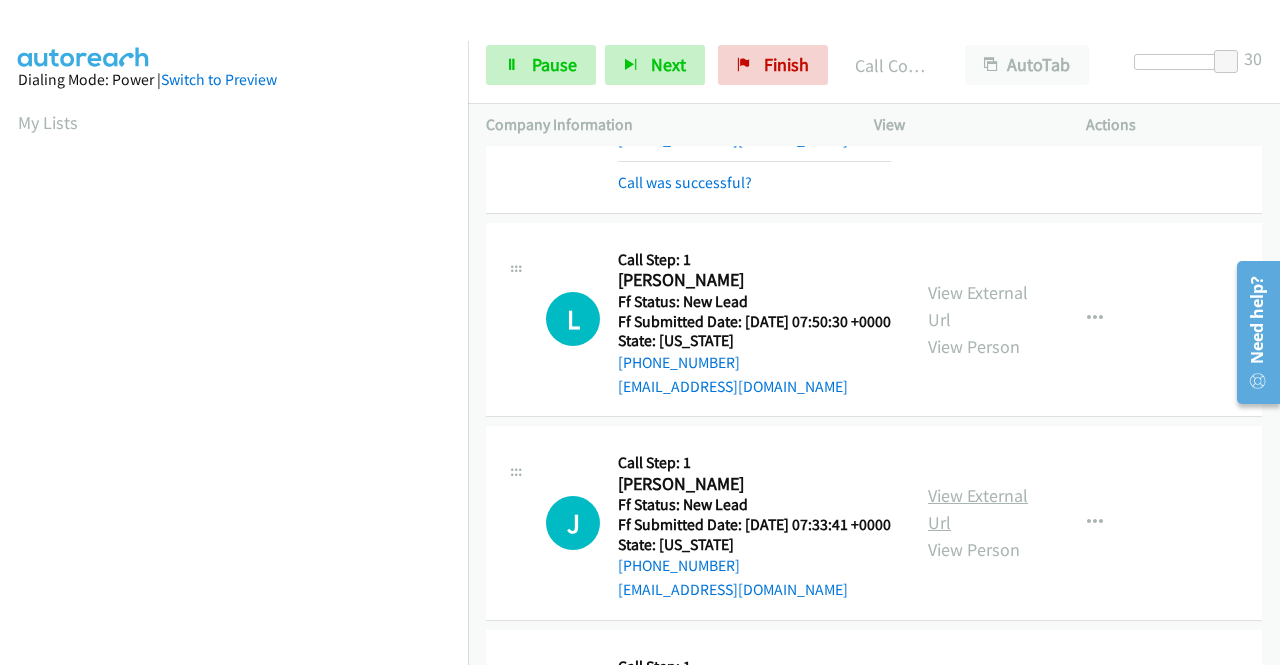 scroll, scrollTop: 456, scrollLeft: 0, axis: vertical 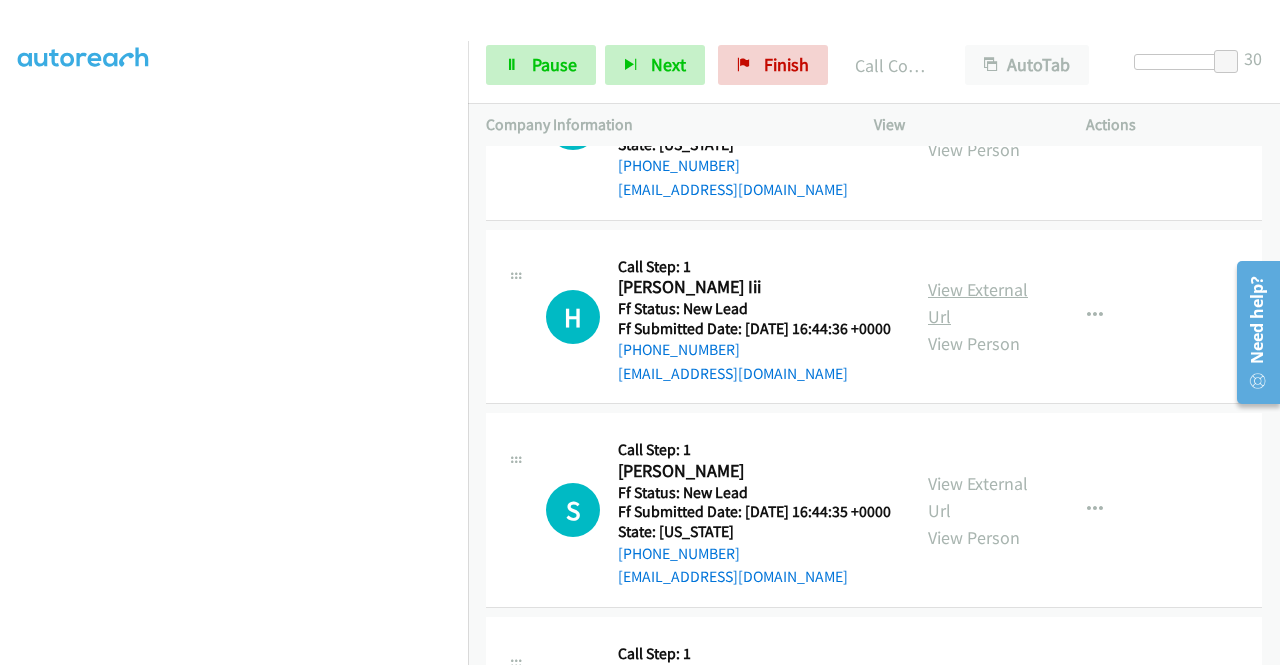 click on "View External Url" at bounding box center [978, 303] 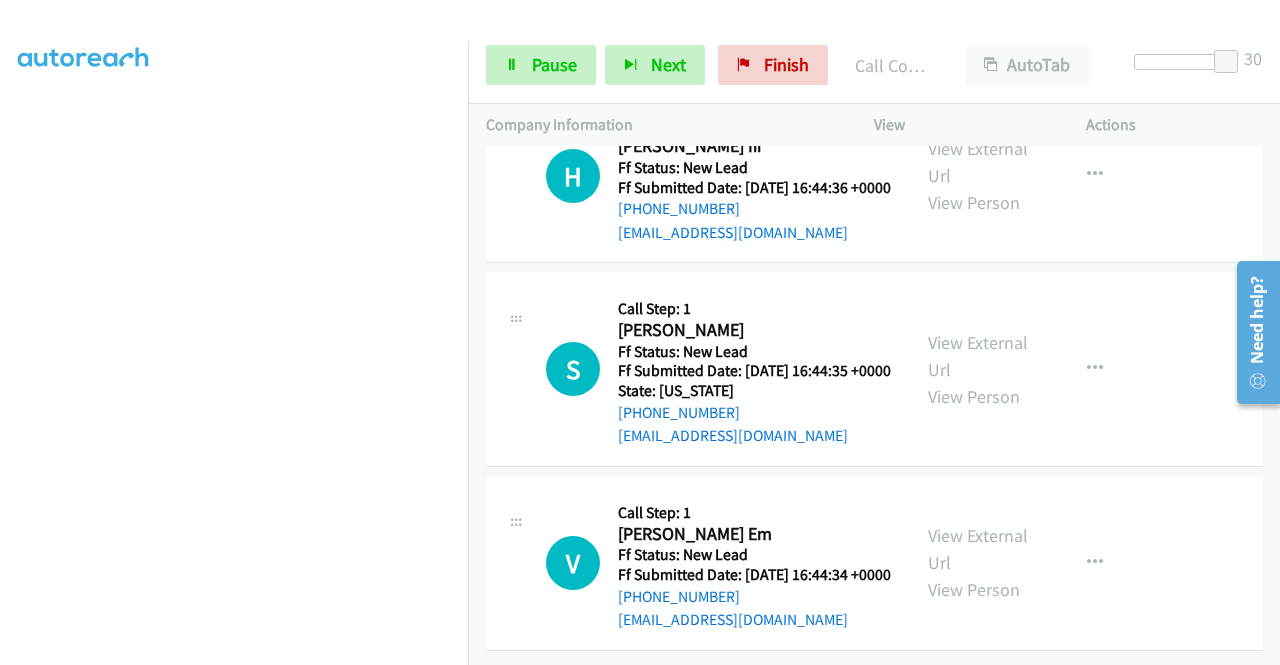 scroll, scrollTop: 846, scrollLeft: 0, axis: vertical 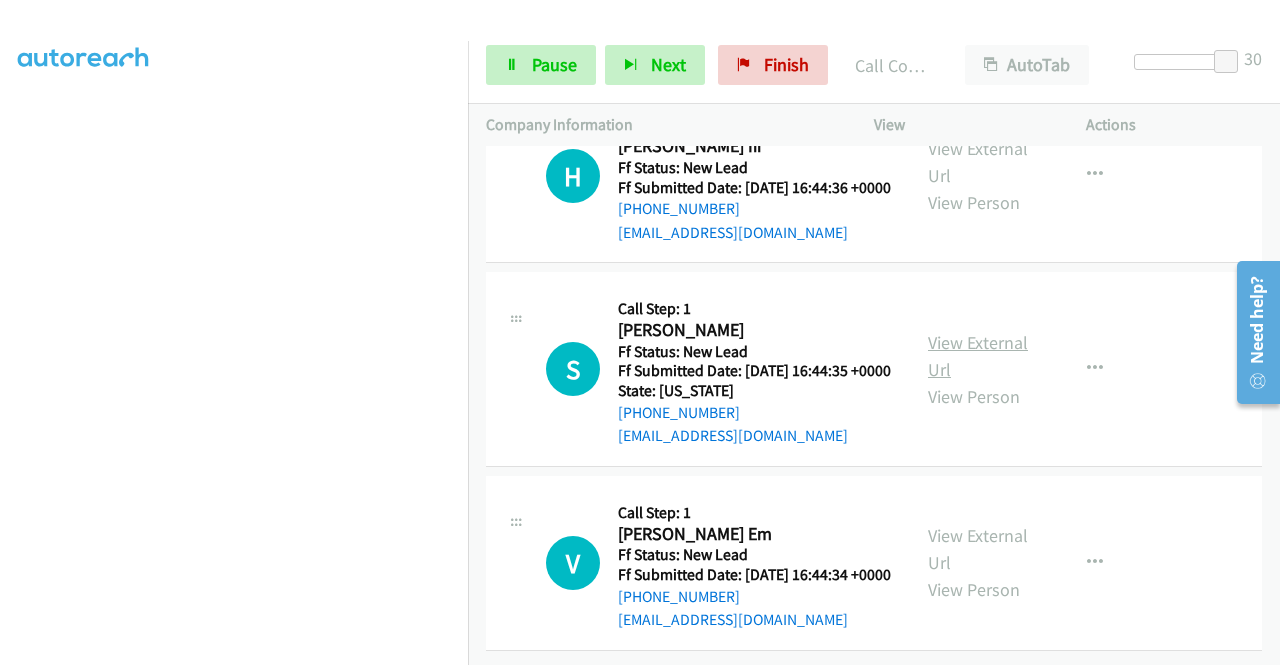 click on "View External Url" at bounding box center [978, 356] 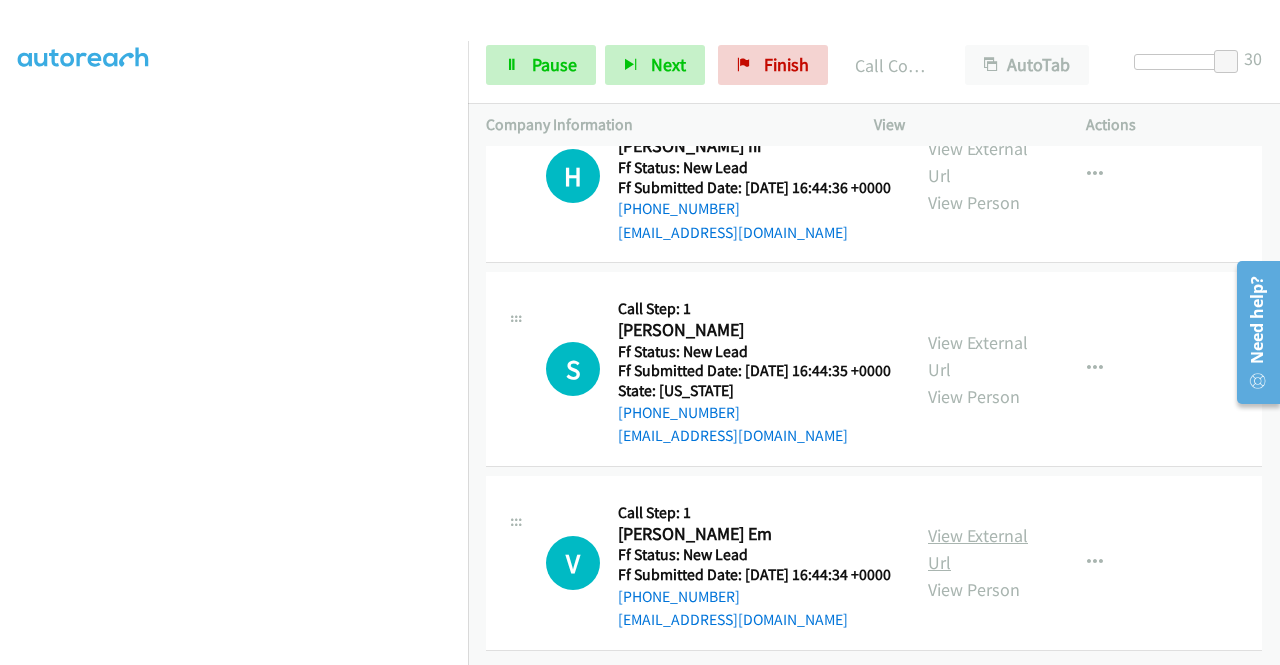 click on "View External Url" at bounding box center [978, 549] 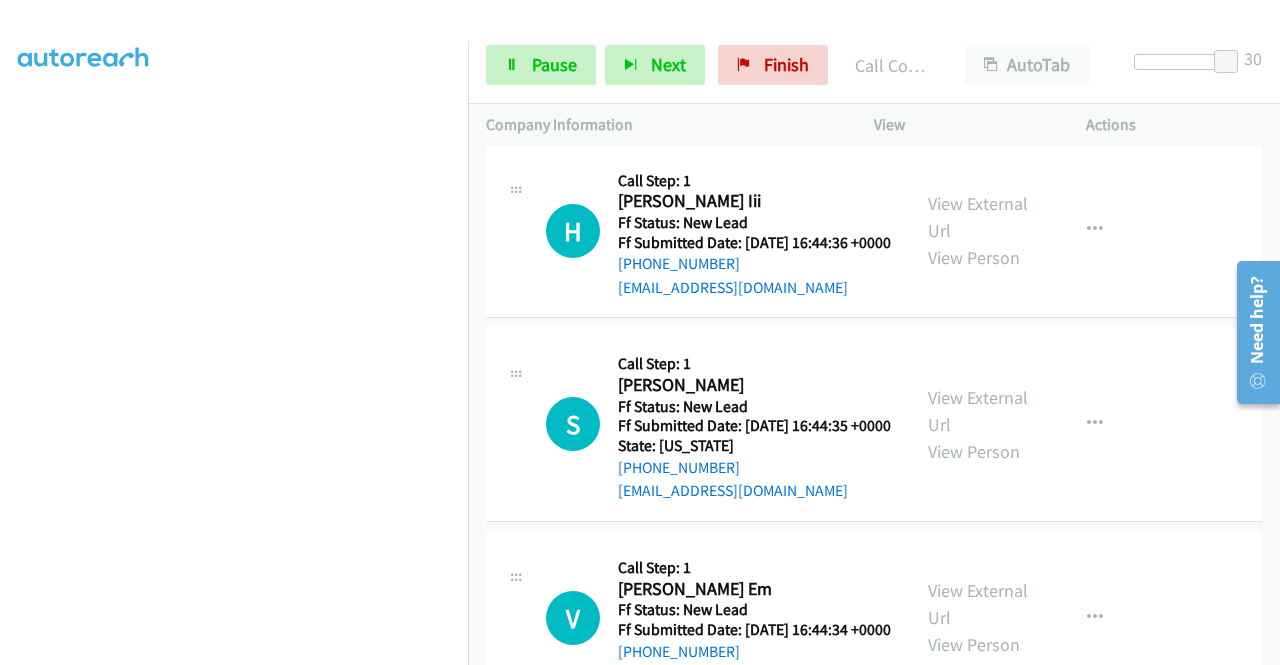 scroll, scrollTop: 546, scrollLeft: 0, axis: vertical 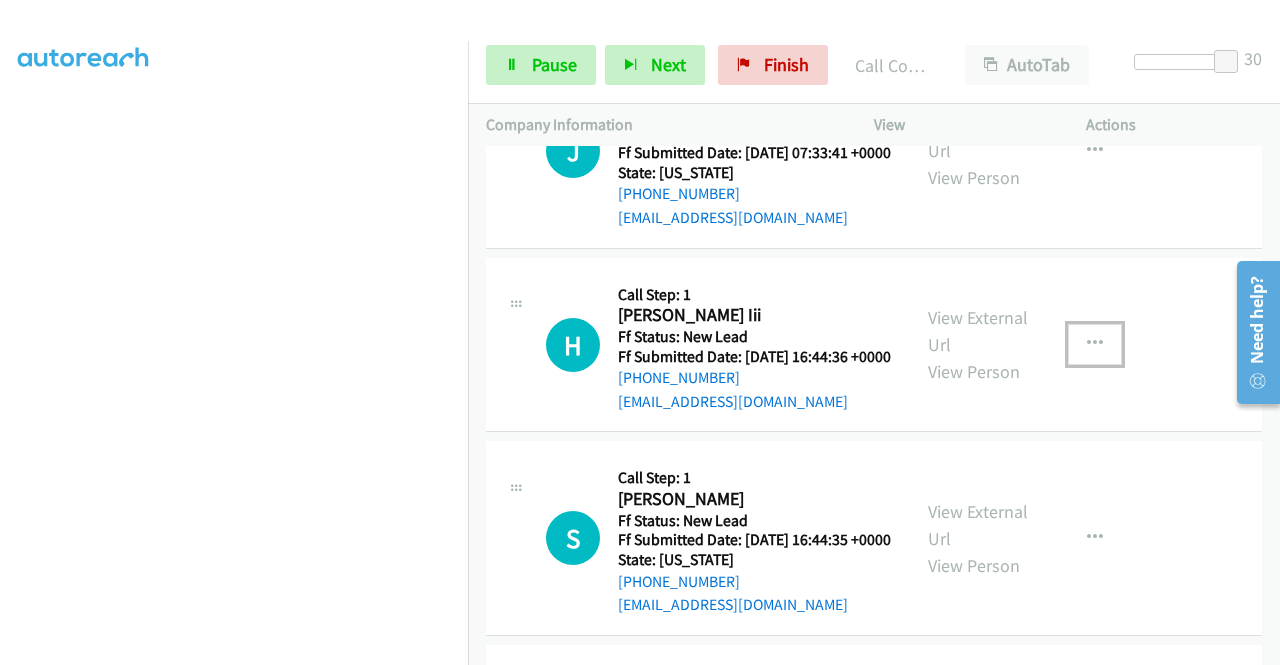 click at bounding box center (1095, 344) 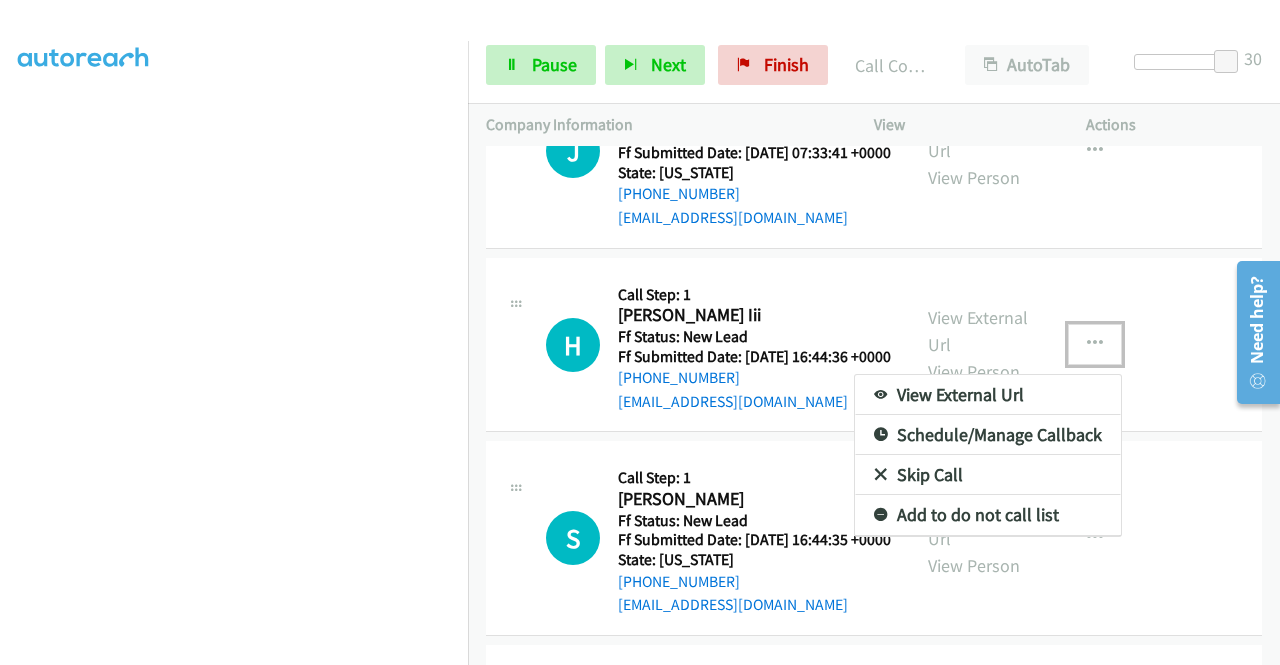 click on "Skip Call" at bounding box center (988, 475) 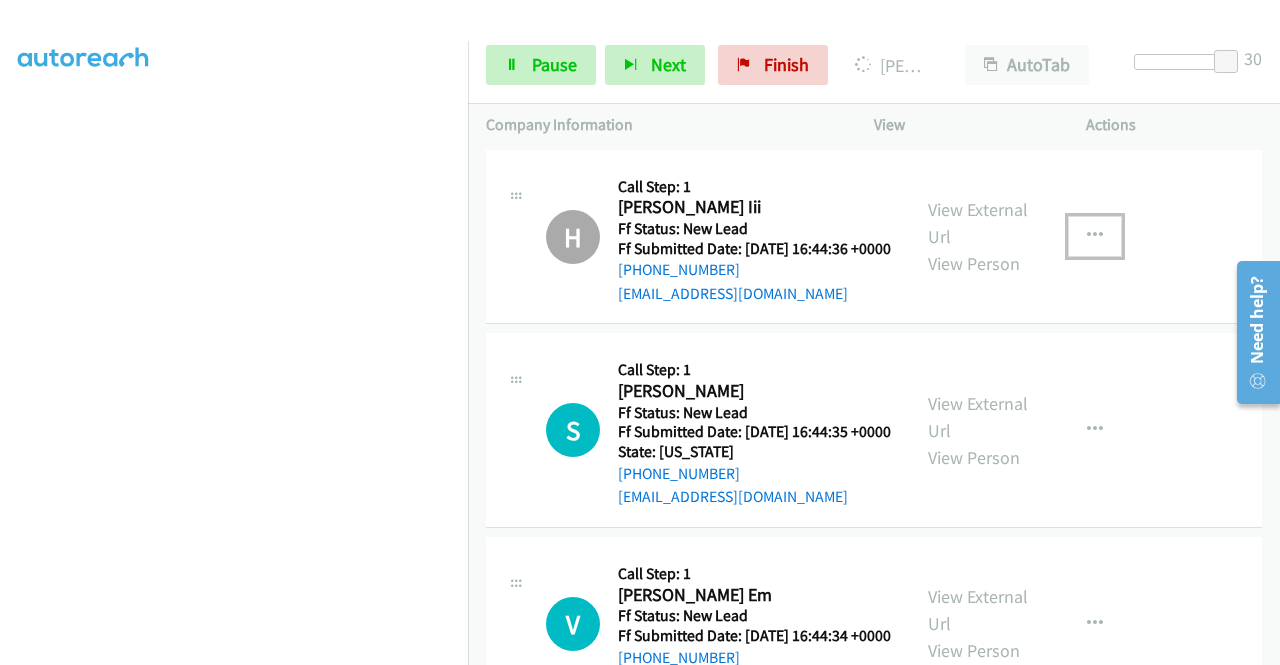 scroll, scrollTop: 746, scrollLeft: 0, axis: vertical 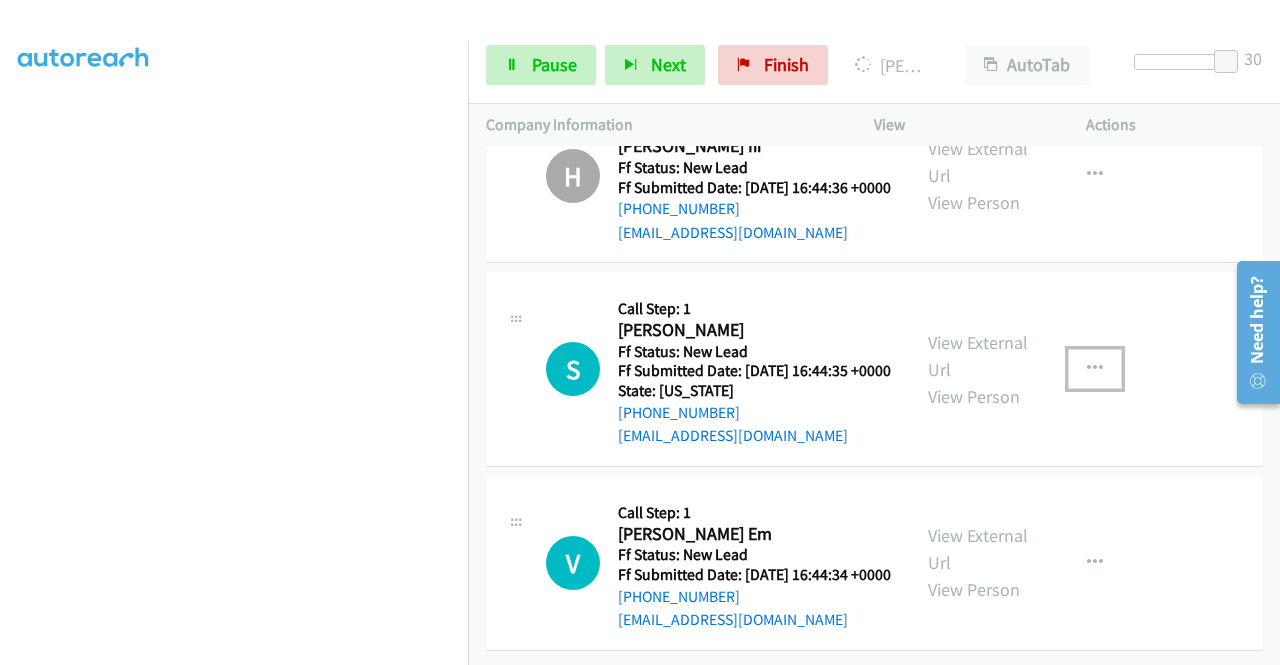 click at bounding box center (1095, 369) 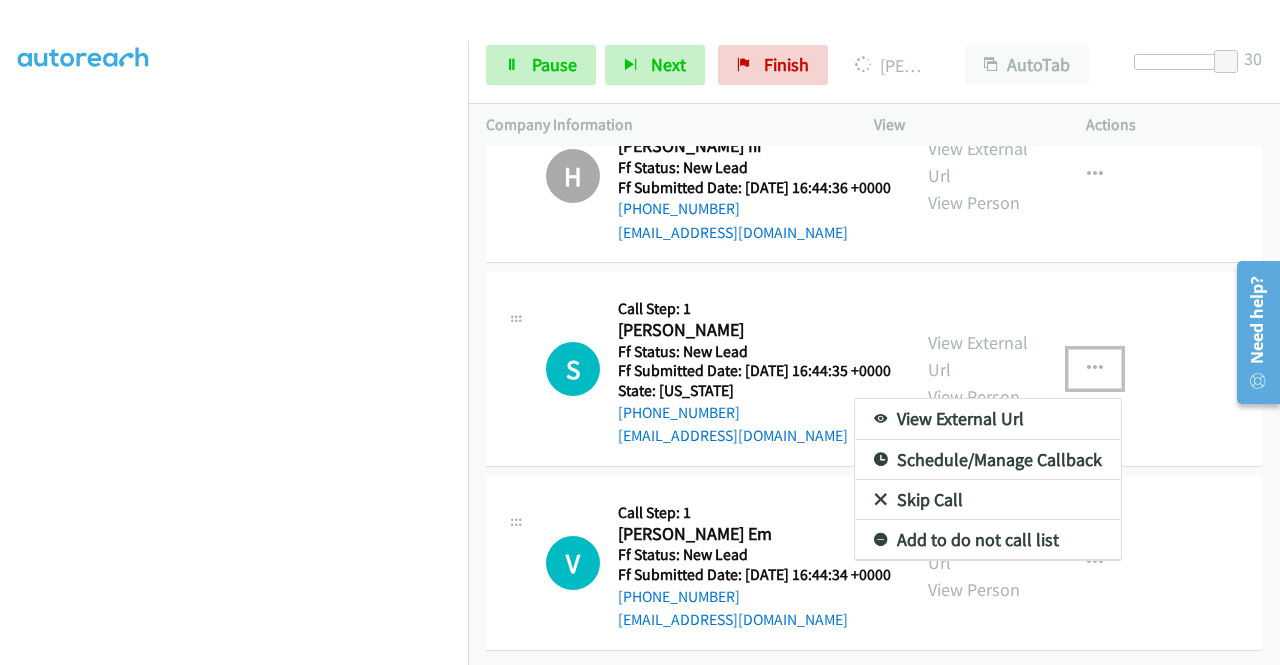 click on "Skip Call" at bounding box center [988, 500] 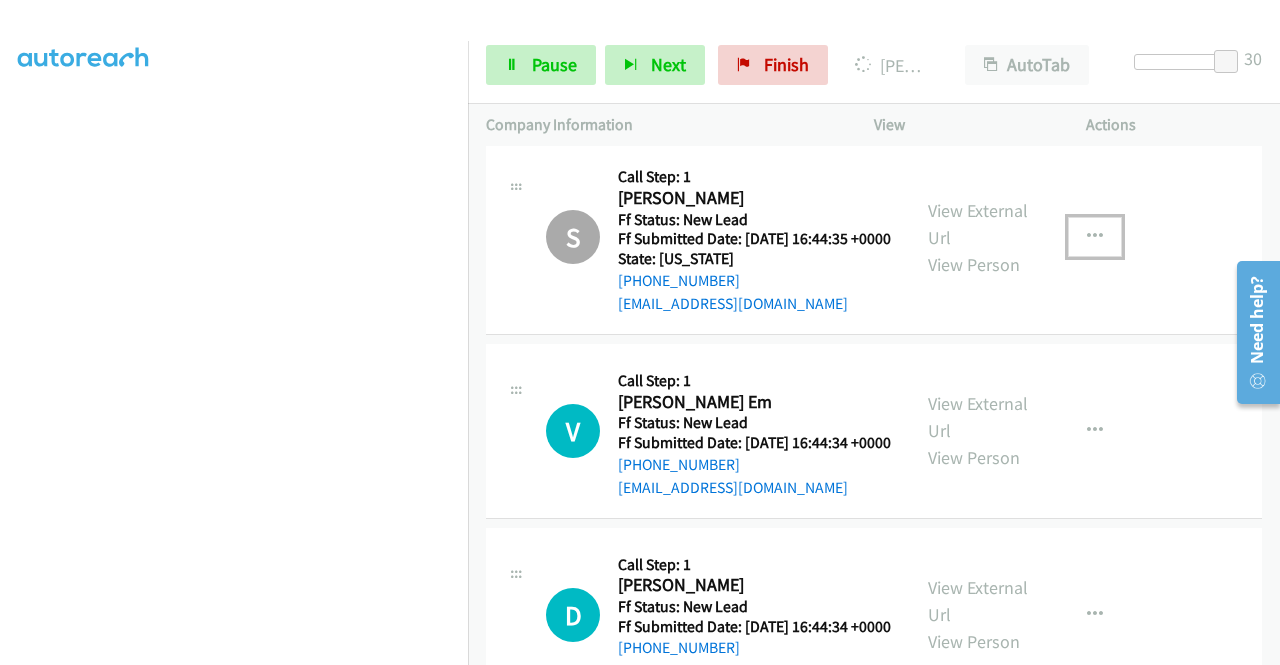 scroll, scrollTop: 946, scrollLeft: 0, axis: vertical 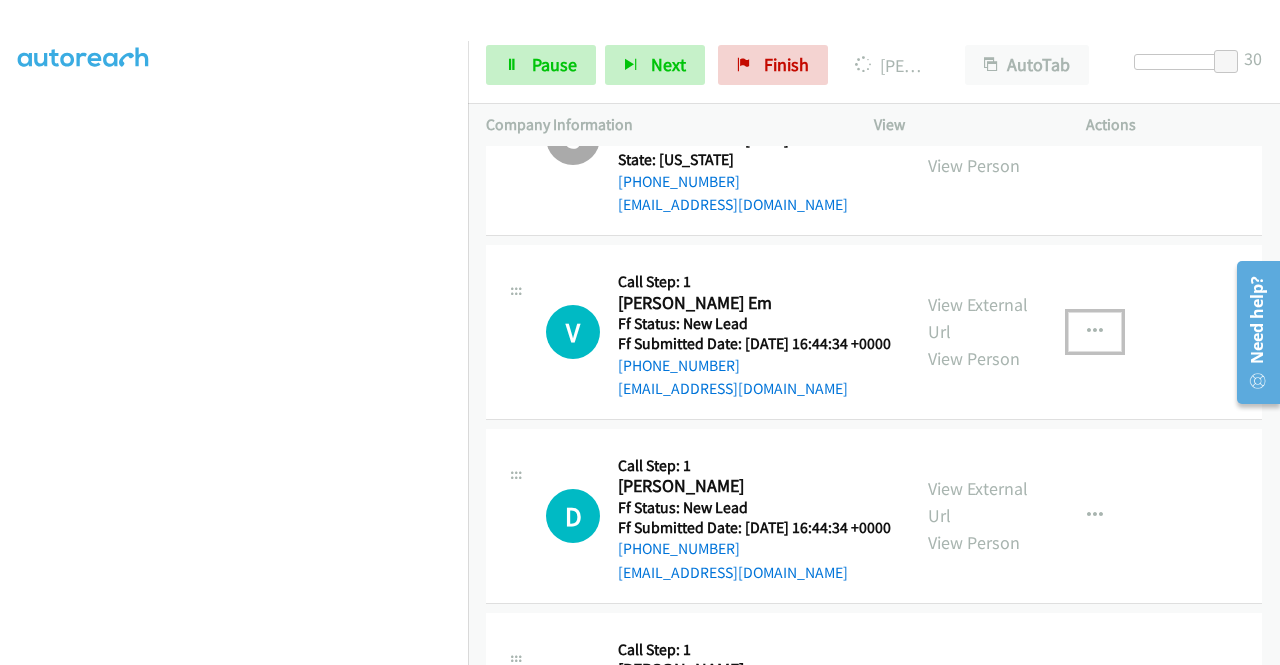 click at bounding box center (1095, 332) 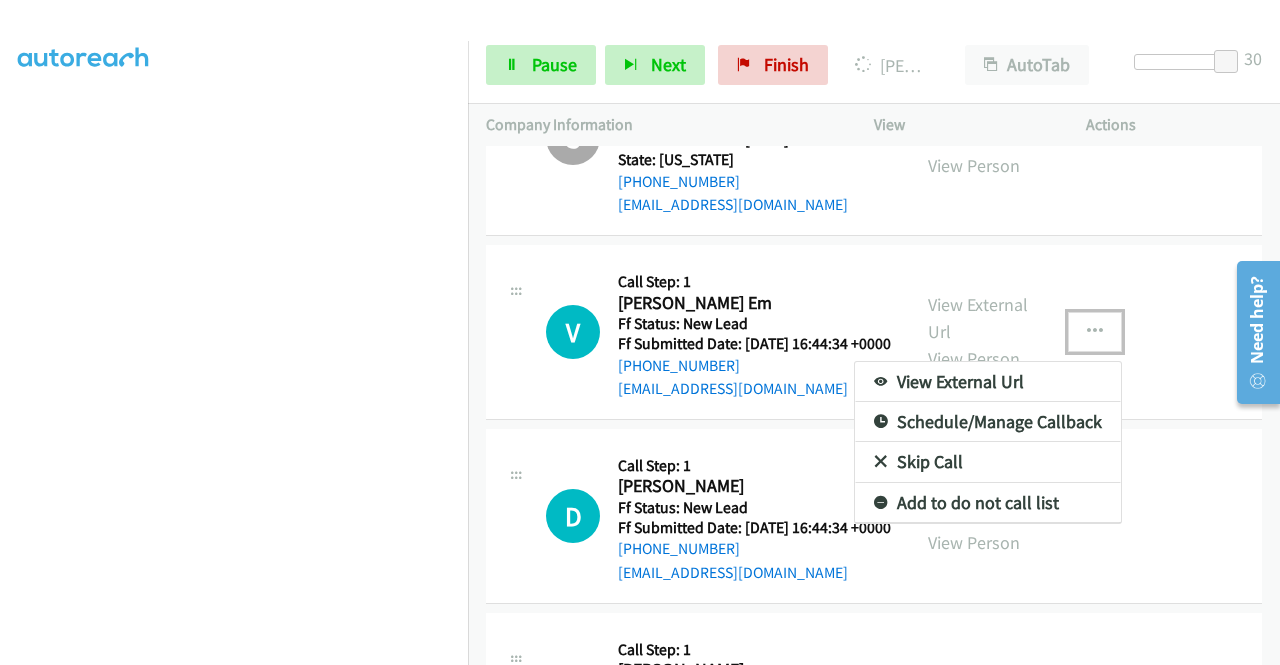 click on "Skip Call" at bounding box center [988, 462] 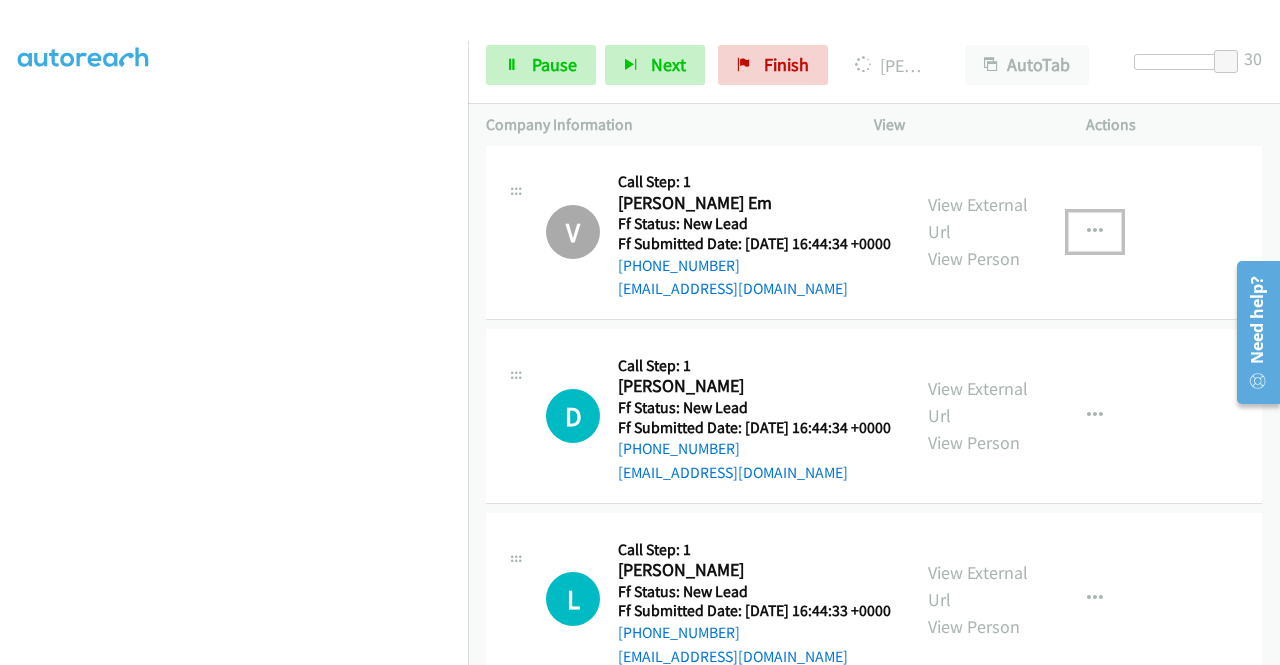 scroll, scrollTop: 1346, scrollLeft: 0, axis: vertical 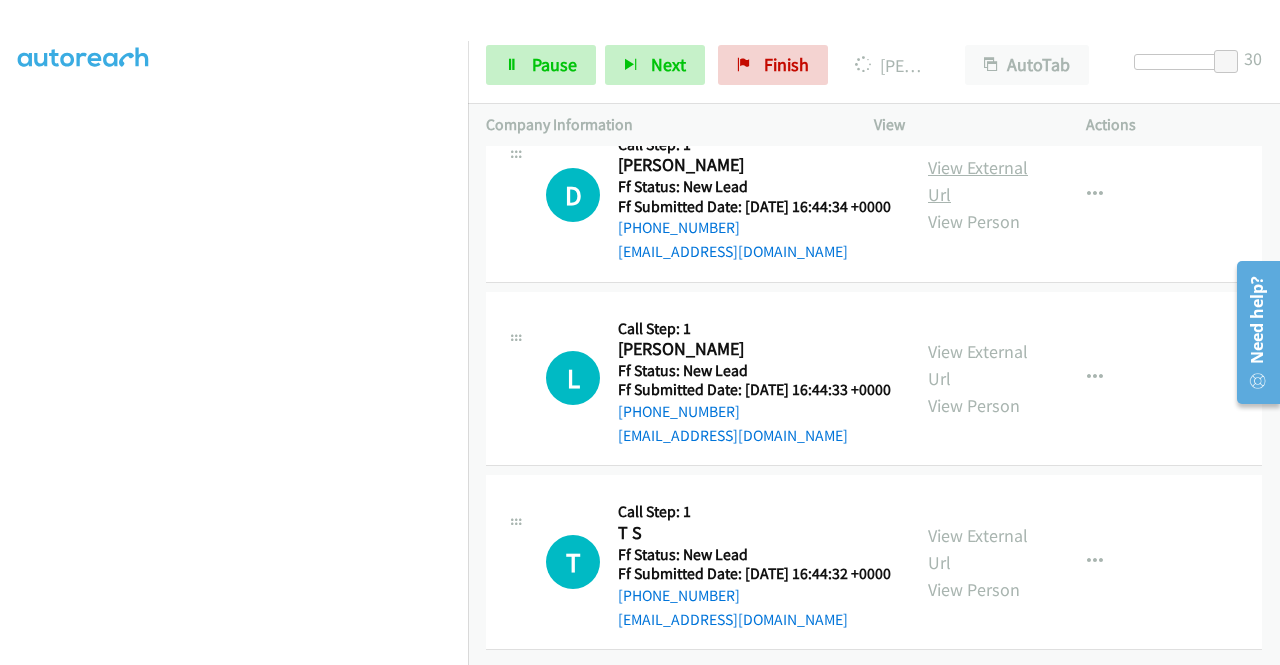 click on "View External Url" at bounding box center (978, 181) 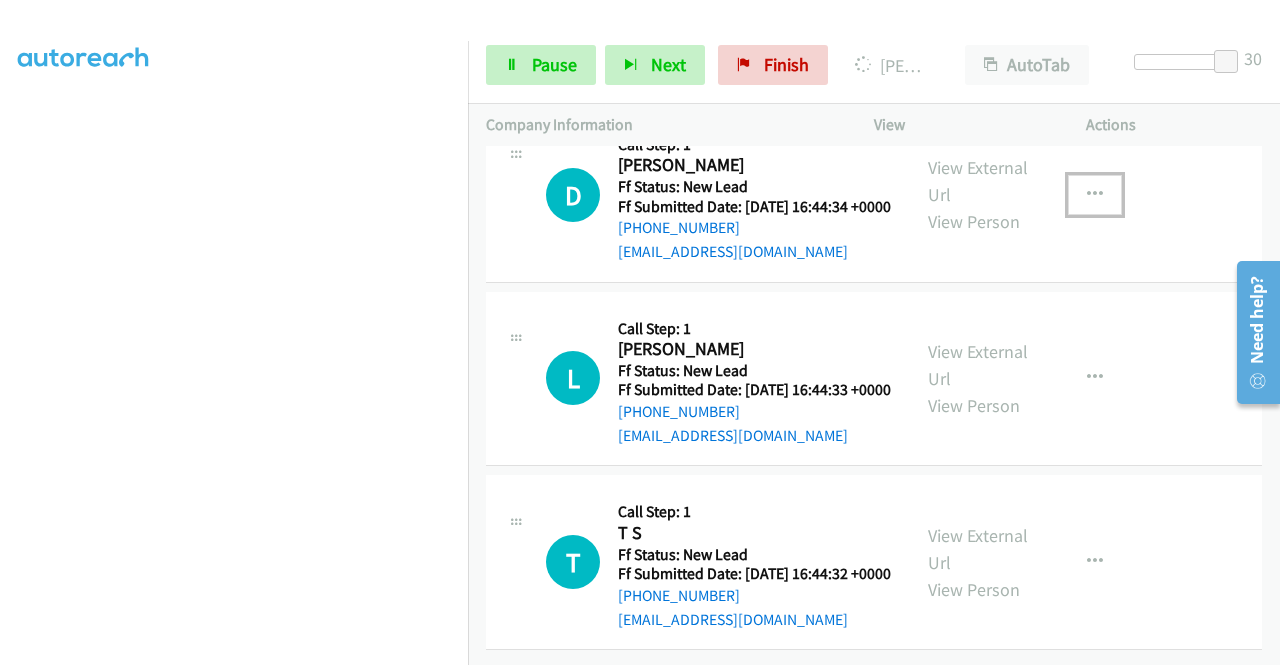 click at bounding box center [1095, 195] 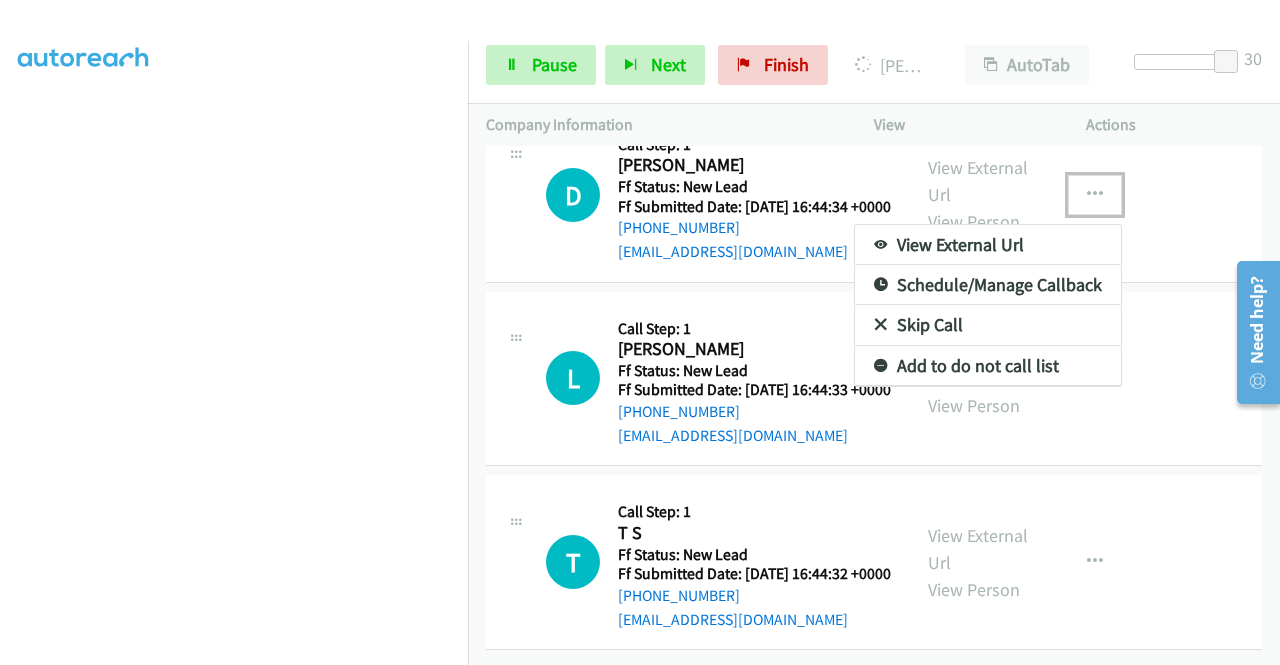 click on "Skip Call" at bounding box center [988, 325] 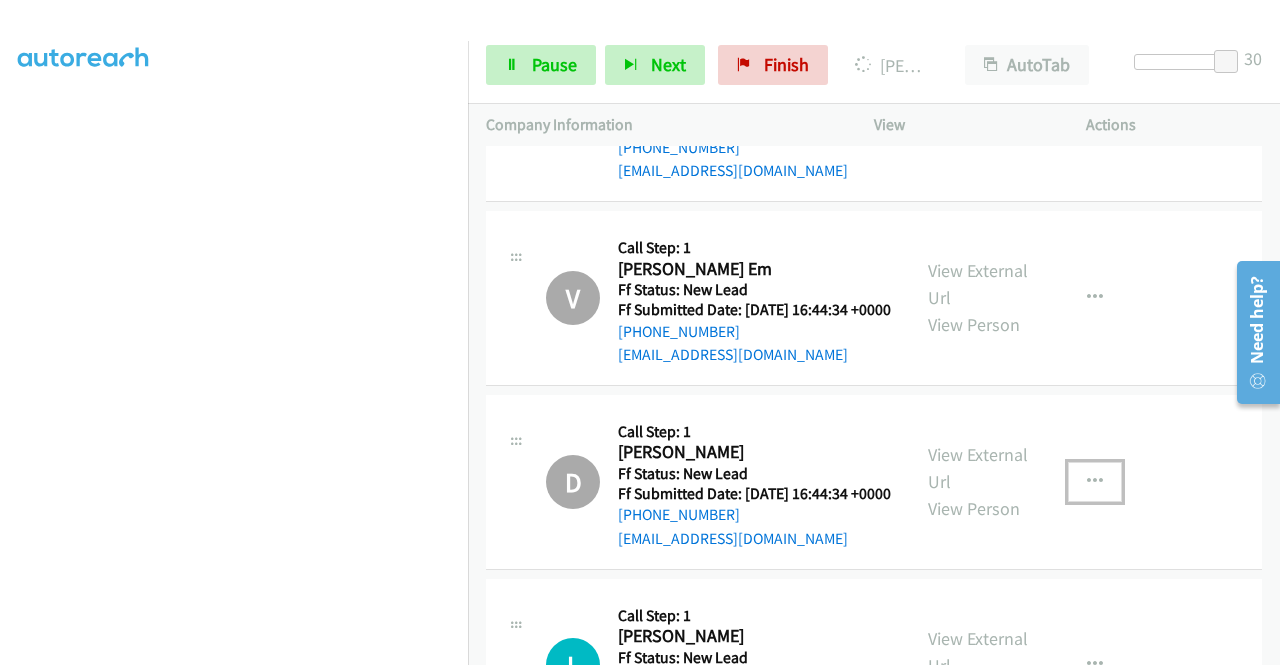 scroll, scrollTop: 1146, scrollLeft: 0, axis: vertical 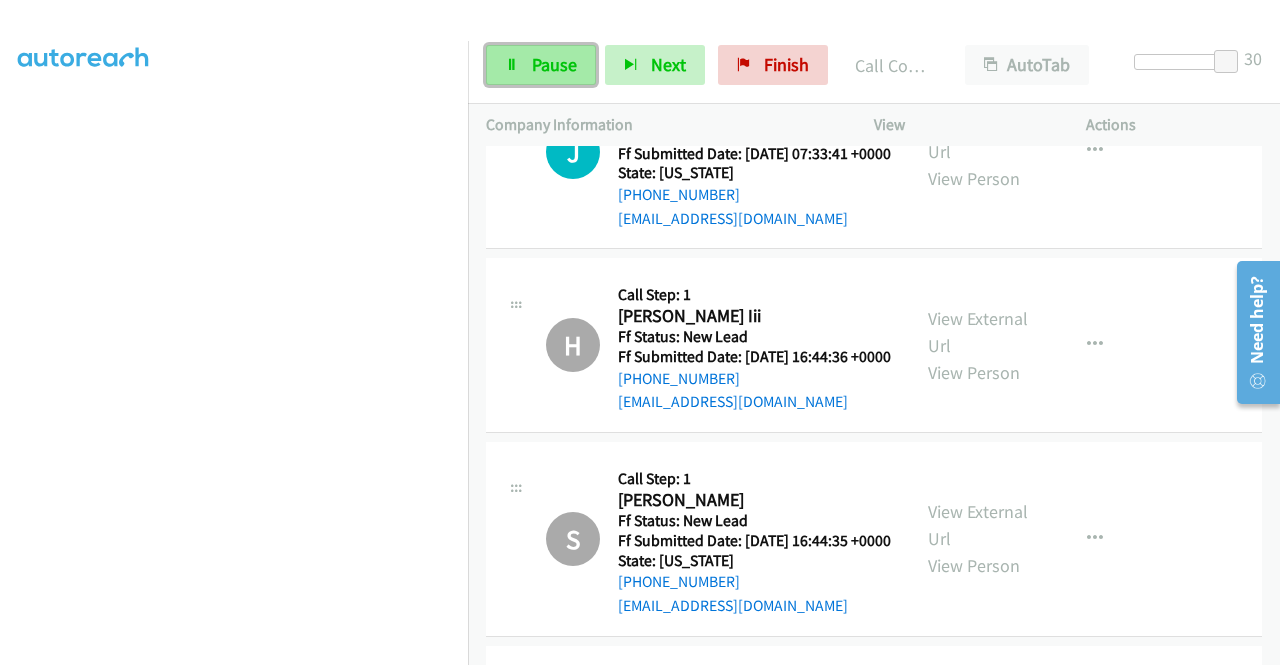 click on "Pause" at bounding box center [541, 65] 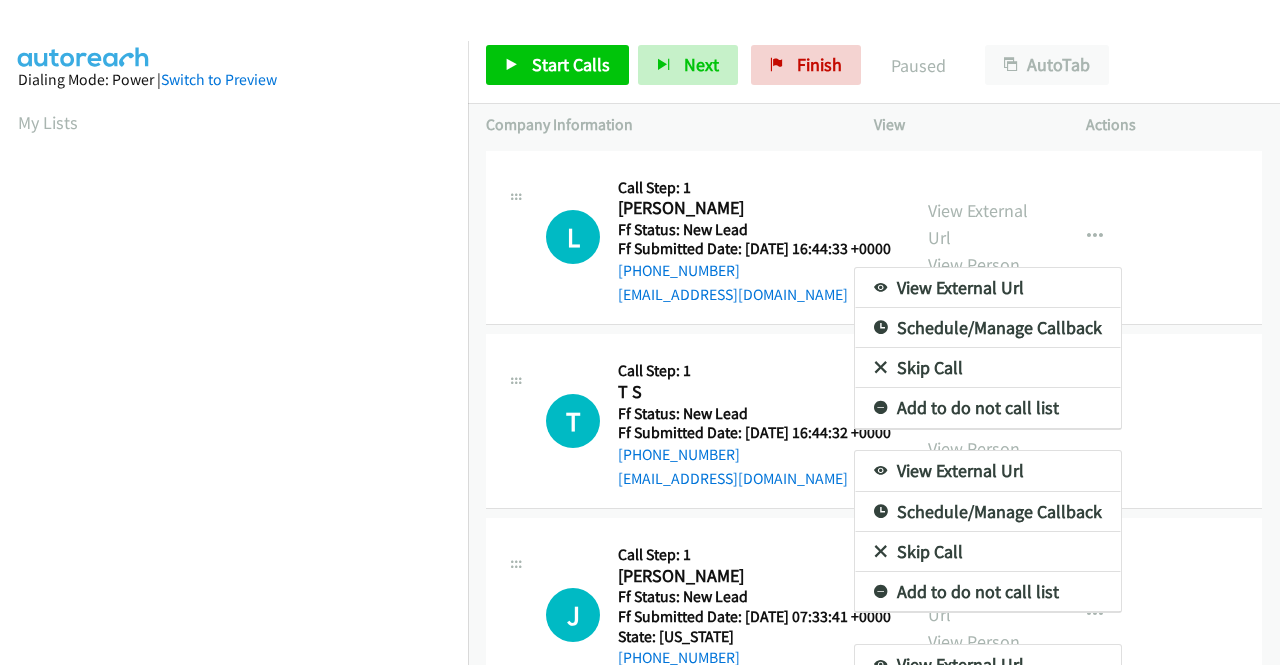 scroll, scrollTop: 0, scrollLeft: 0, axis: both 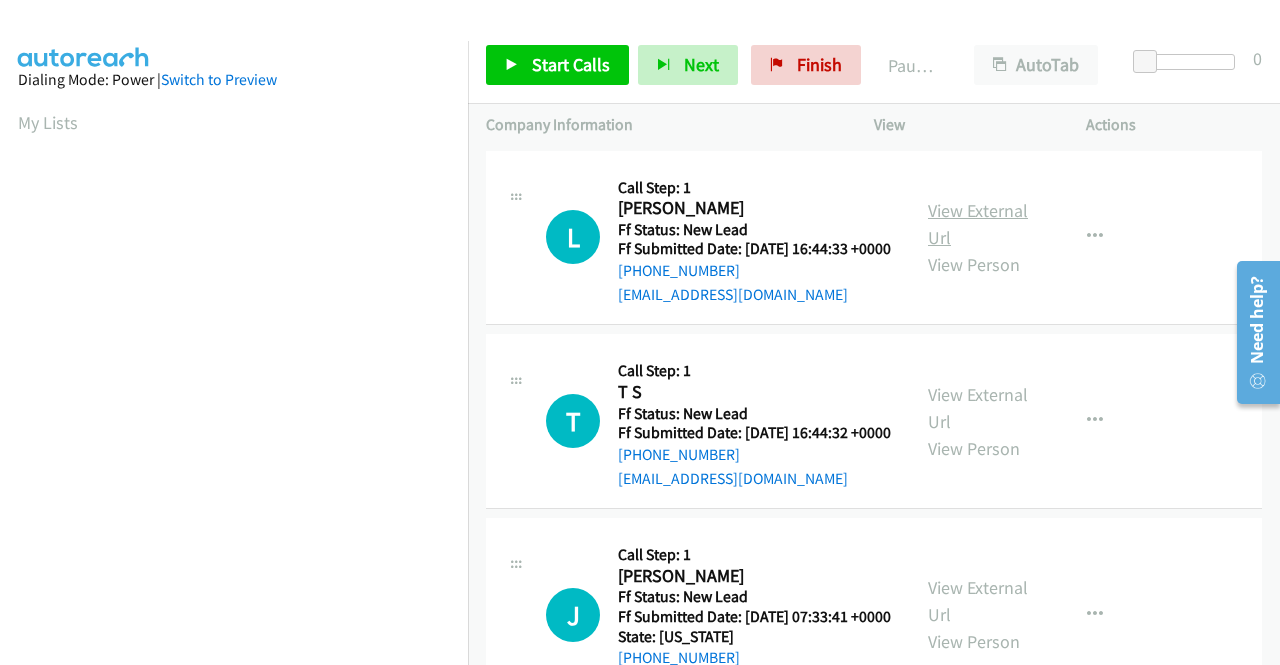 click on "View External Url" at bounding box center (978, 224) 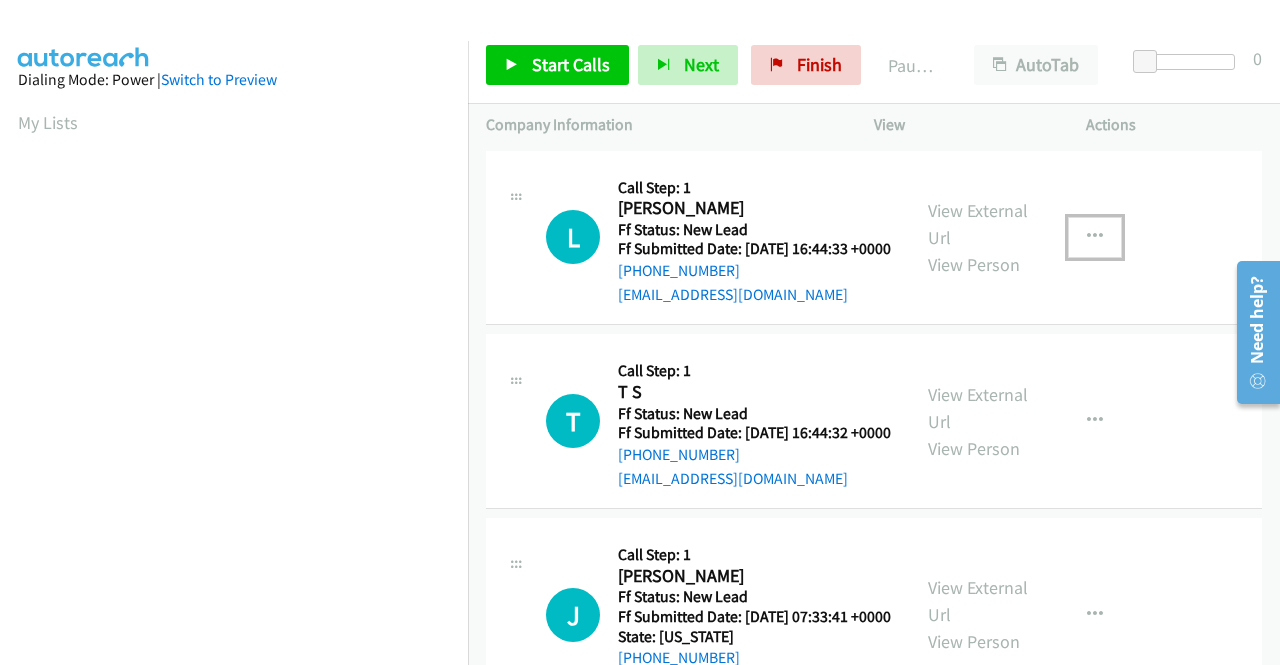 click at bounding box center (1095, 237) 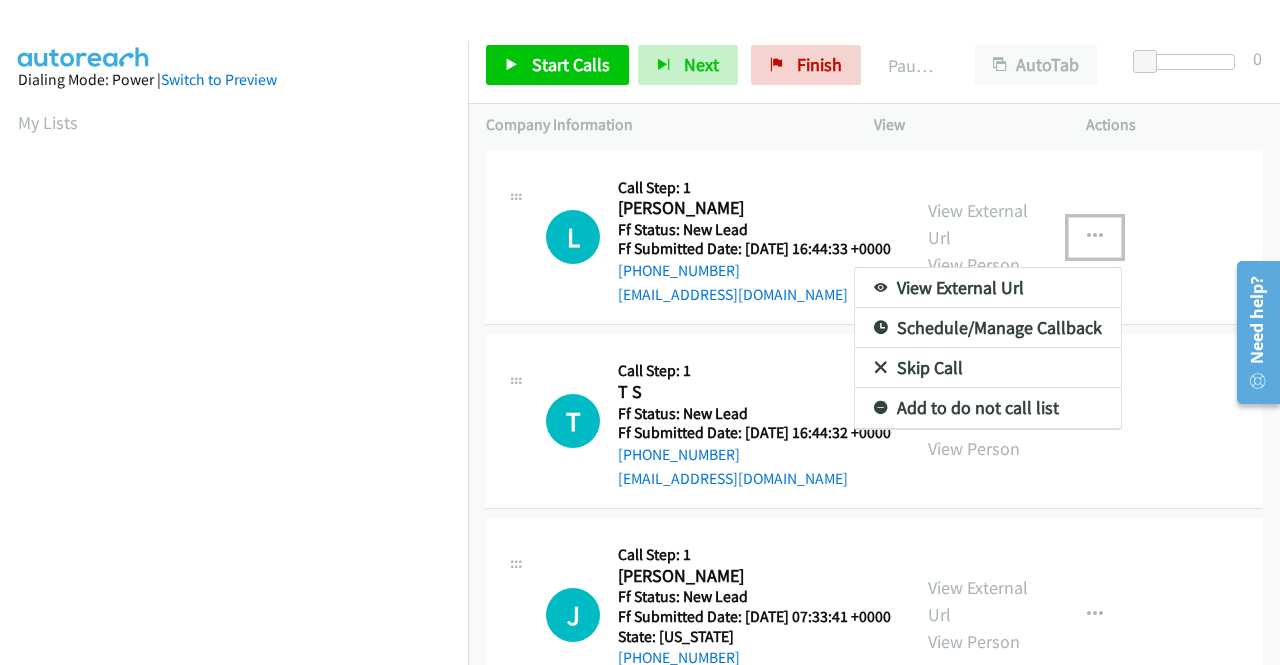 click on "Skip Call" at bounding box center [988, 368] 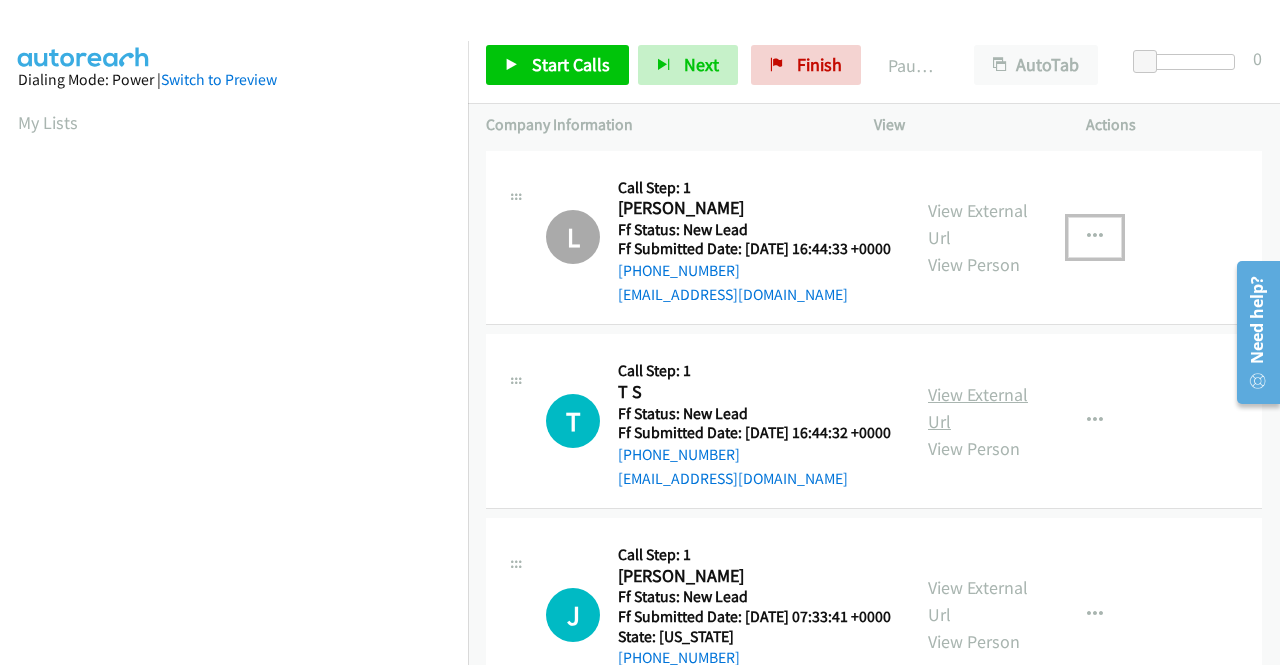 click on "View External Url" at bounding box center [978, 408] 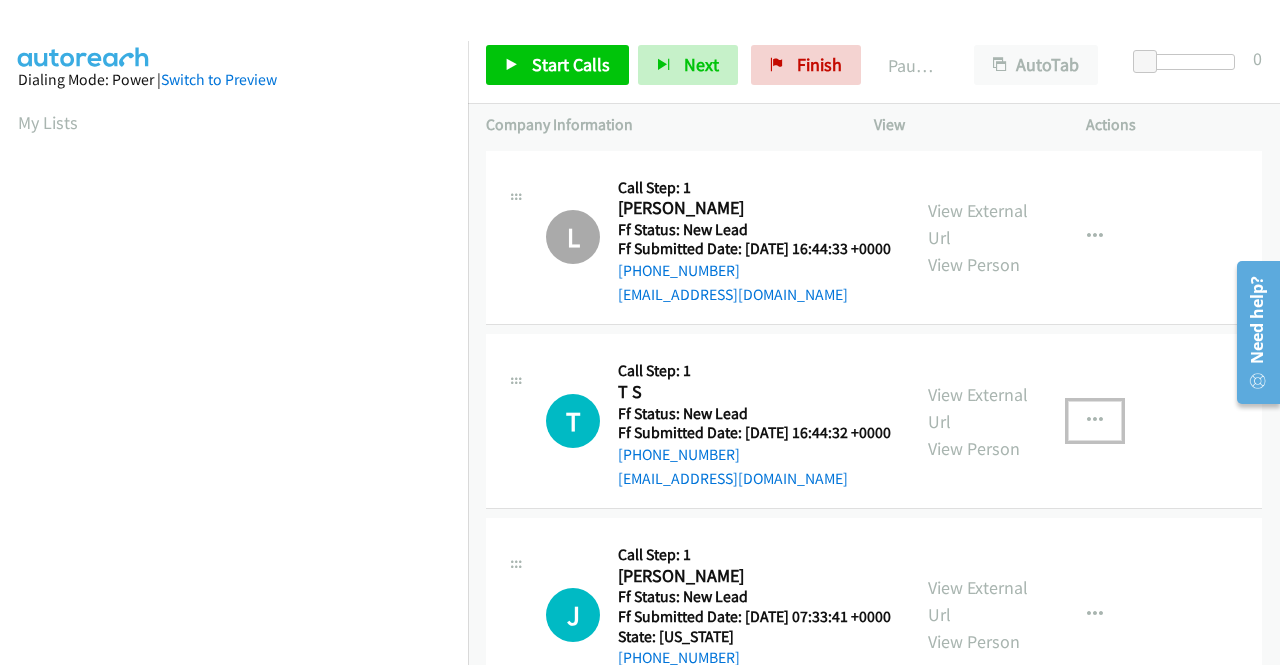 click at bounding box center [1095, 421] 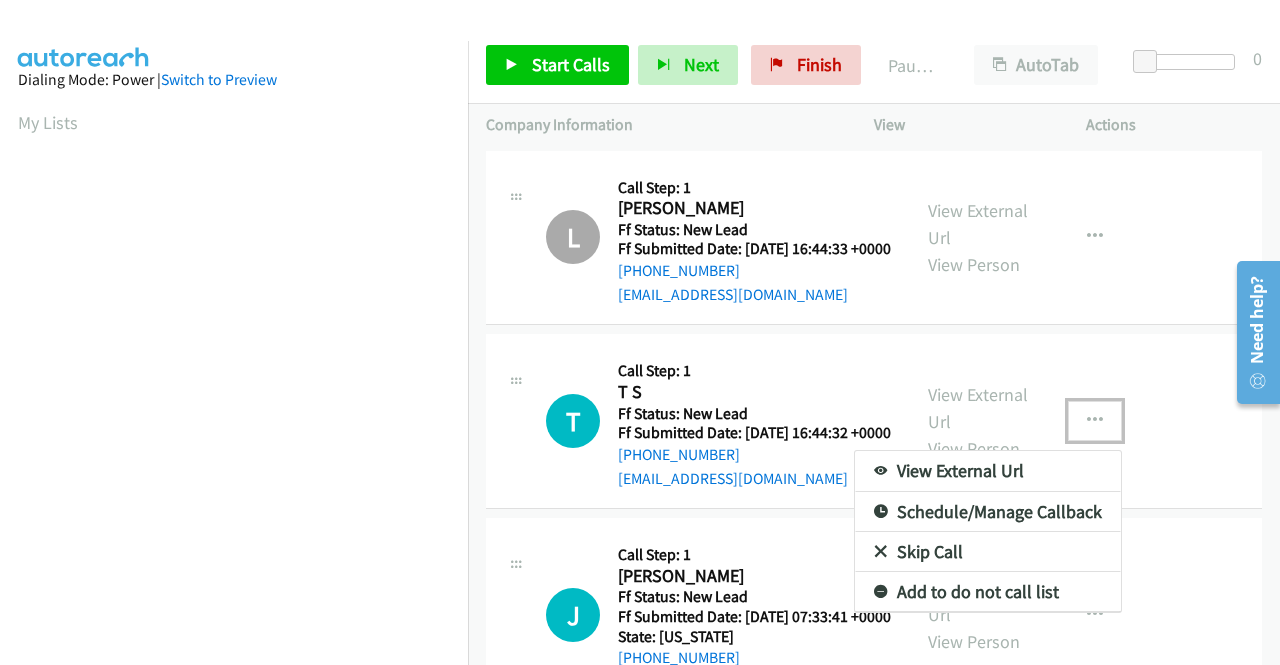 click on "Skip Call" at bounding box center (988, 552) 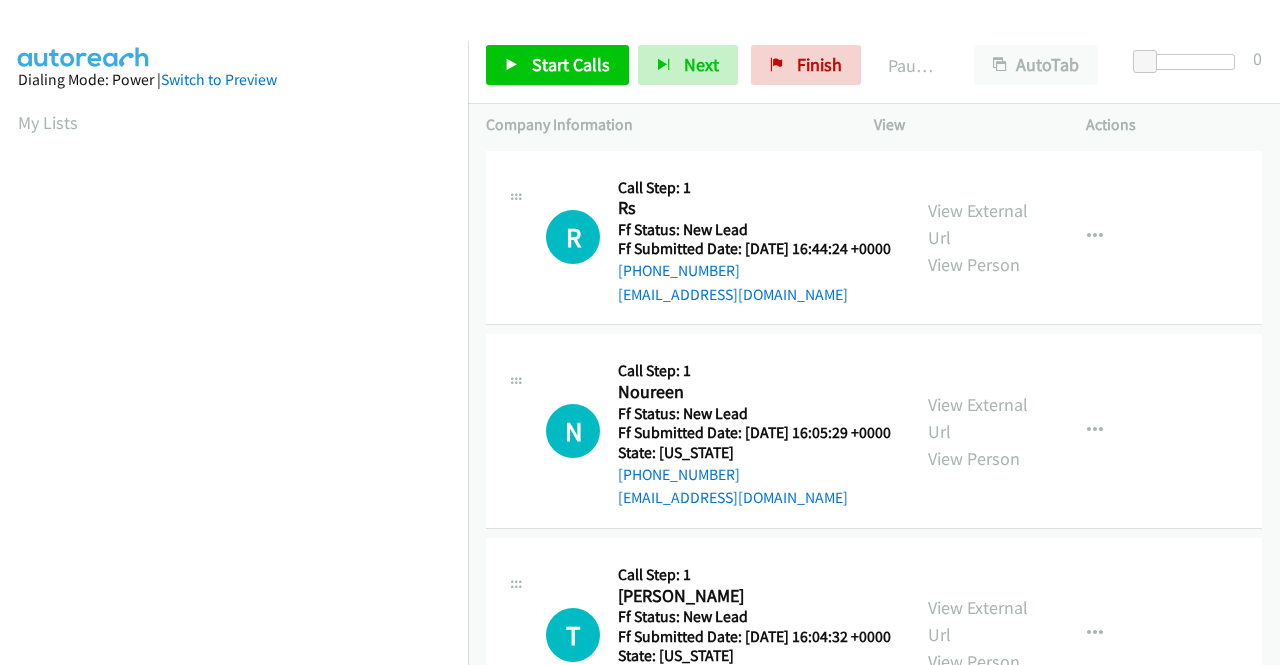 scroll, scrollTop: 0, scrollLeft: 0, axis: both 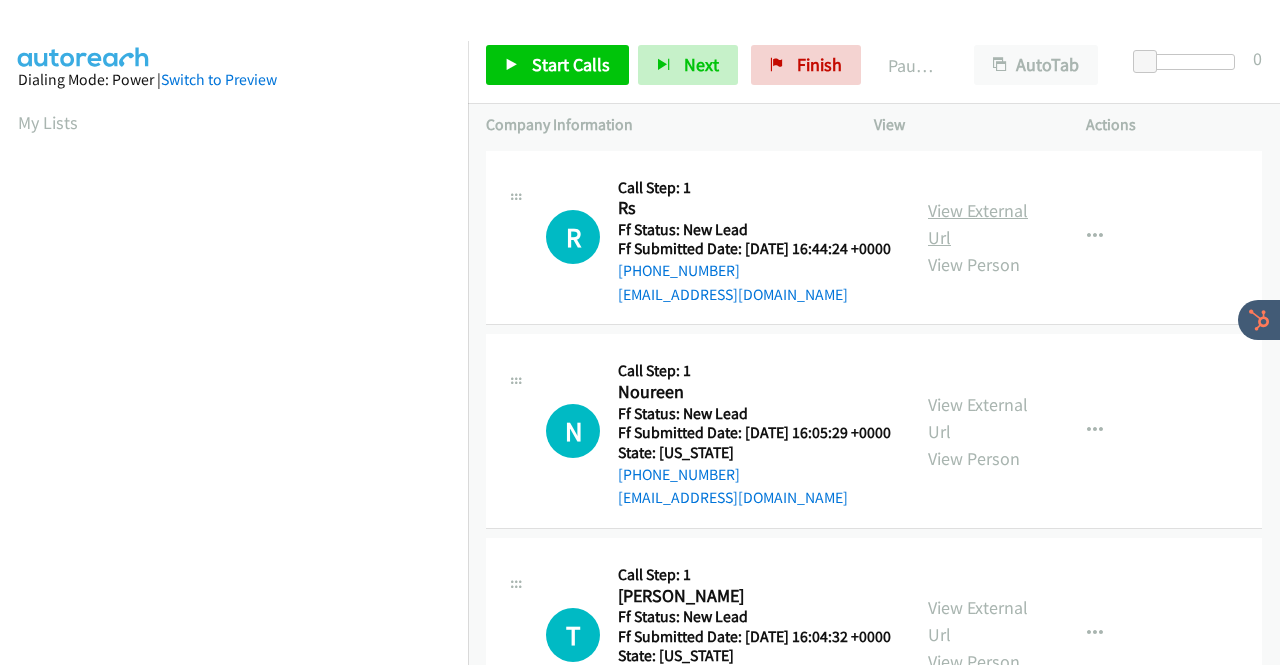 click on "View External Url" at bounding box center (978, 224) 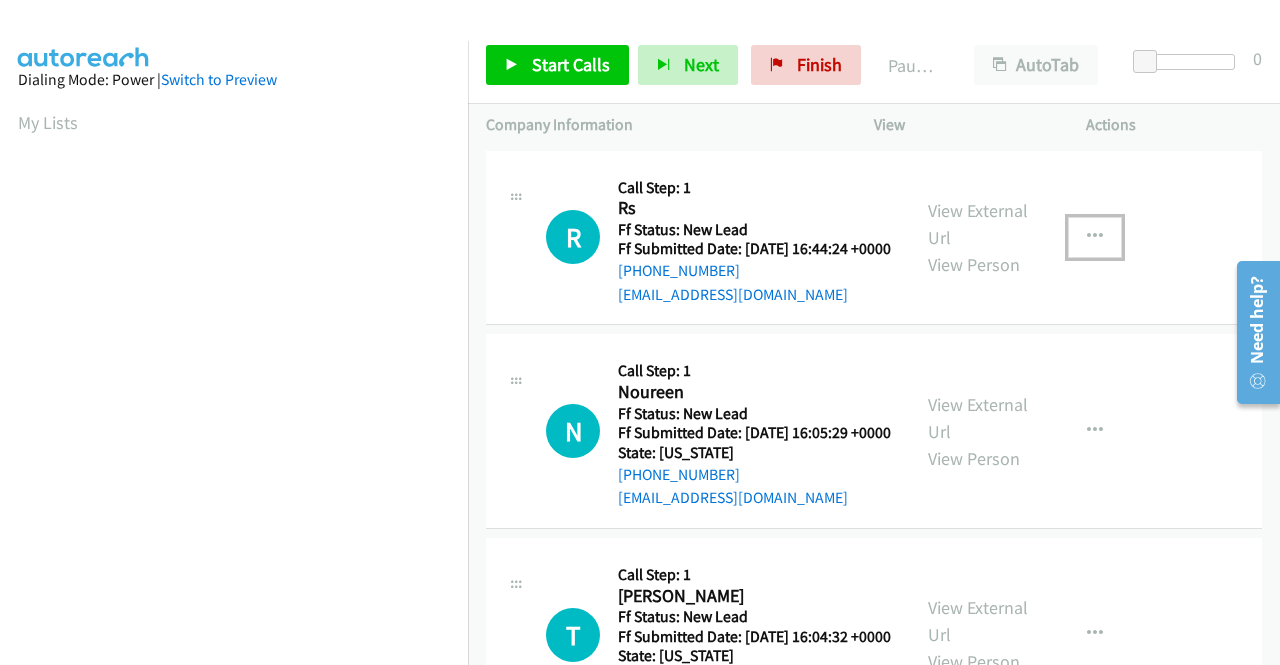 click at bounding box center [1095, 237] 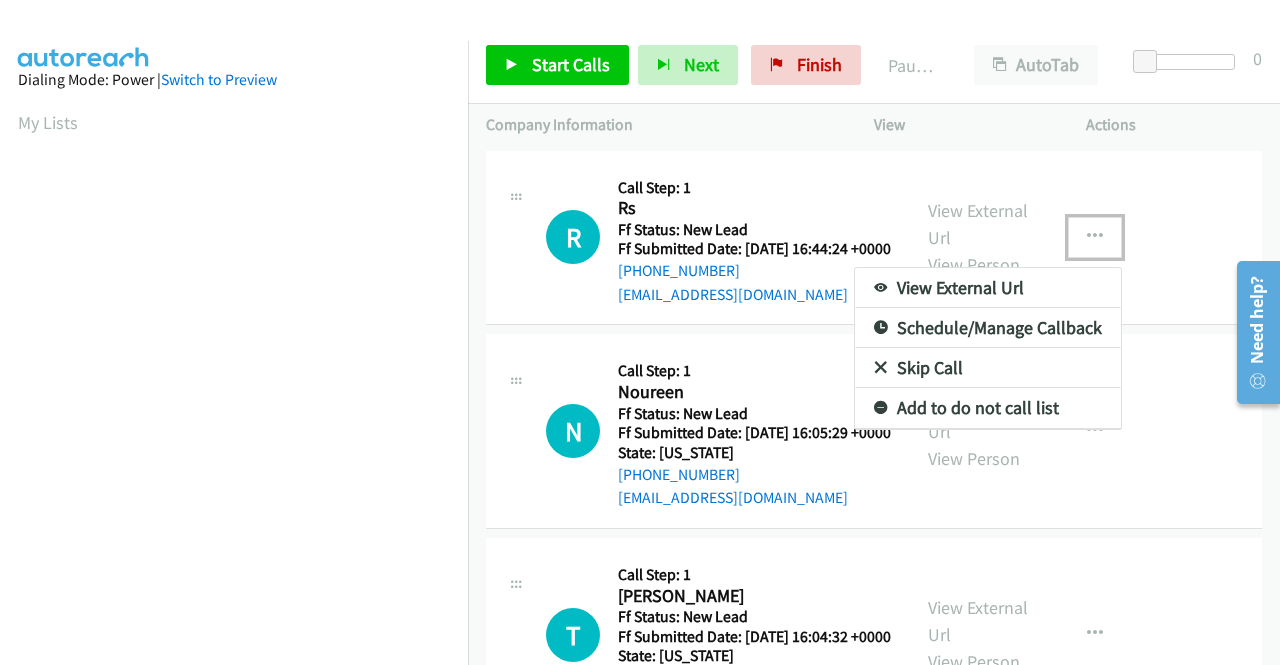 click on "Skip Call" at bounding box center (988, 368) 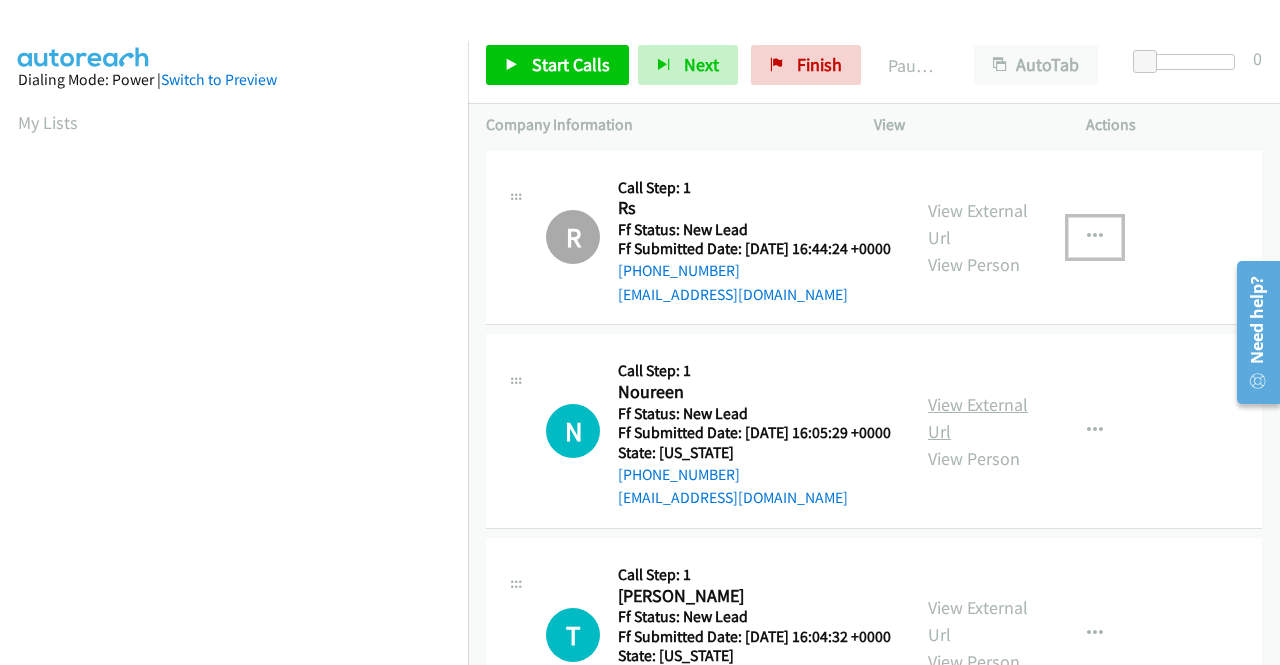 click on "View External Url" at bounding box center [978, 418] 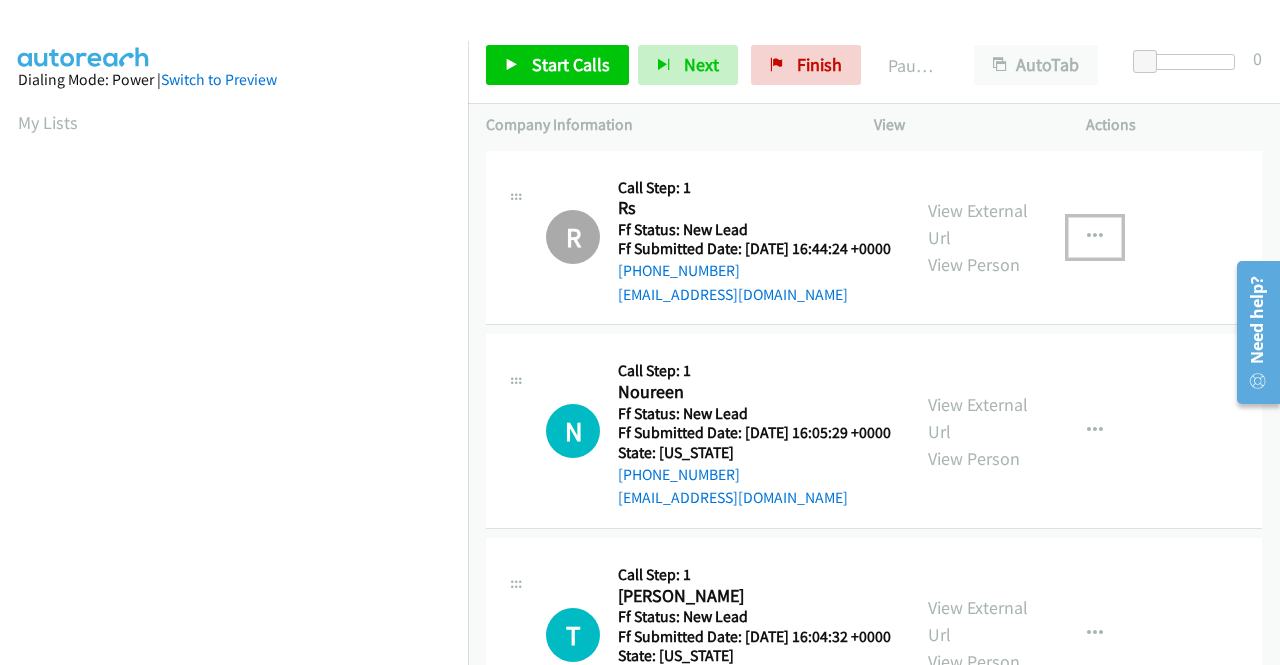 scroll, scrollTop: 200, scrollLeft: 0, axis: vertical 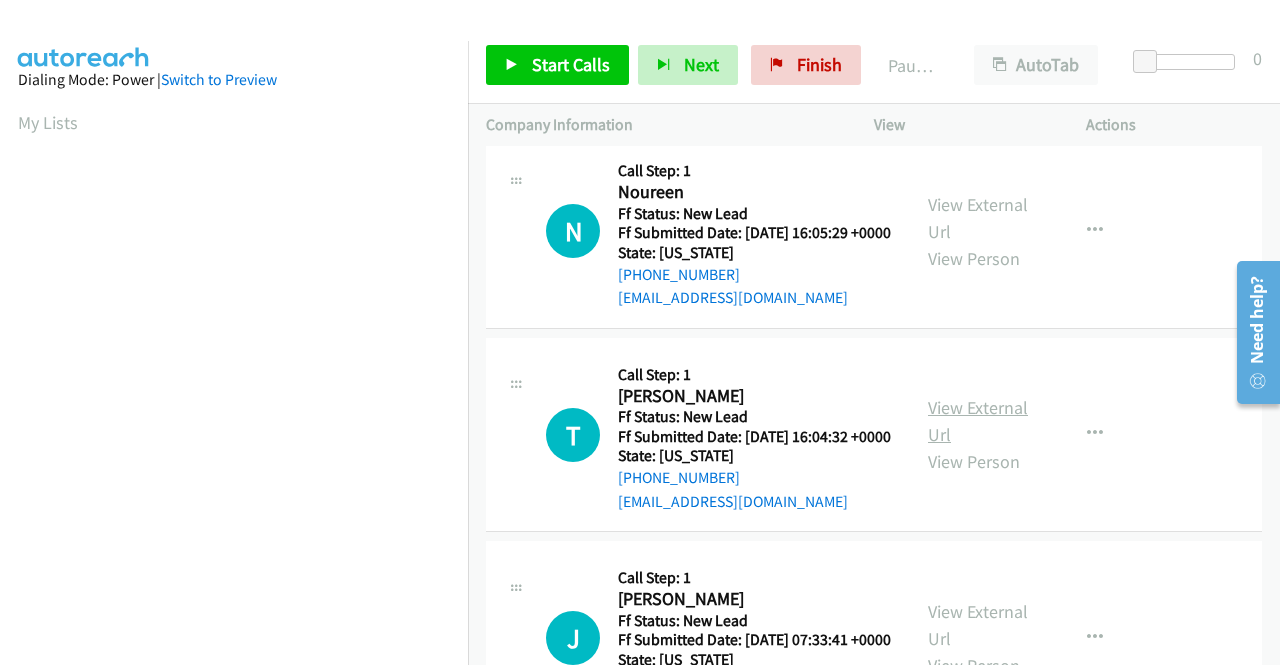 click on "View External Url" at bounding box center (978, 421) 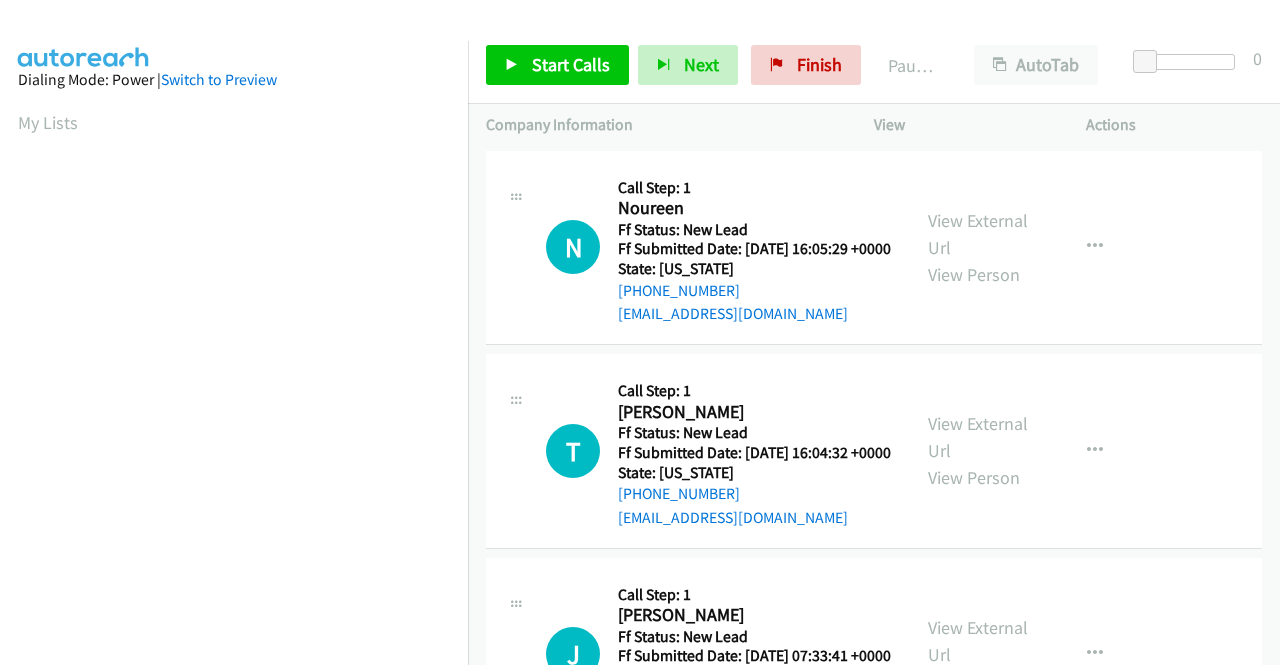 scroll, scrollTop: 0, scrollLeft: 0, axis: both 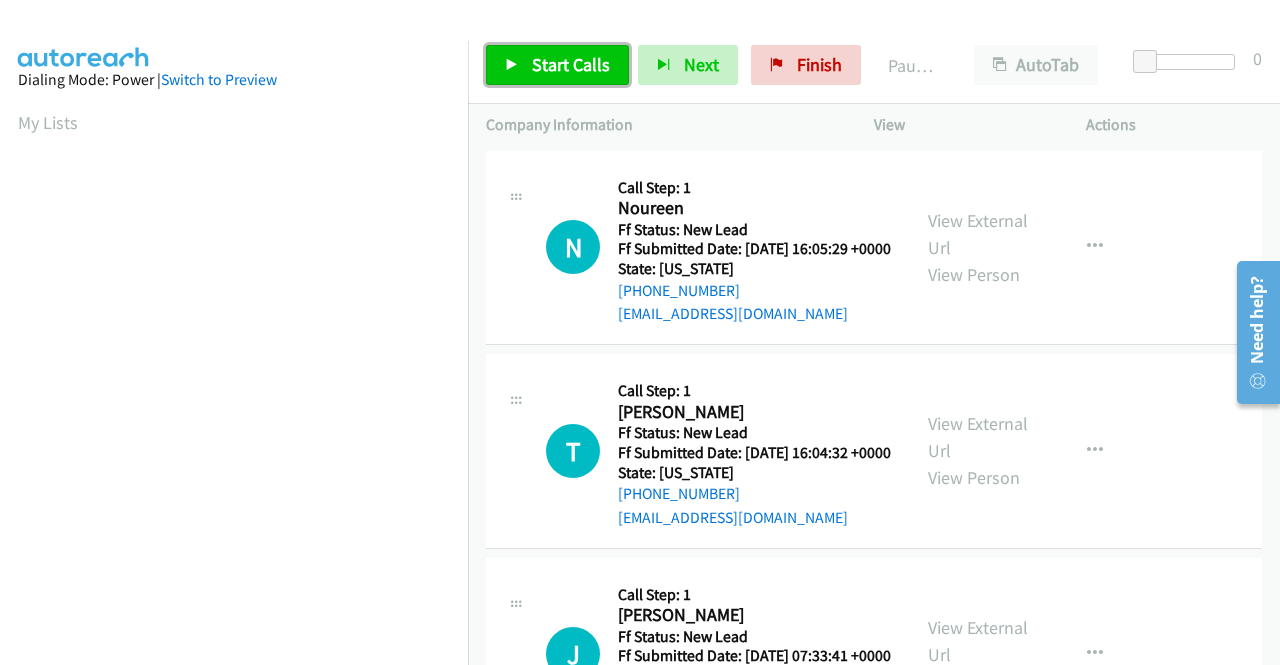 click on "Start Calls" at bounding box center (557, 65) 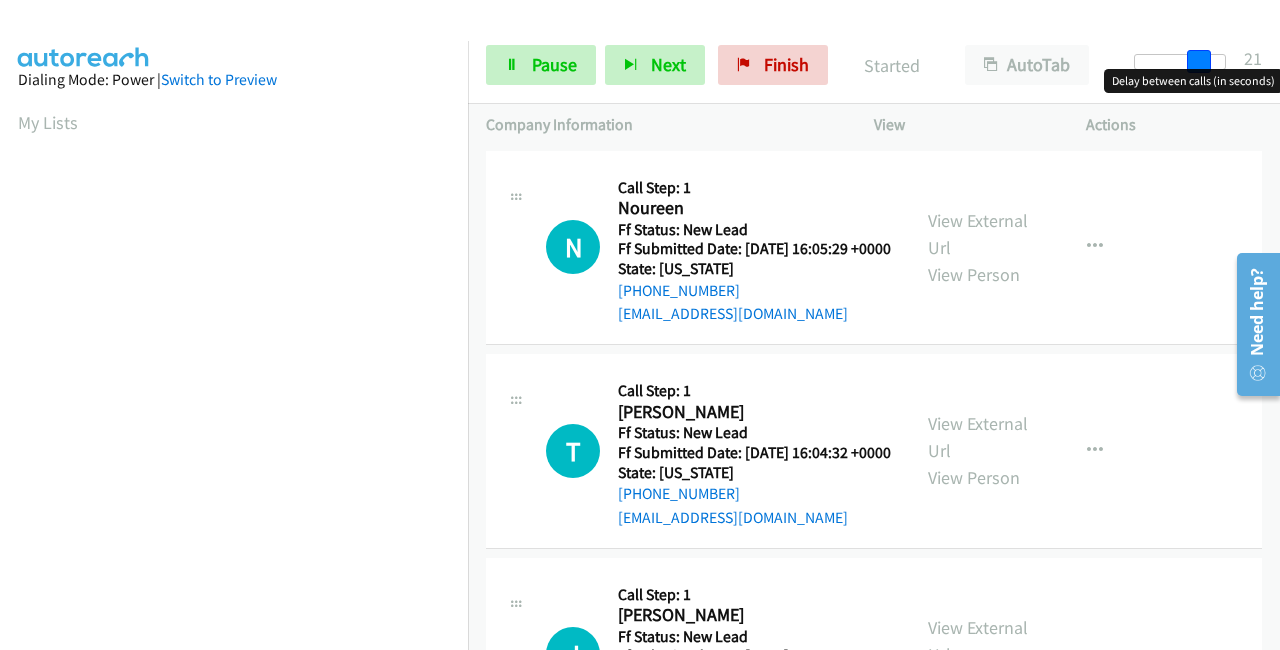 drag, startPoint x: 1144, startPoint y: 59, endPoint x: 1272, endPoint y: 58, distance: 128.0039 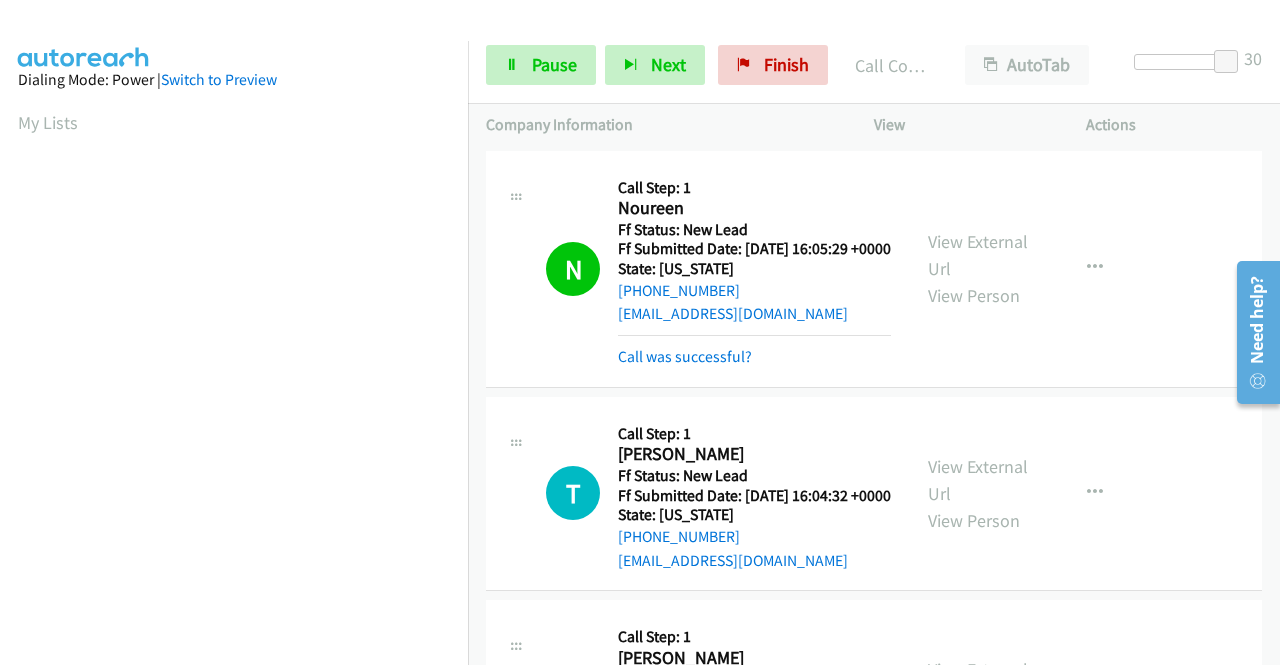 scroll, scrollTop: 456, scrollLeft: 0, axis: vertical 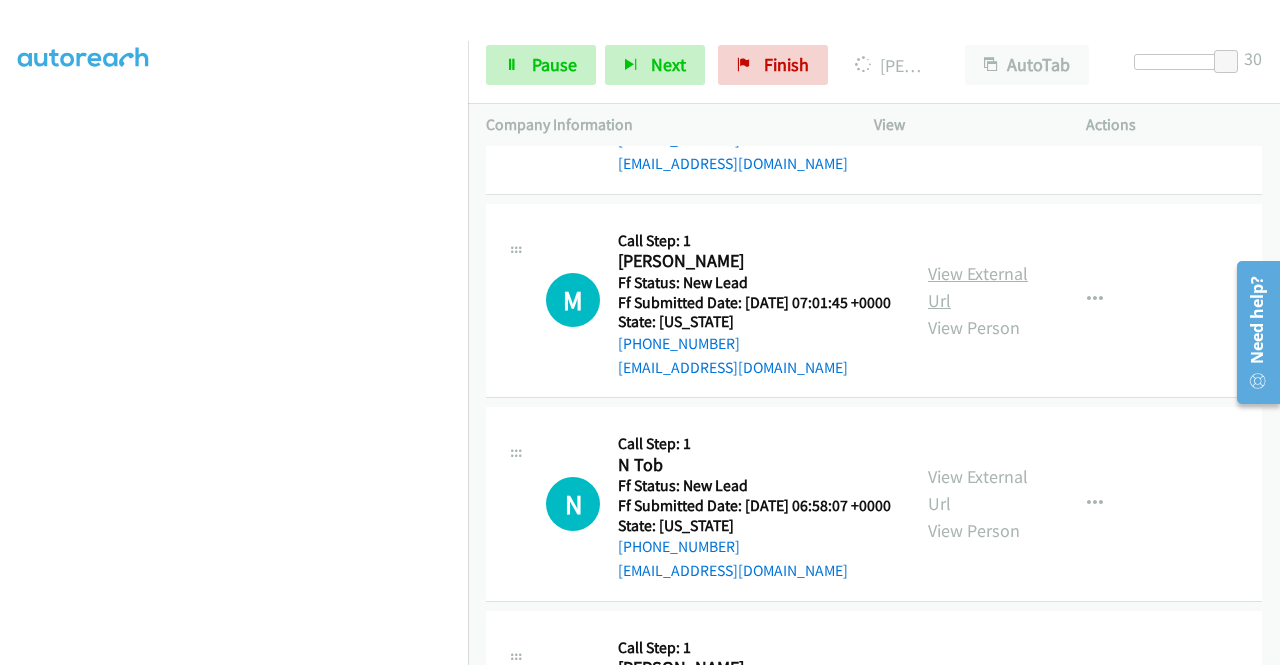 click on "View External Url" at bounding box center [978, 287] 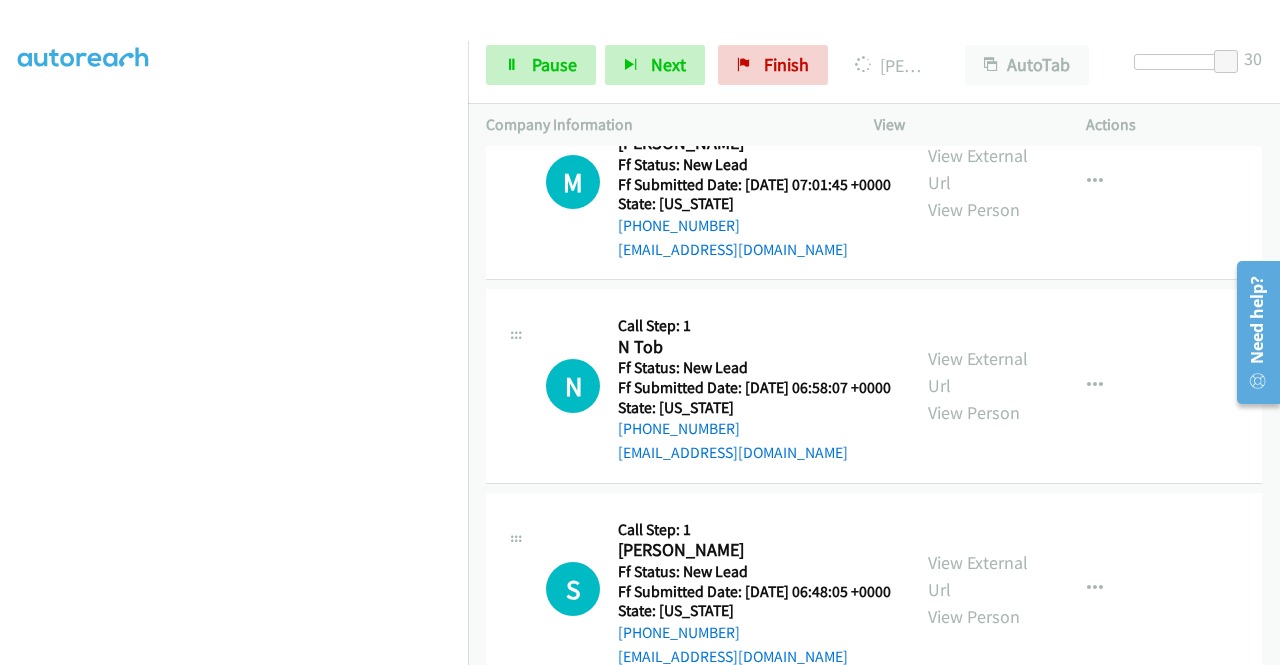 scroll, scrollTop: 885, scrollLeft: 0, axis: vertical 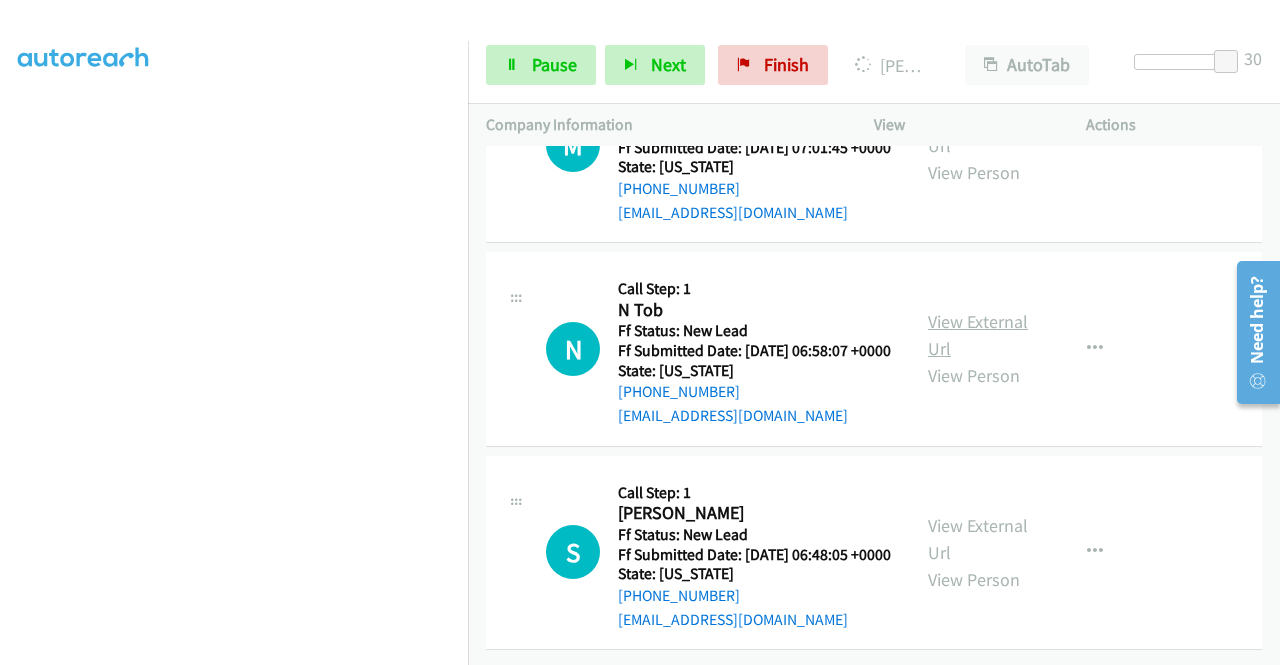 click on "View External Url" at bounding box center (978, 335) 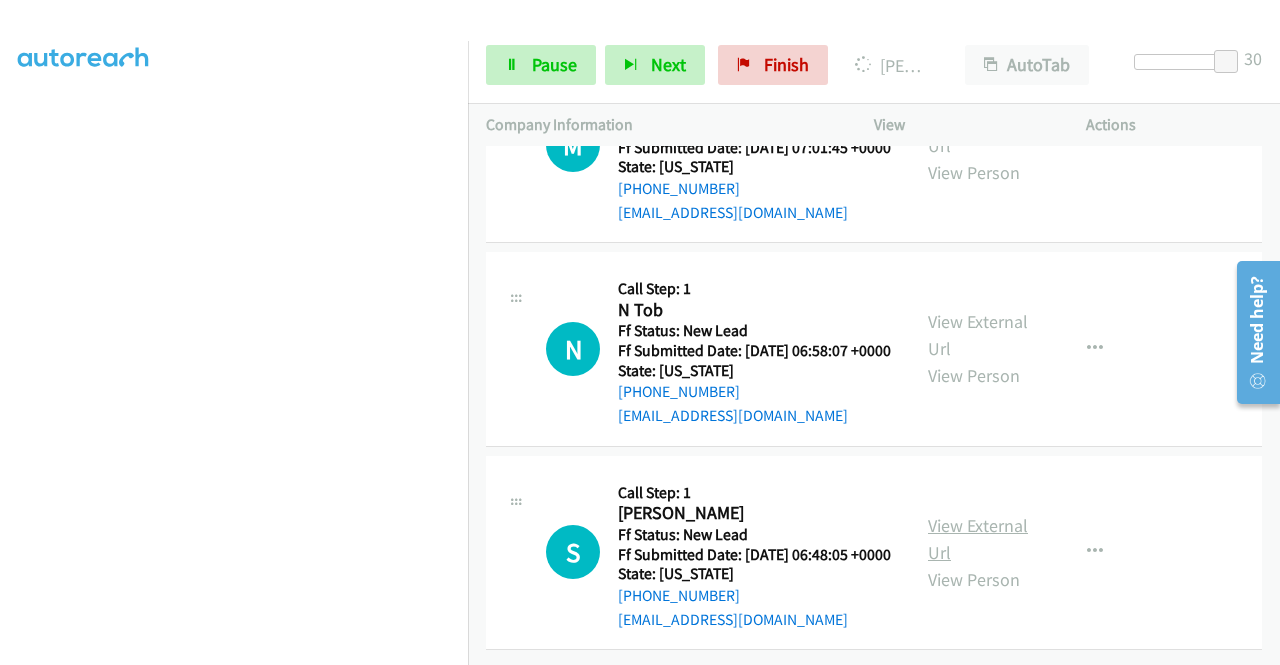 click on "View External Url" at bounding box center (978, 539) 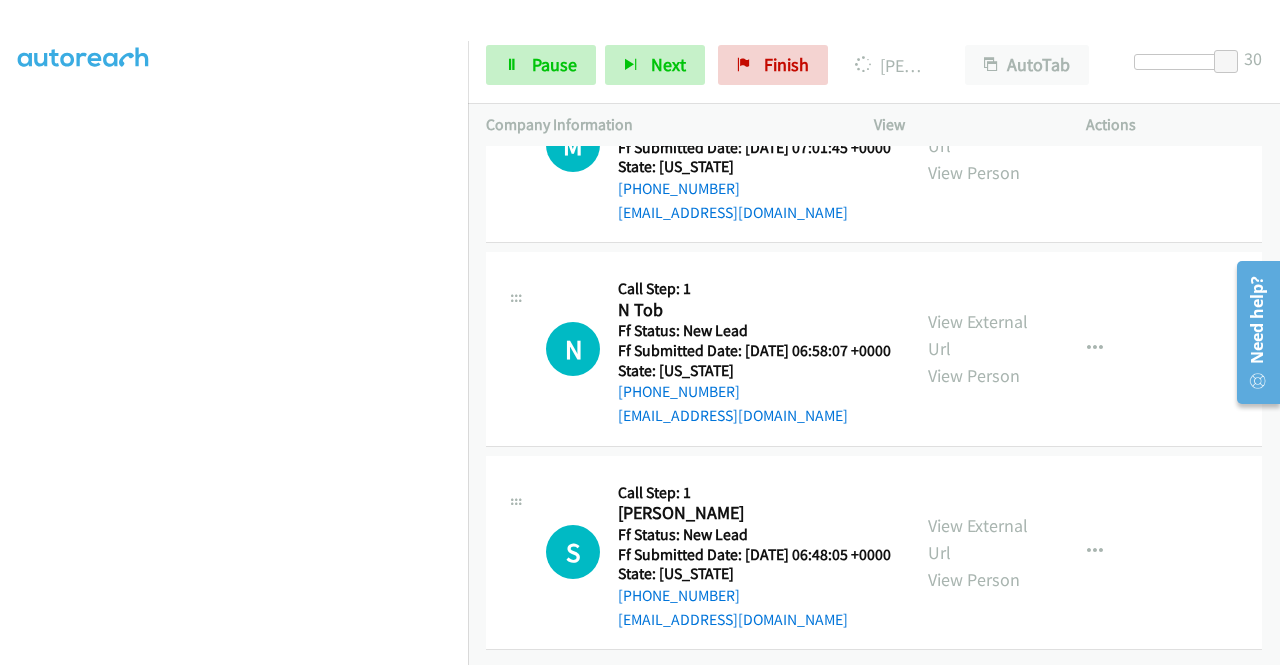 scroll, scrollTop: 0, scrollLeft: 0, axis: both 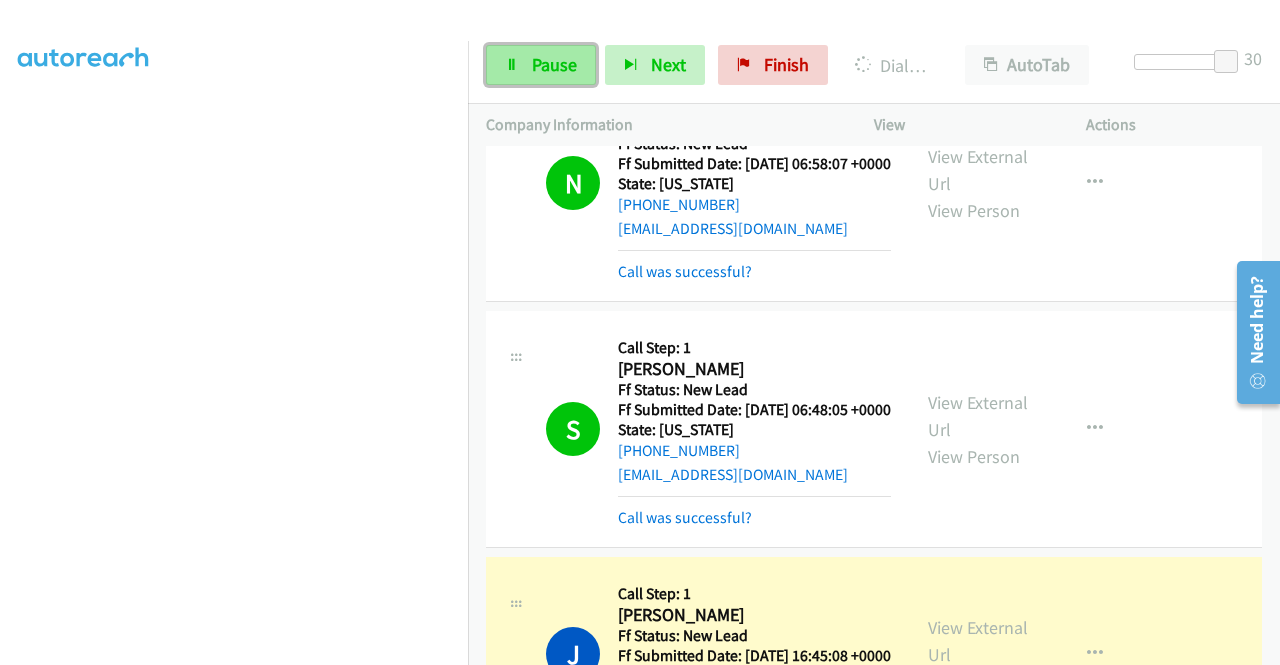 click on "Pause" at bounding box center [554, 64] 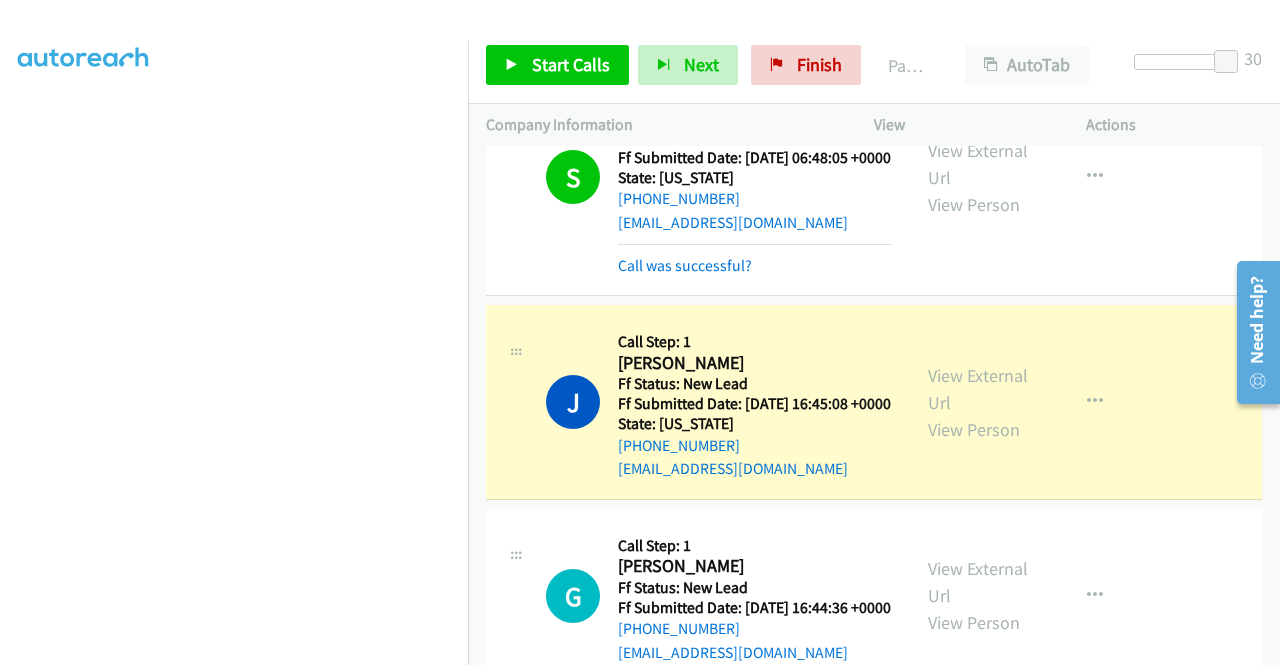 scroll, scrollTop: 1470, scrollLeft: 0, axis: vertical 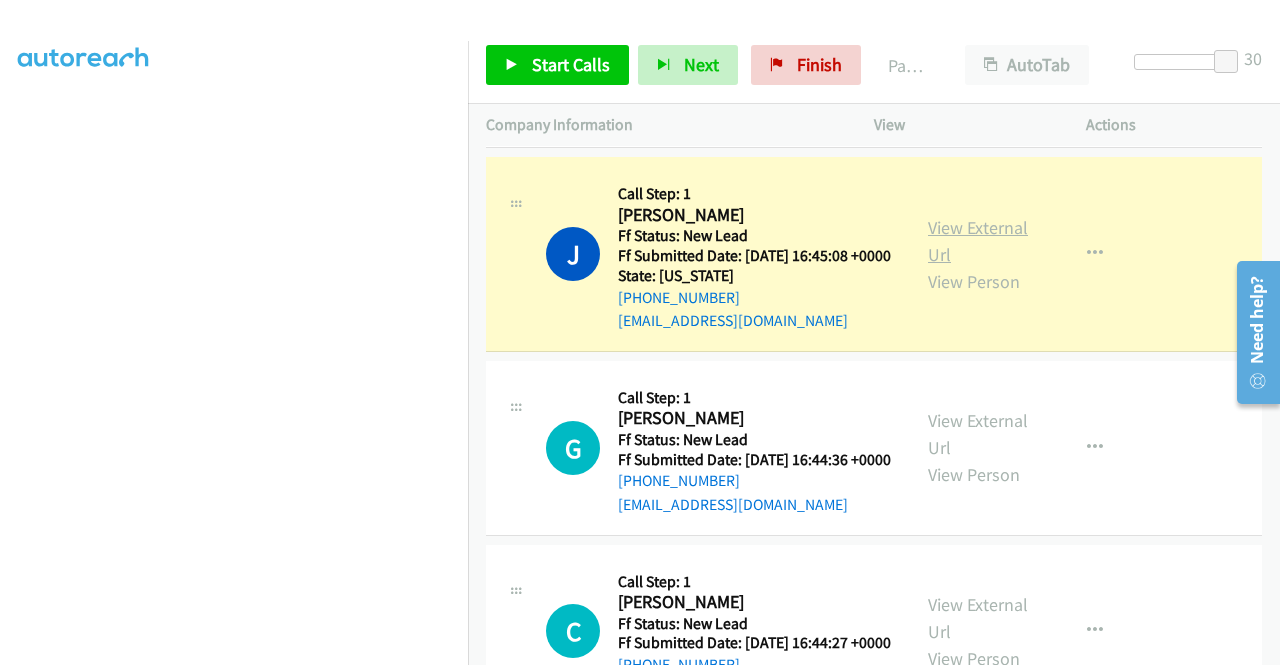 click on "View External Url" at bounding box center [978, 241] 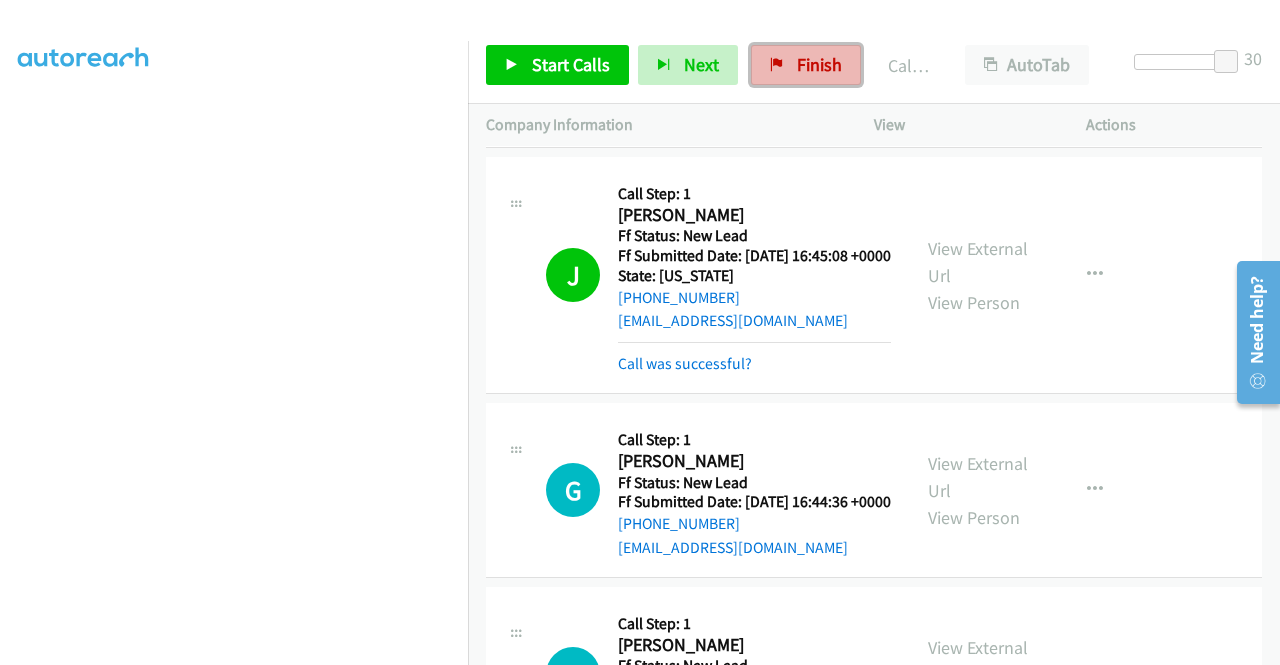 click on "Finish" at bounding box center (819, 64) 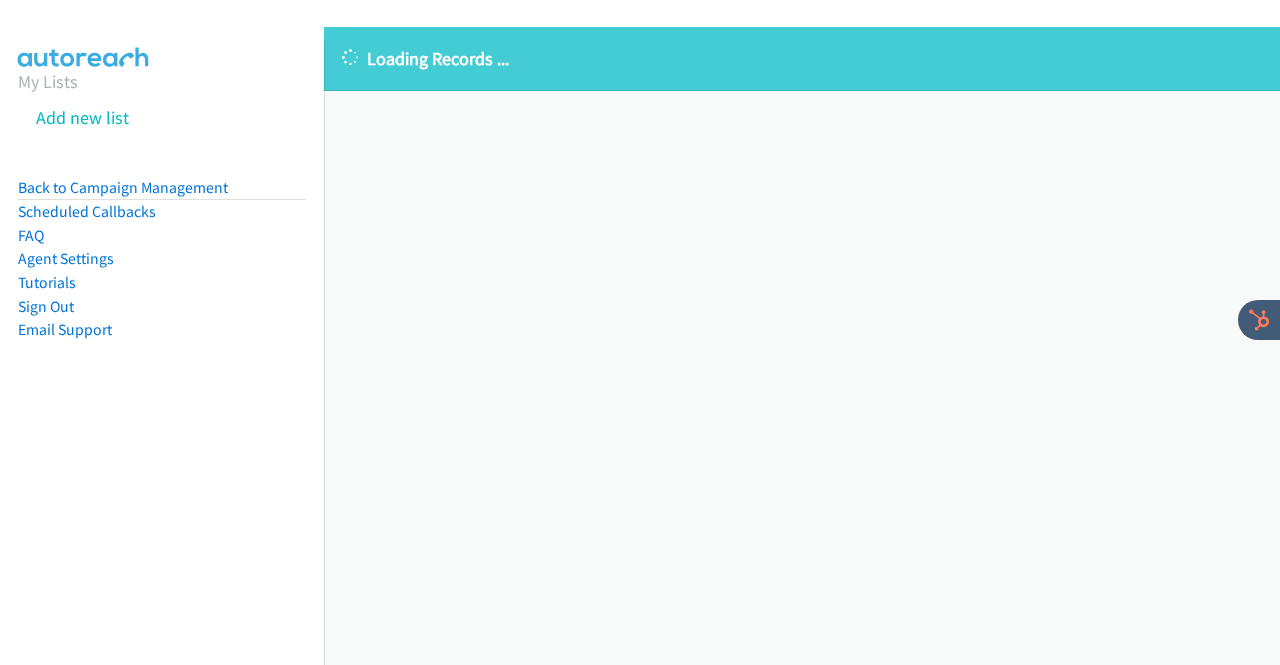 scroll, scrollTop: 0, scrollLeft: 0, axis: both 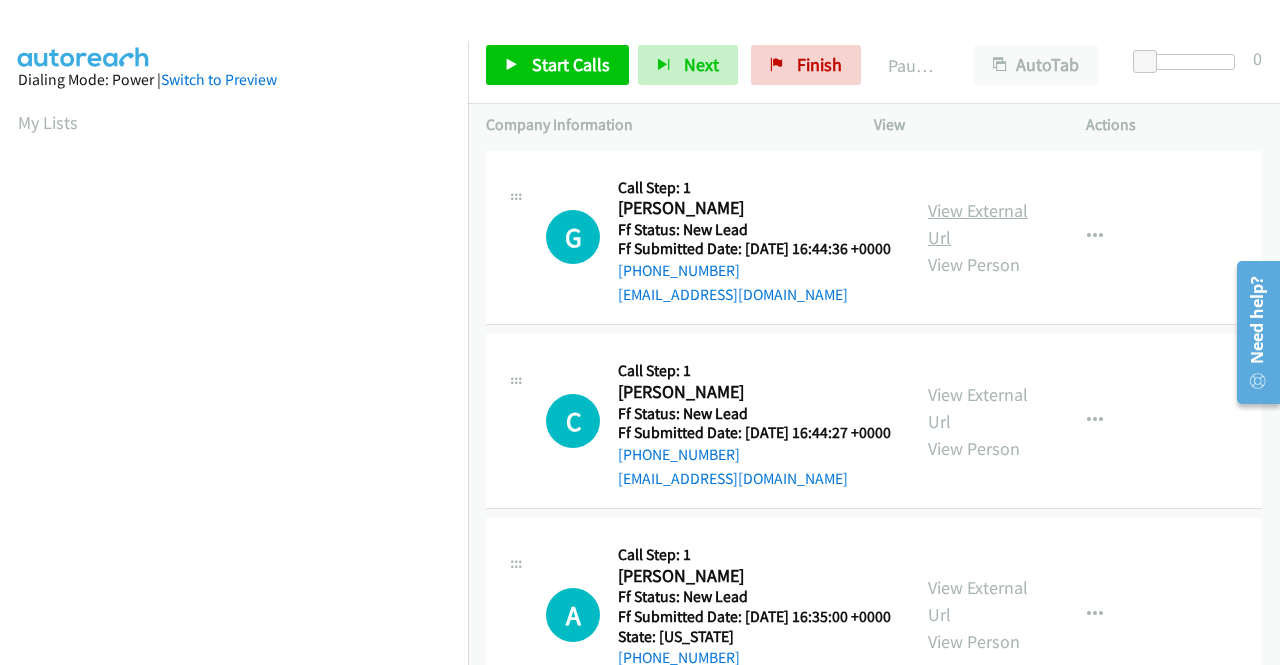 click on "View External Url" at bounding box center (978, 224) 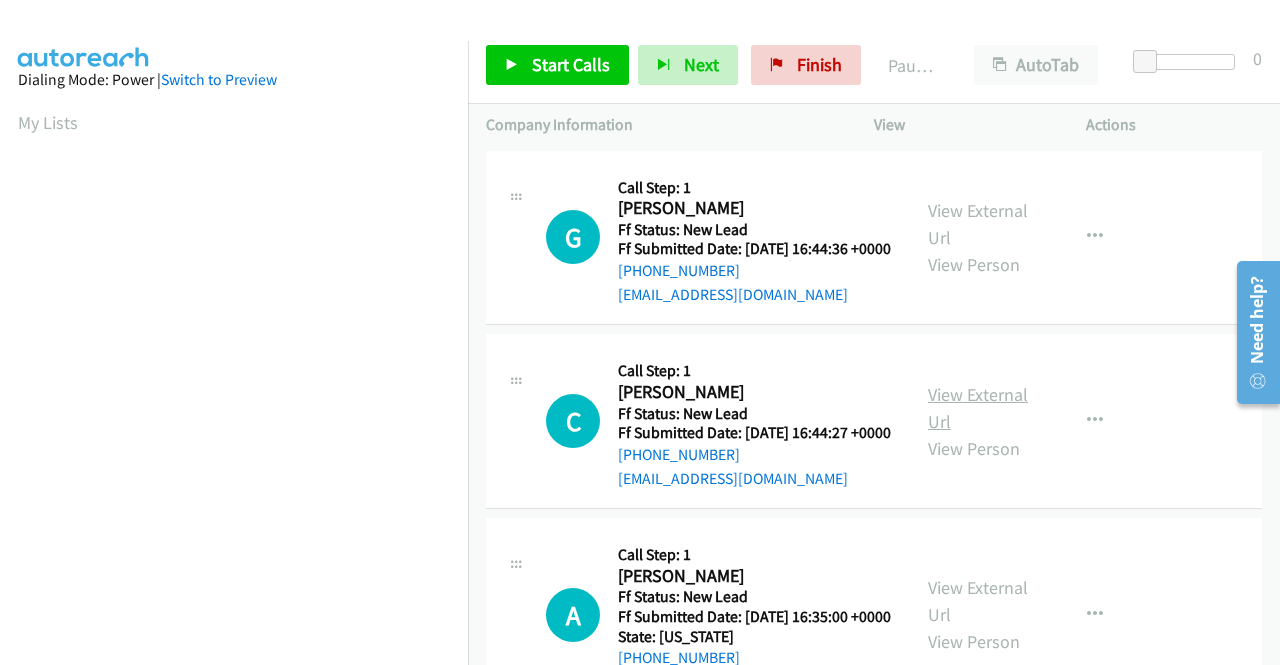 click on "View External Url" at bounding box center (978, 408) 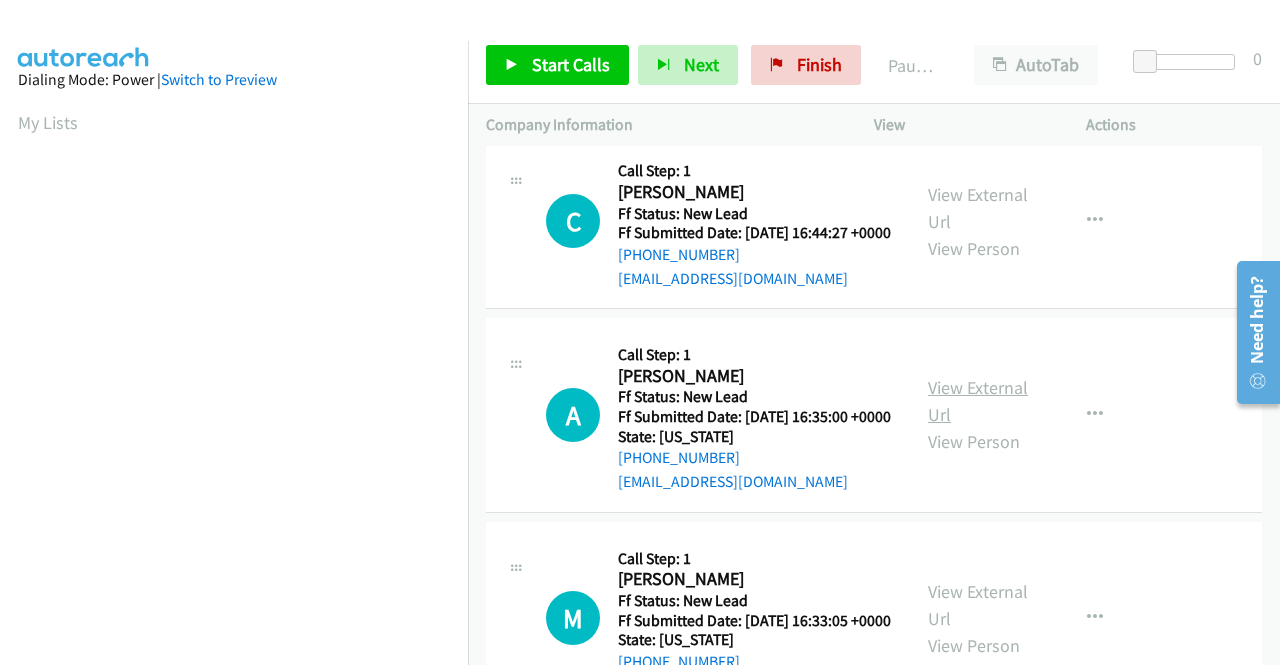 click on "View External Url" at bounding box center (978, 401) 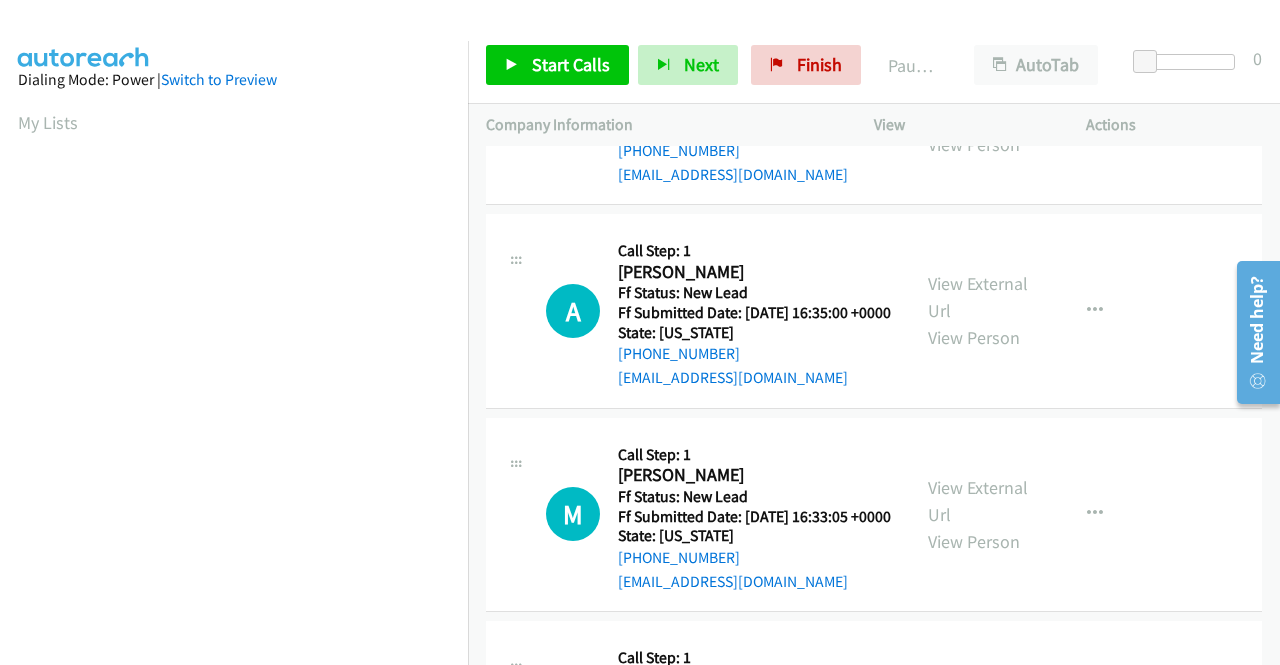 scroll, scrollTop: 400, scrollLeft: 0, axis: vertical 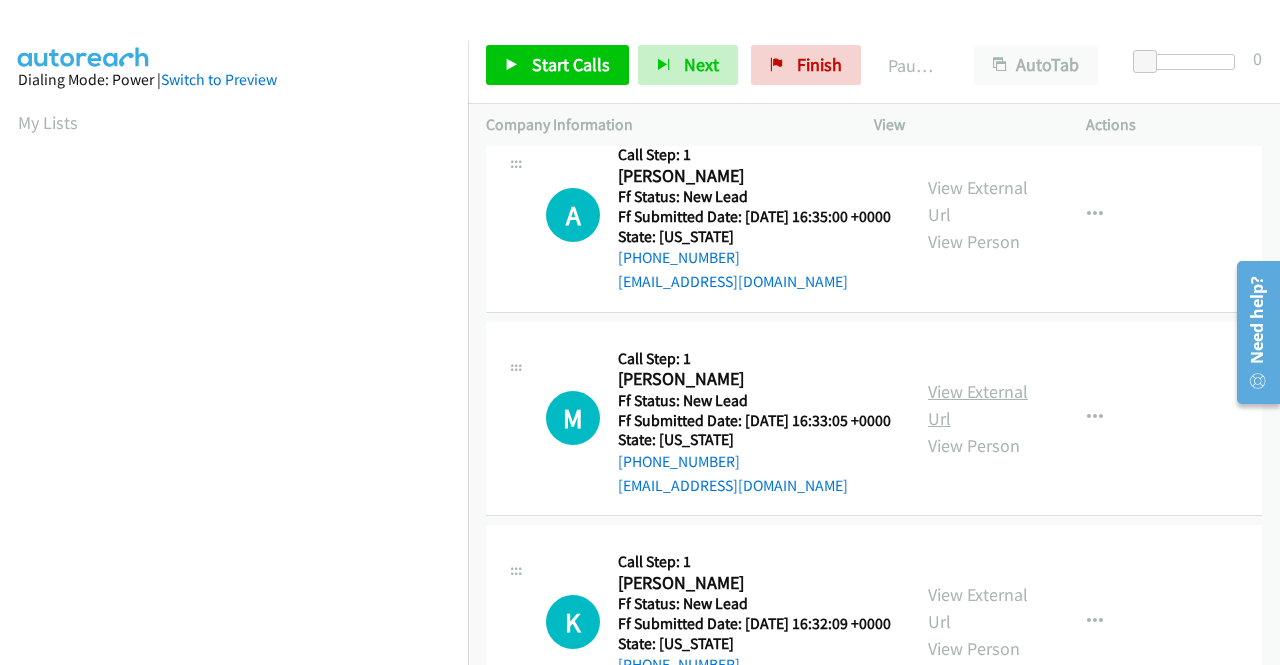 click on "View External Url" at bounding box center [978, 405] 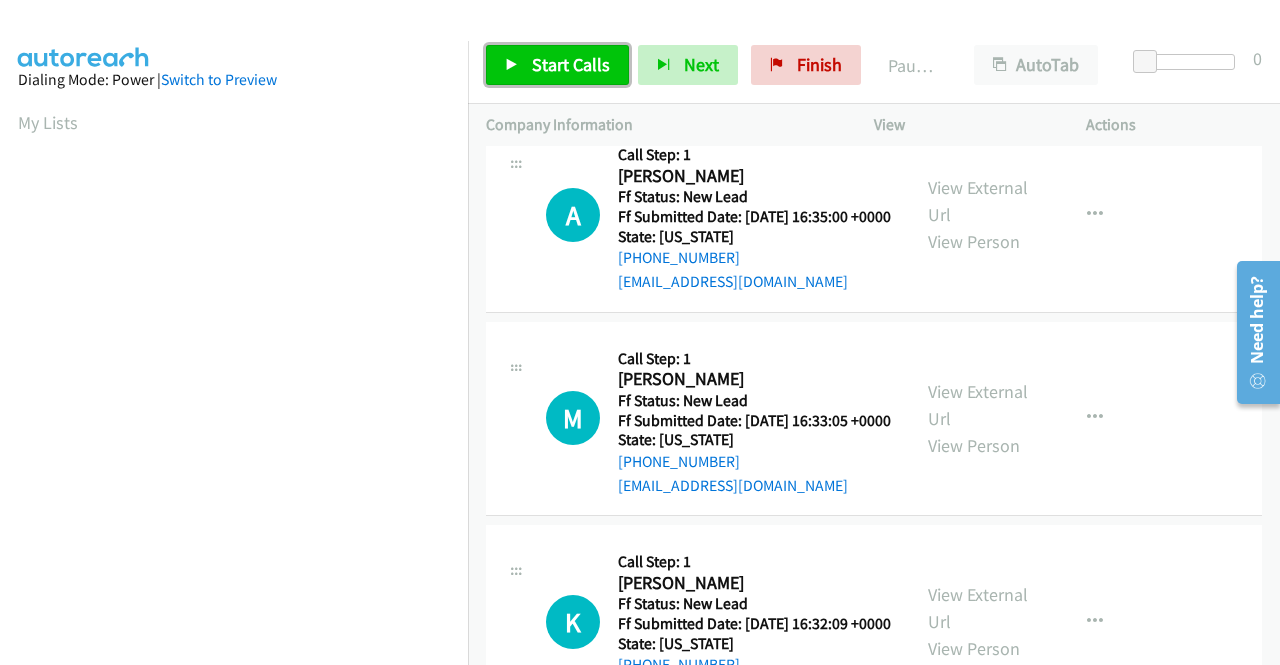 click on "Start Calls" at bounding box center (571, 64) 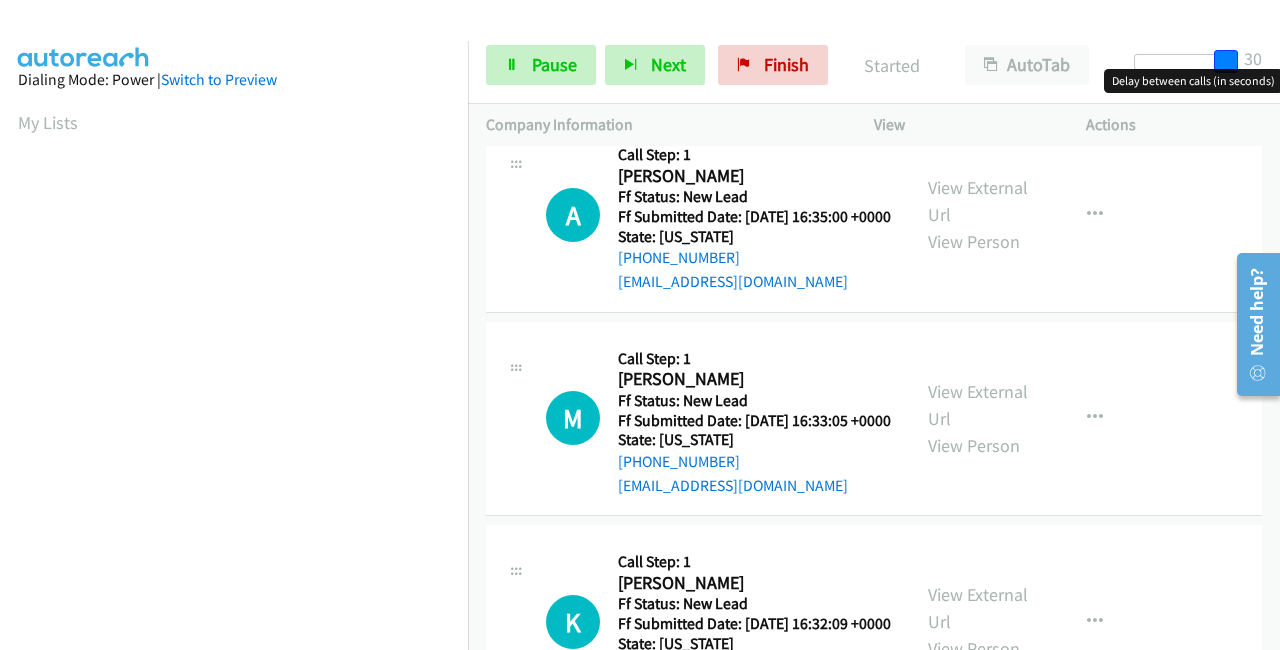 drag, startPoint x: 1147, startPoint y: 59, endPoint x: 1279, endPoint y: 65, distance: 132.13629 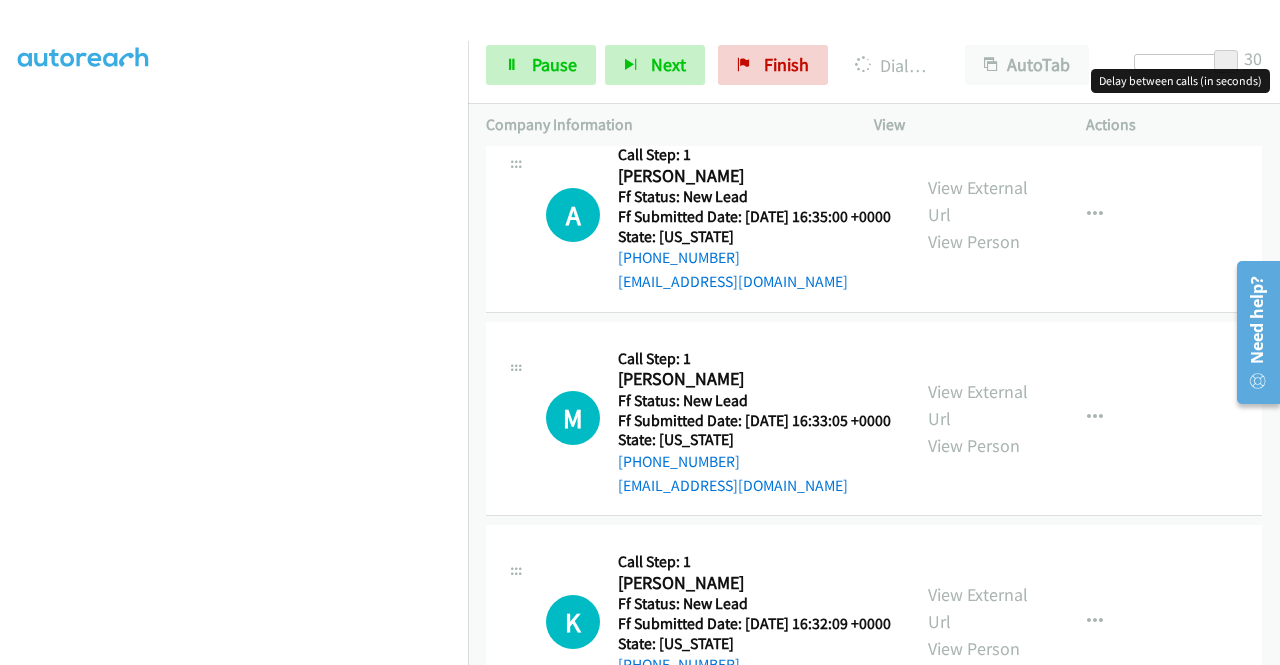 scroll, scrollTop: 456, scrollLeft: 0, axis: vertical 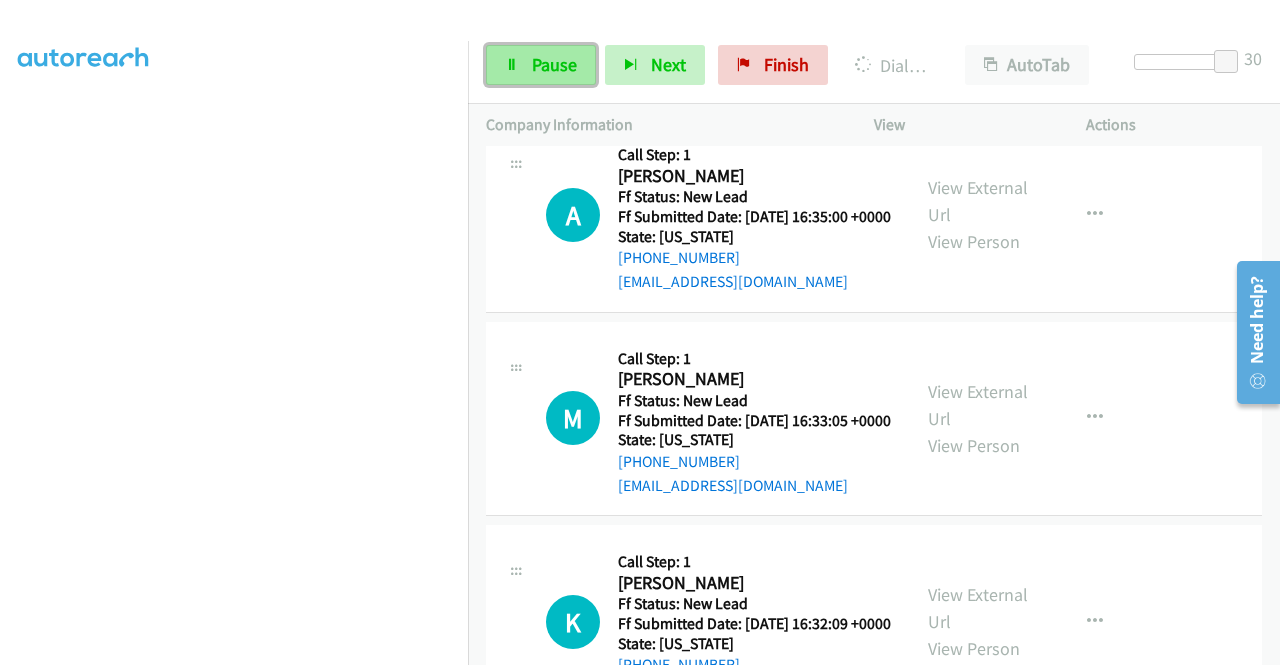 click on "Pause" at bounding box center [541, 65] 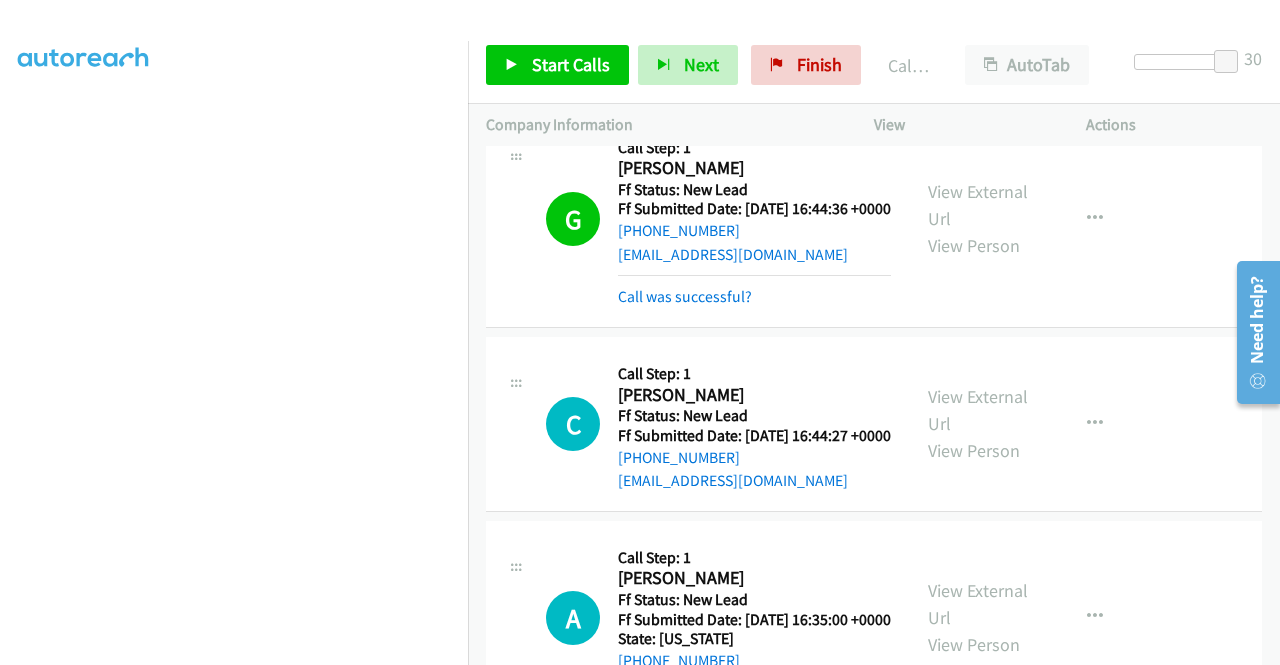 scroll, scrollTop: 100, scrollLeft: 0, axis: vertical 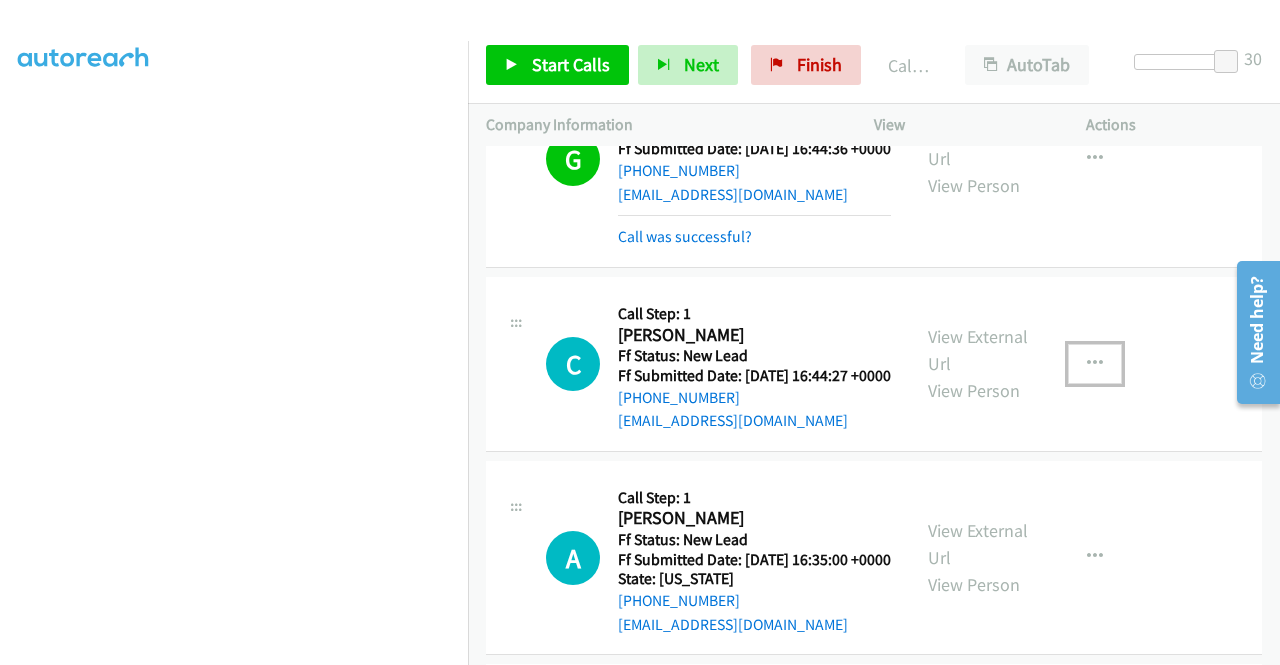 click at bounding box center [1095, 364] 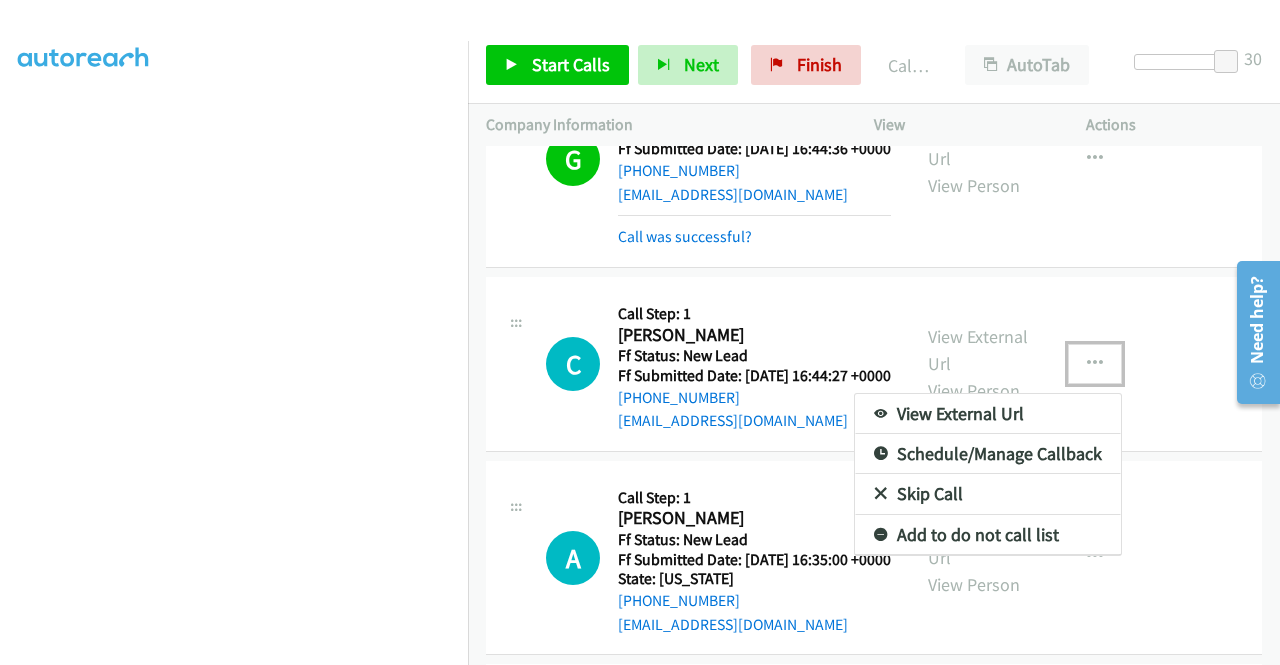 click on "Skip Call" at bounding box center (988, 494) 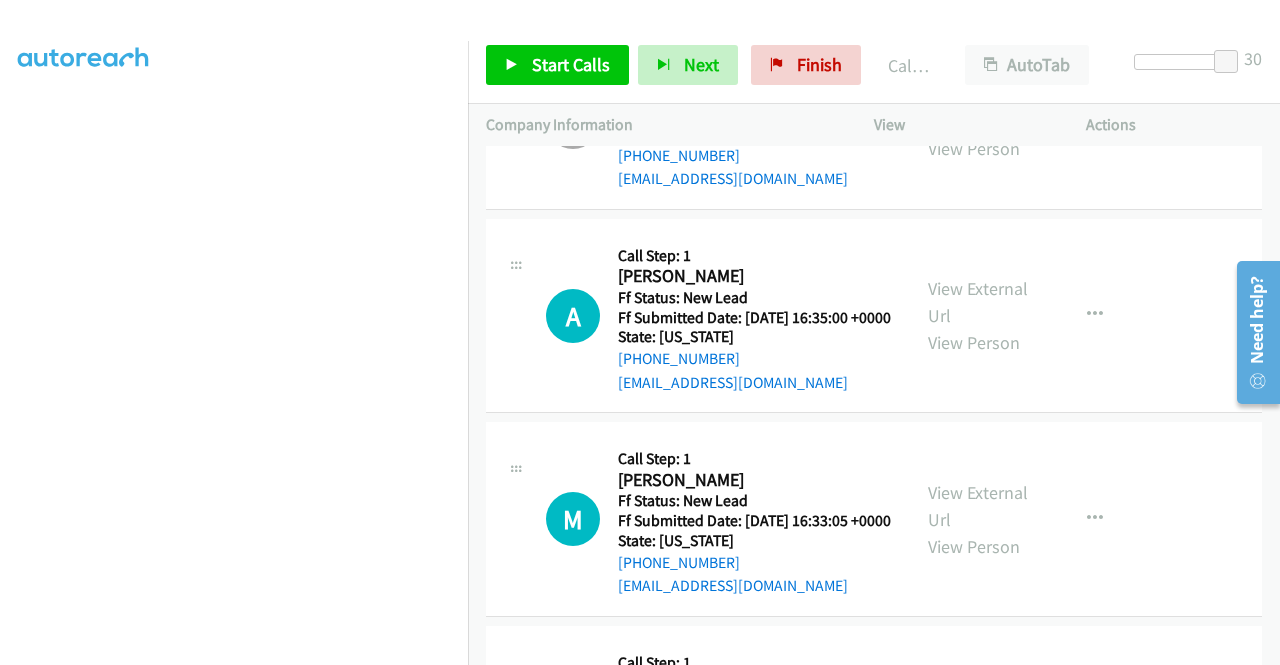 scroll, scrollTop: 400, scrollLeft: 0, axis: vertical 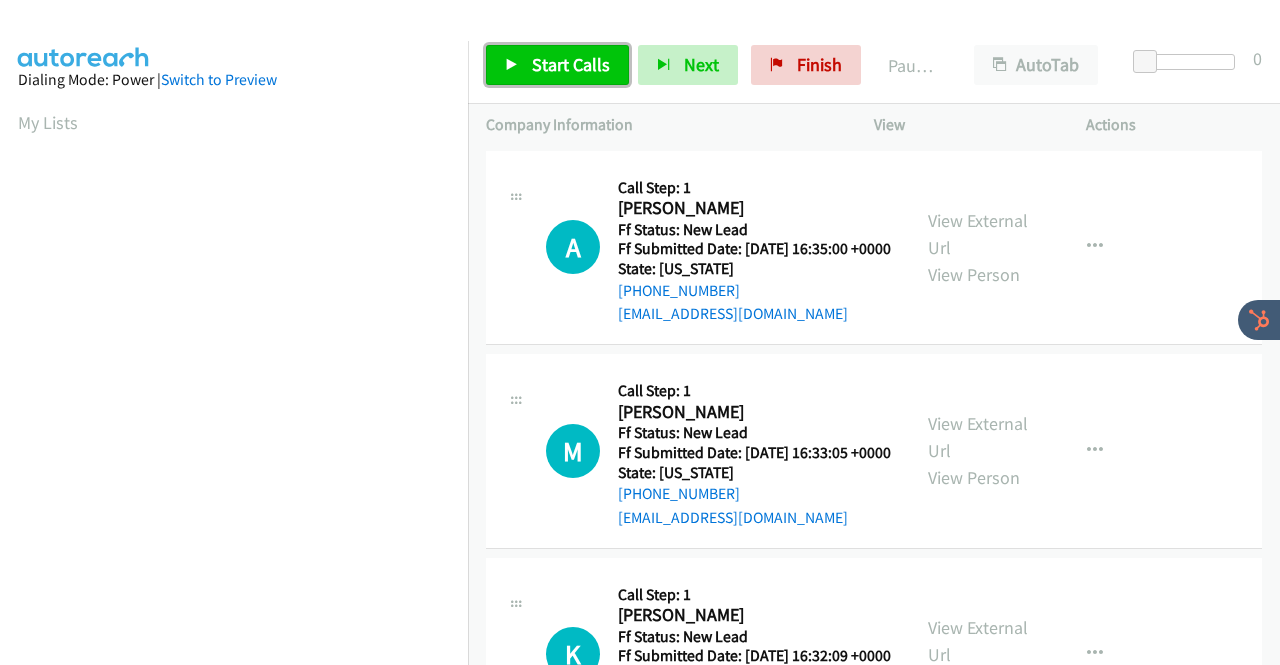 click on "Start Calls" at bounding box center (571, 64) 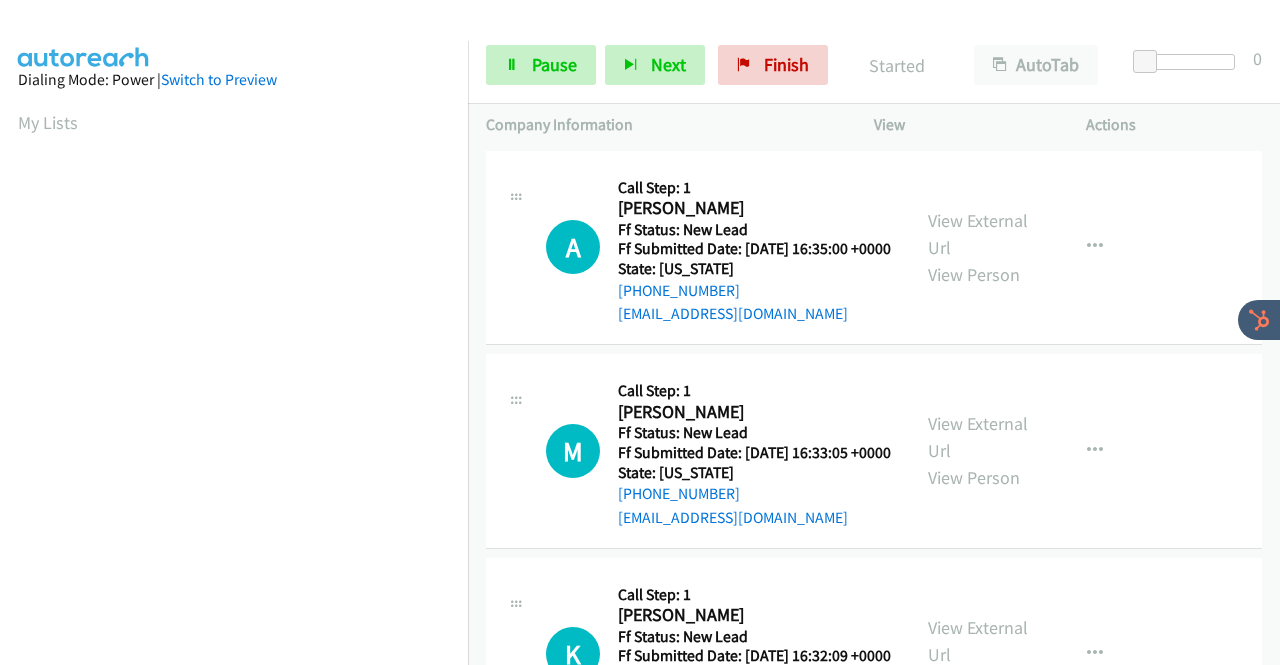 scroll, scrollTop: 0, scrollLeft: 0, axis: both 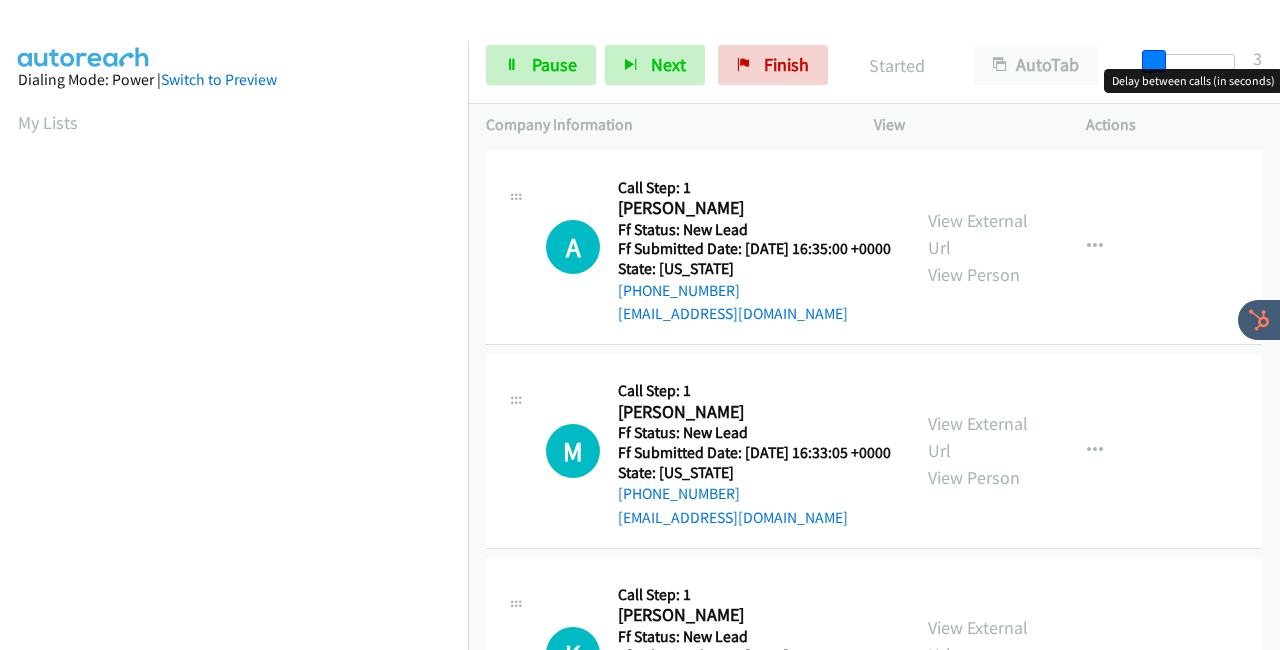 drag, startPoint x: 1156, startPoint y: 61, endPoint x: 1278, endPoint y: 71, distance: 122.40915 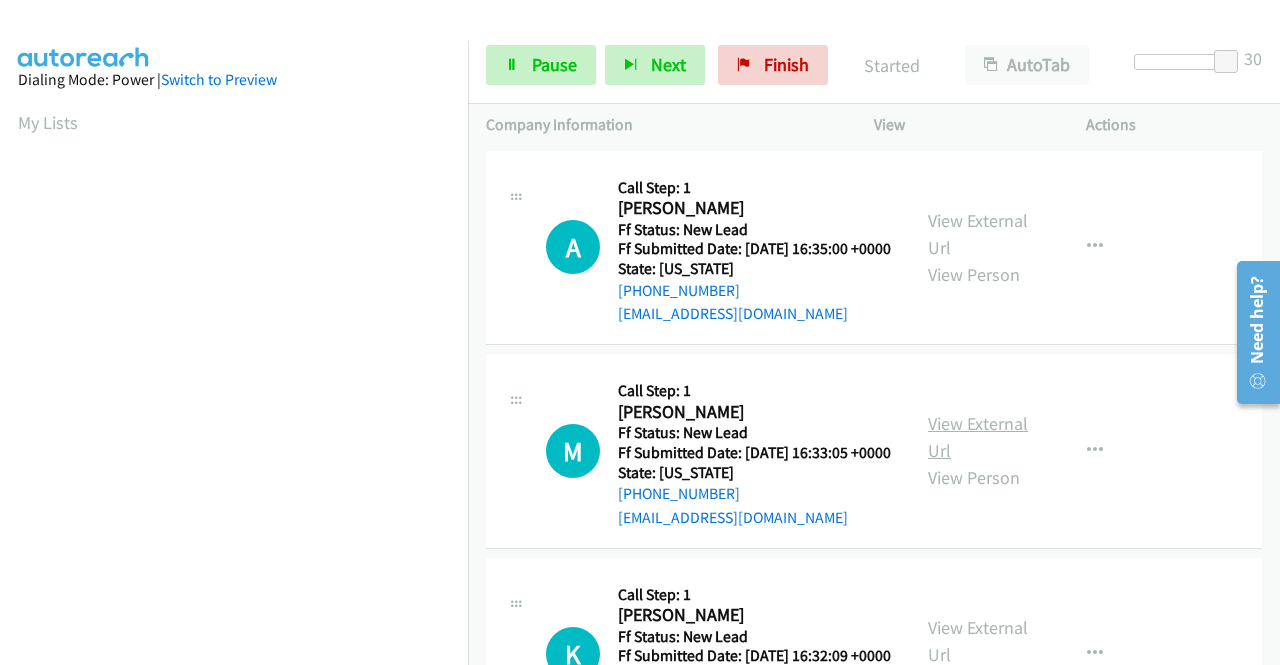 click on "View External Url" at bounding box center (978, 437) 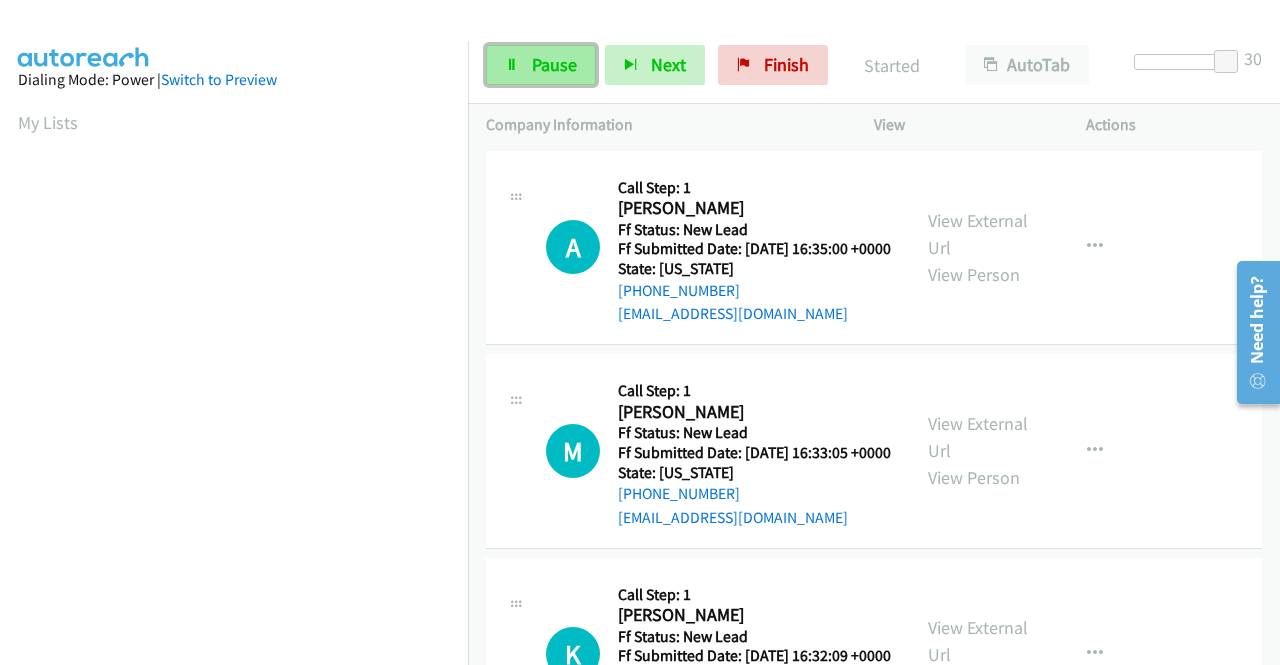 click on "Pause" at bounding box center (541, 65) 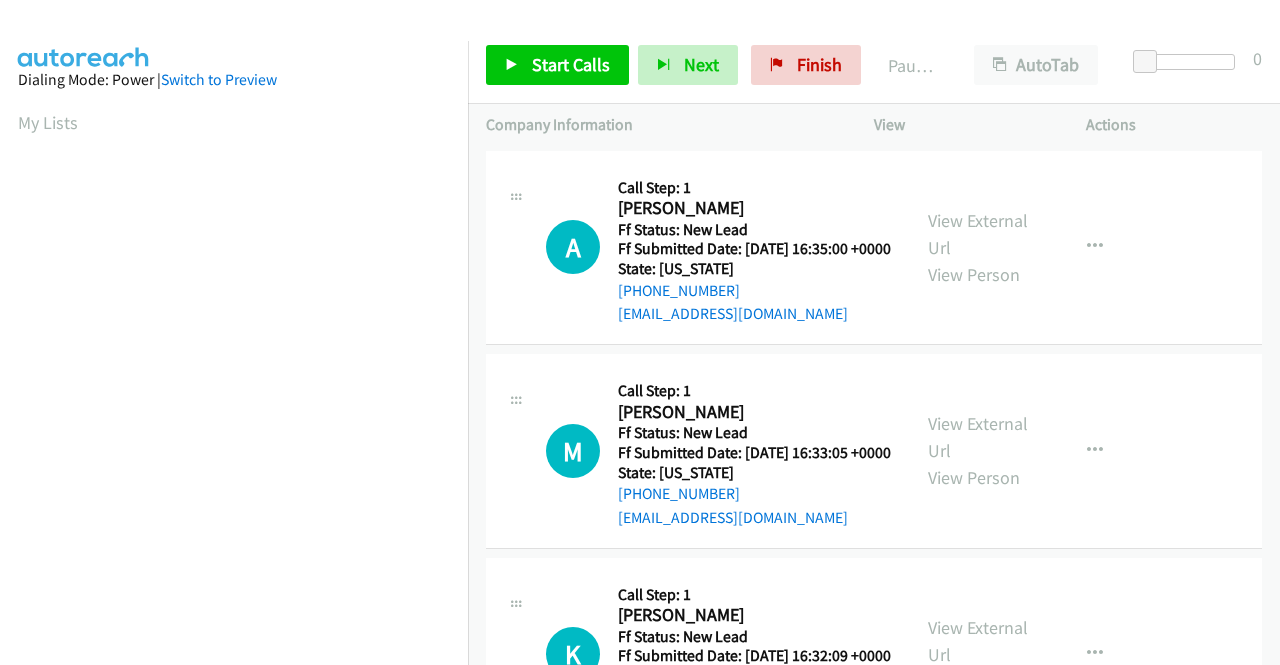 scroll, scrollTop: 0, scrollLeft: 0, axis: both 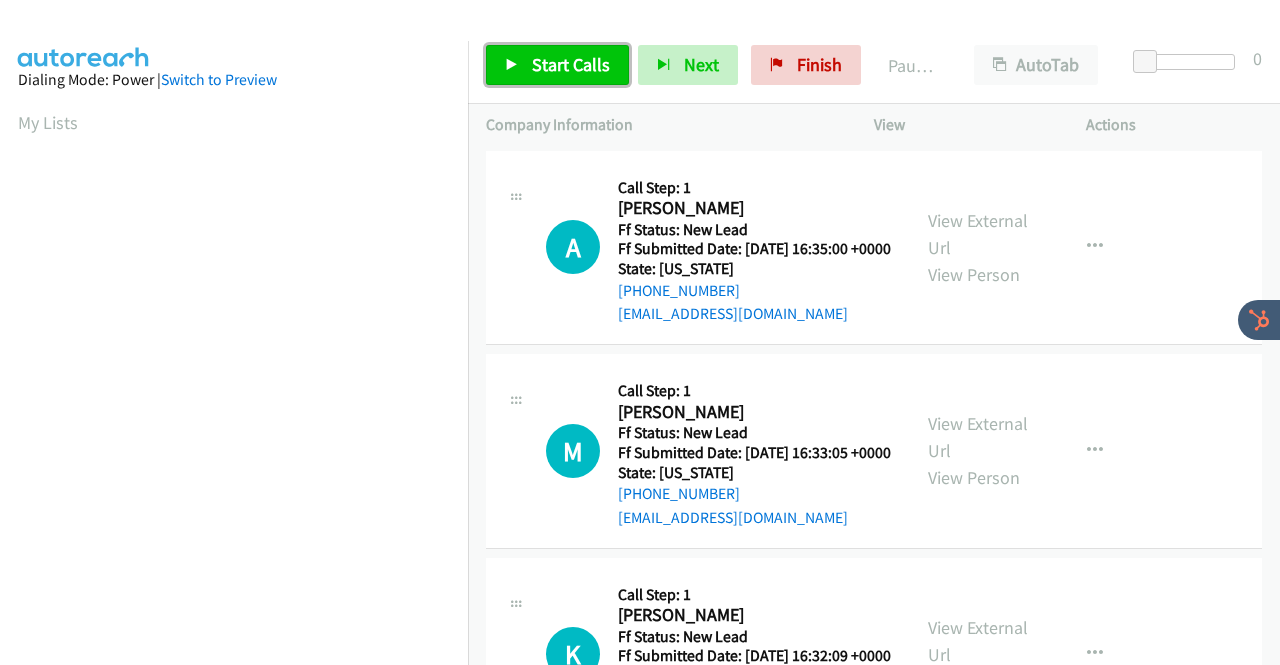 click on "Start Calls" at bounding box center [571, 64] 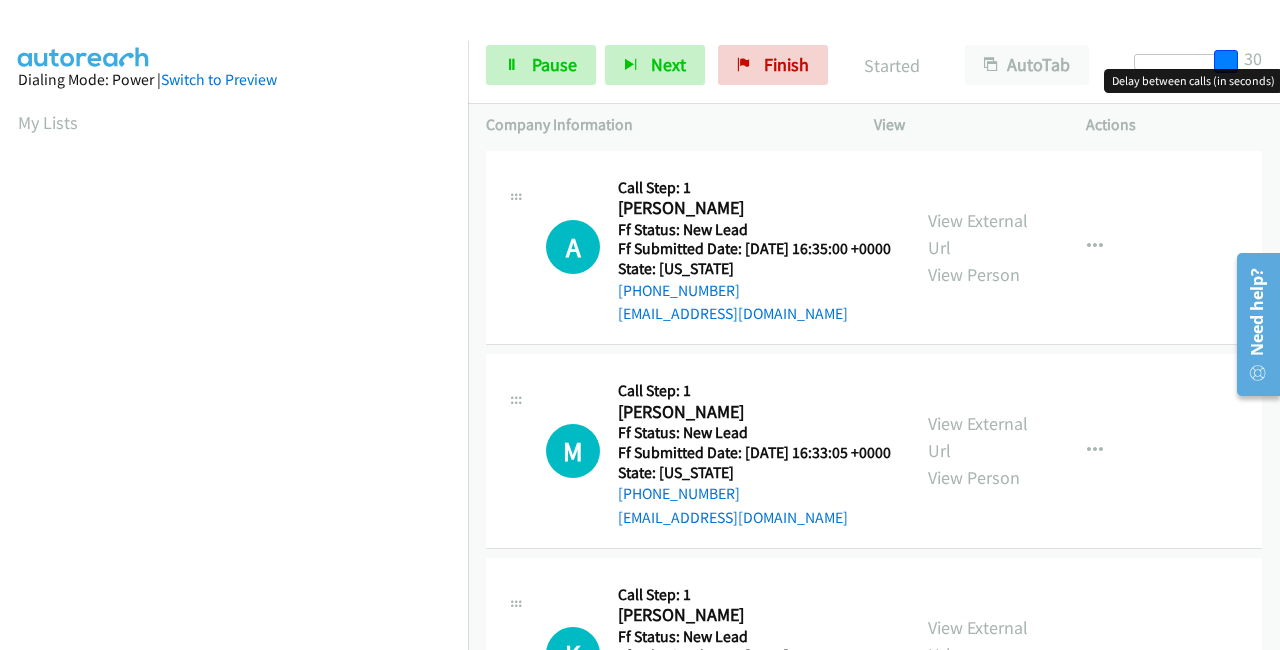 drag, startPoint x: 1145, startPoint y: 62, endPoint x: 1279, endPoint y: 98, distance: 138.75157 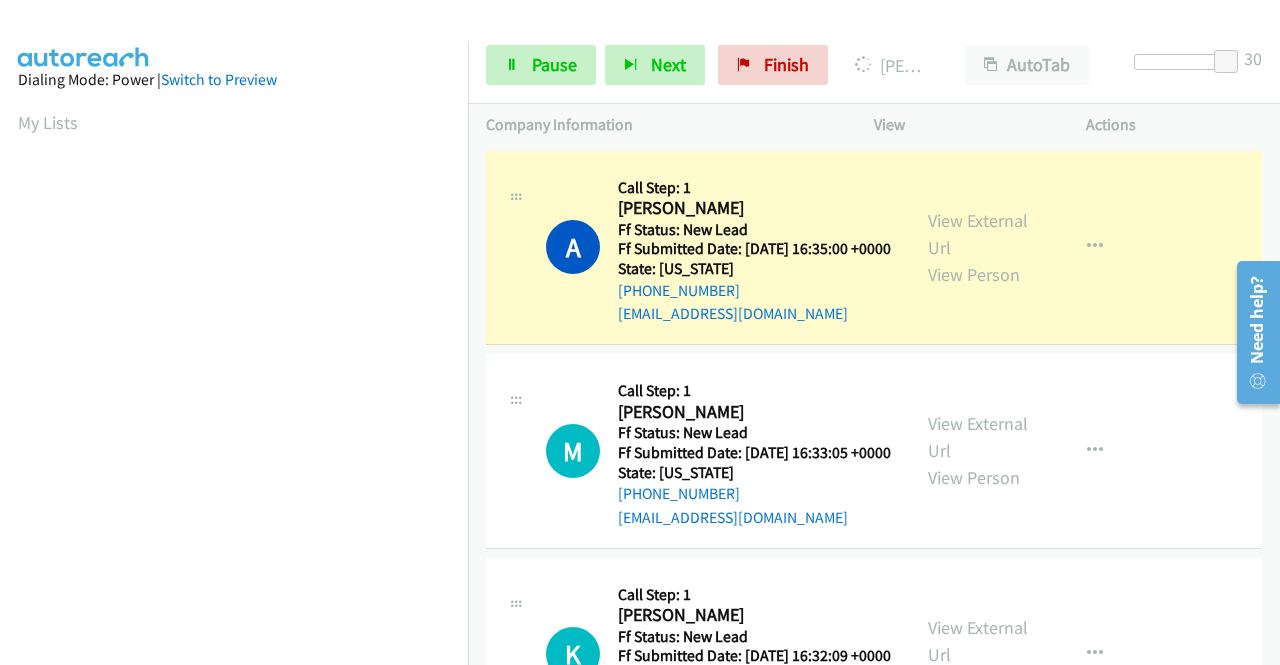scroll, scrollTop: 456, scrollLeft: 0, axis: vertical 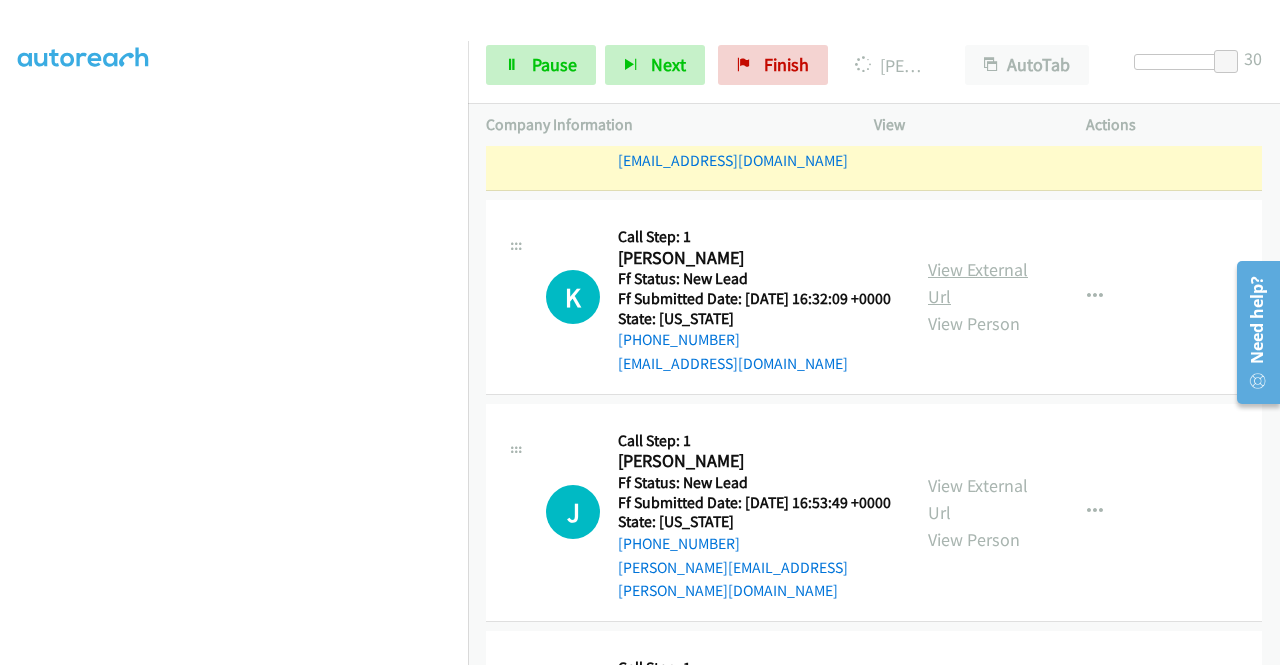 click on "View External Url" at bounding box center [978, 283] 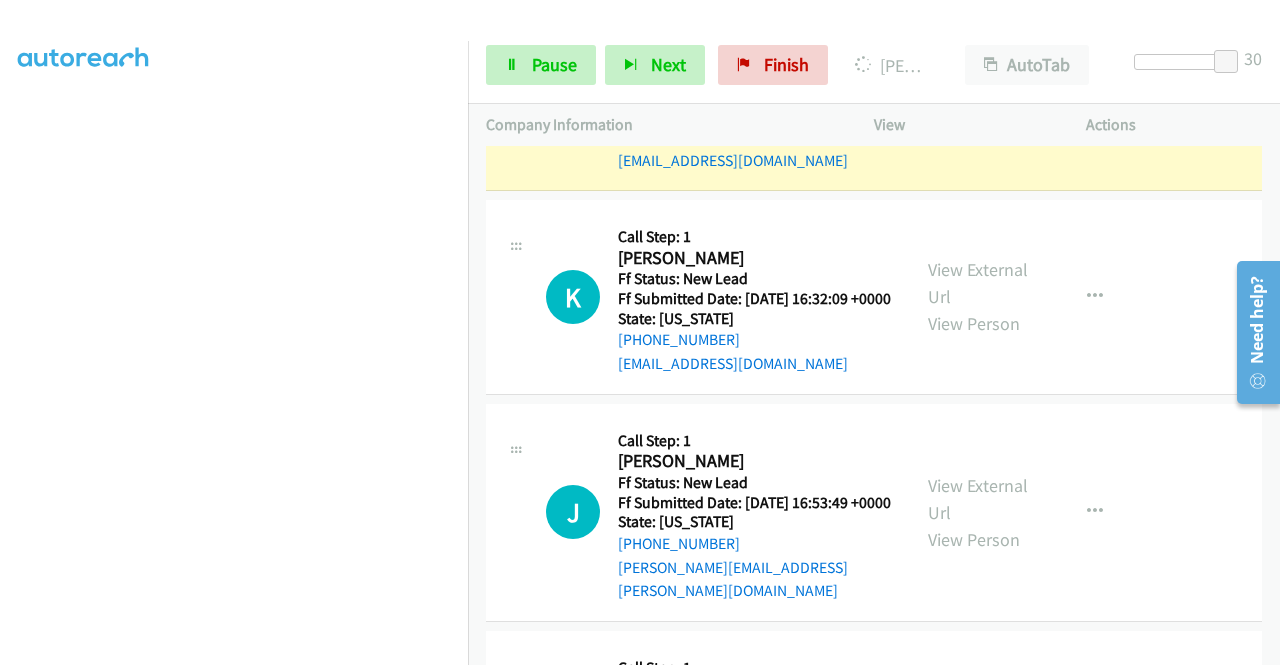 scroll, scrollTop: 456, scrollLeft: 0, axis: vertical 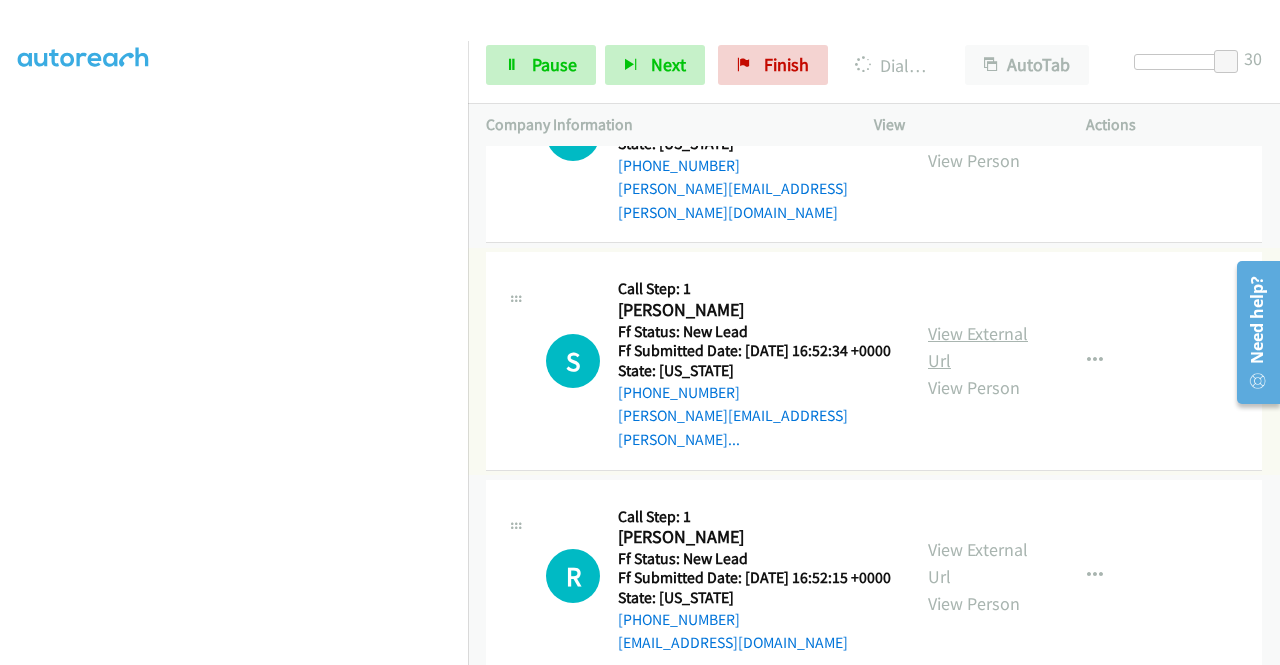 click on "View External Url" at bounding box center [978, 347] 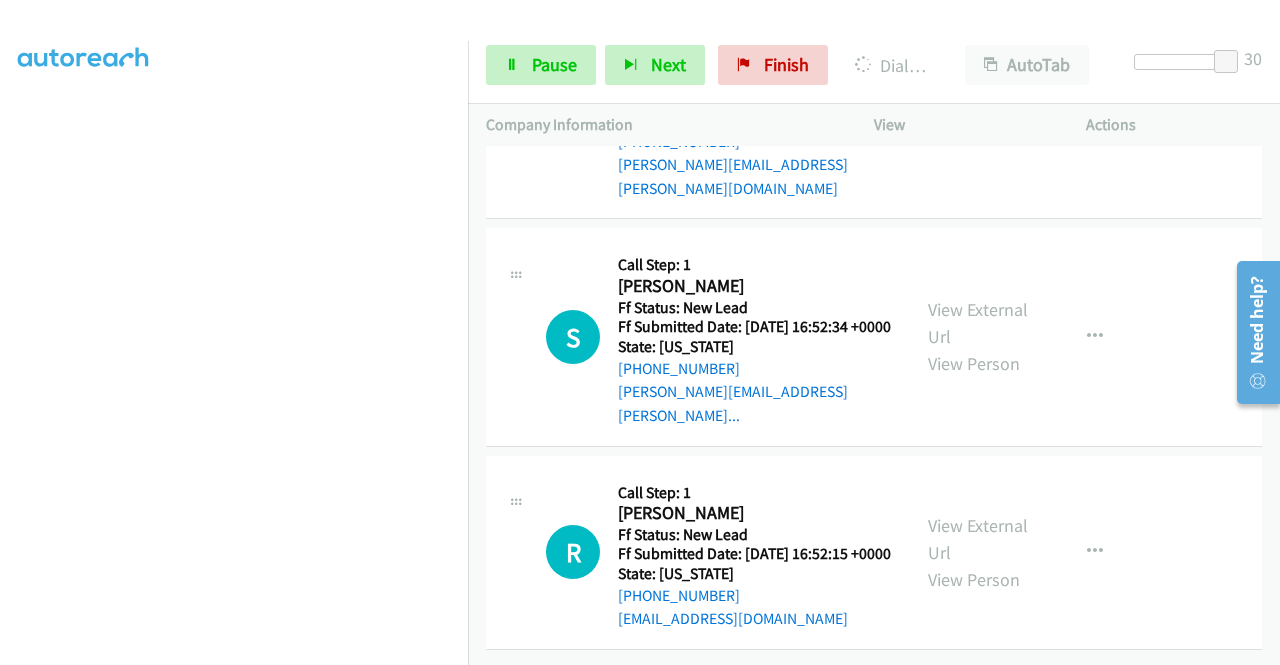 scroll, scrollTop: 928, scrollLeft: 0, axis: vertical 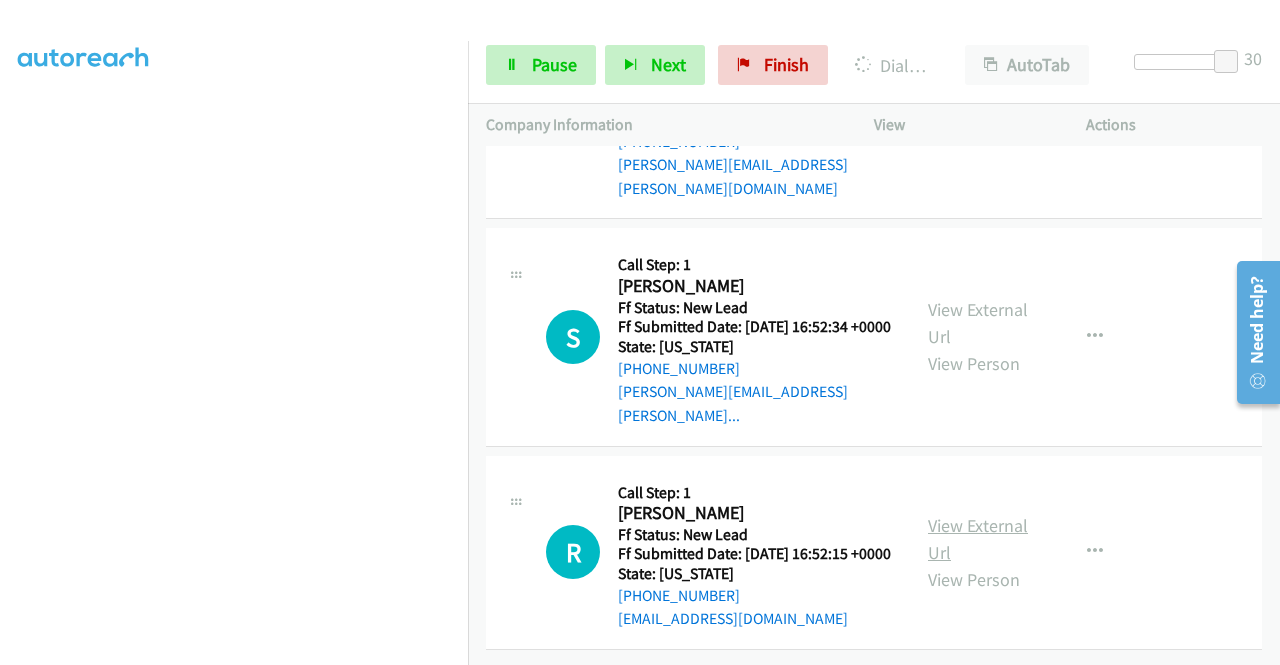 click on "View External Url" at bounding box center [978, 539] 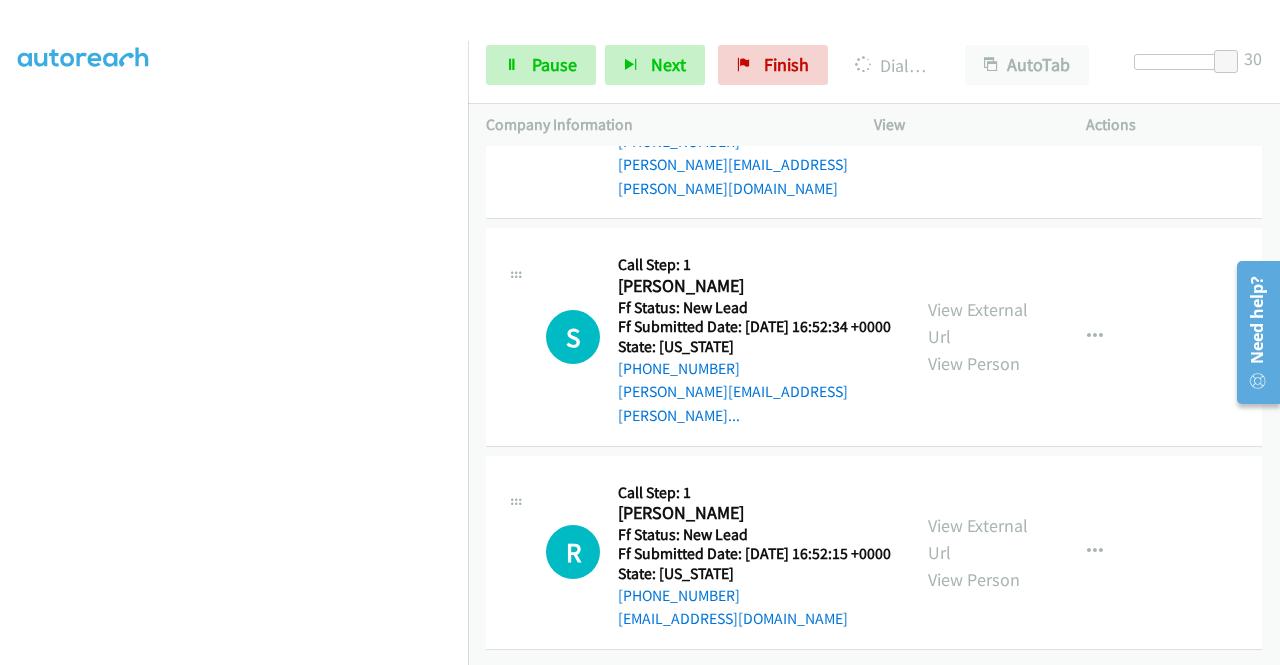 scroll, scrollTop: 456, scrollLeft: 0, axis: vertical 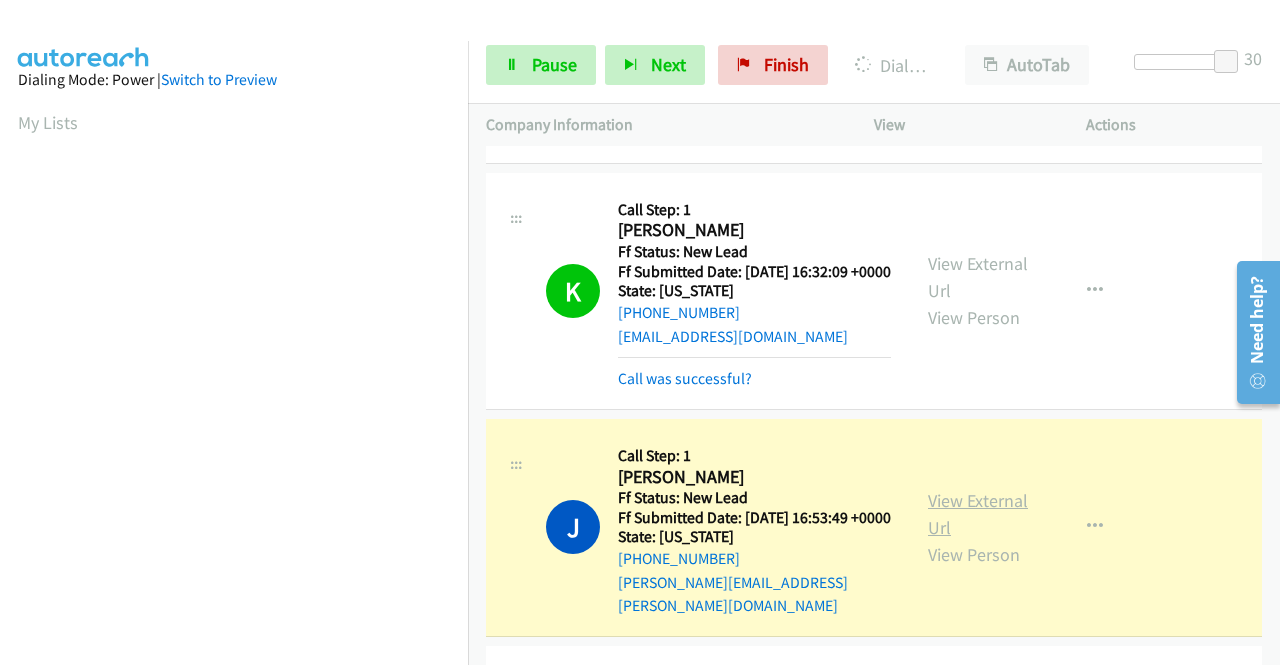 click on "View External Url" at bounding box center (978, 514) 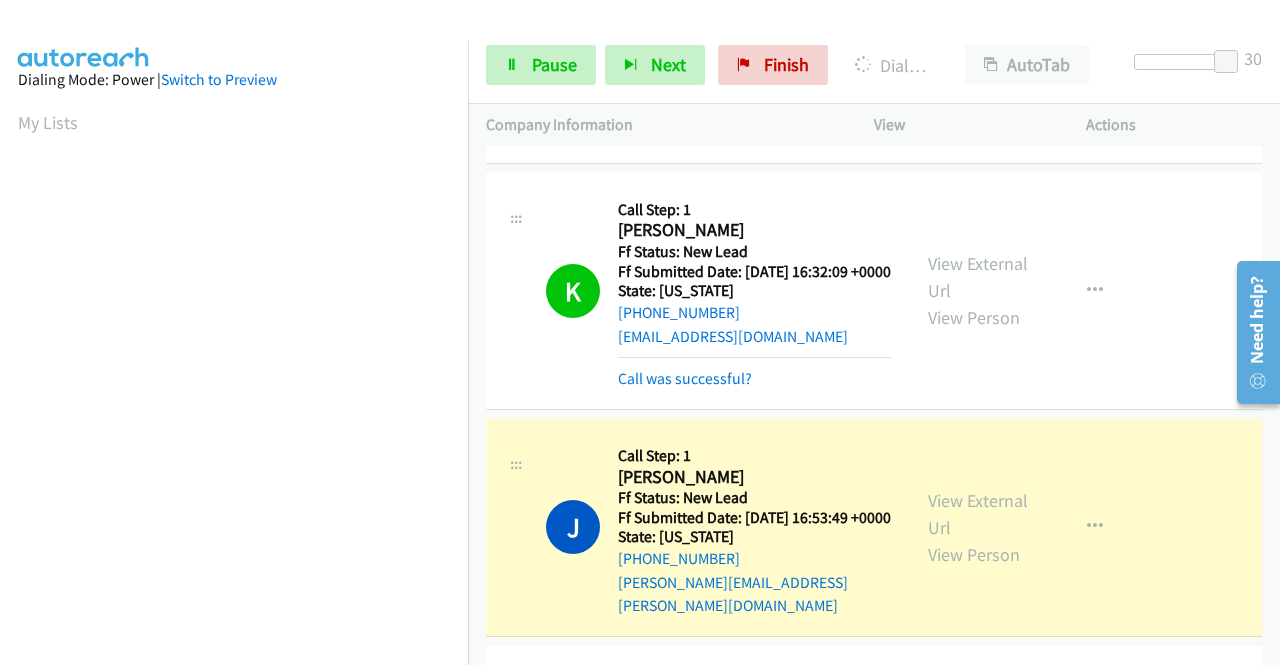 scroll, scrollTop: 456, scrollLeft: 0, axis: vertical 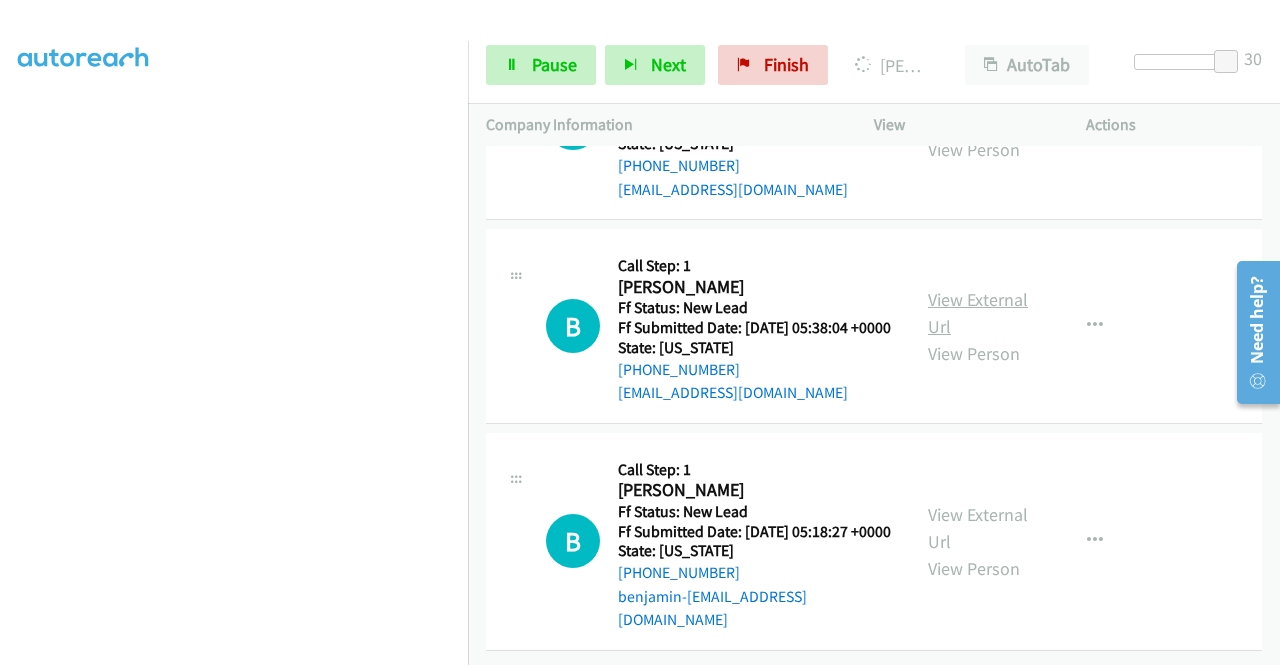 click on "View External Url" at bounding box center (978, 313) 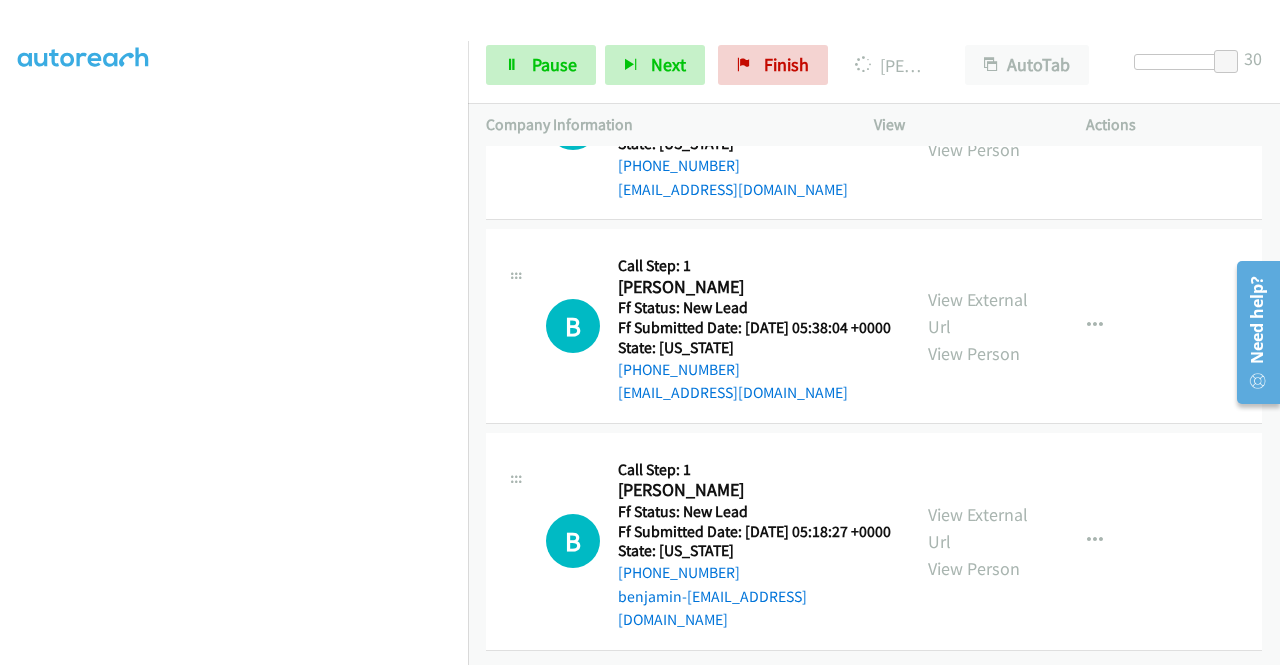 scroll, scrollTop: 1458, scrollLeft: 0, axis: vertical 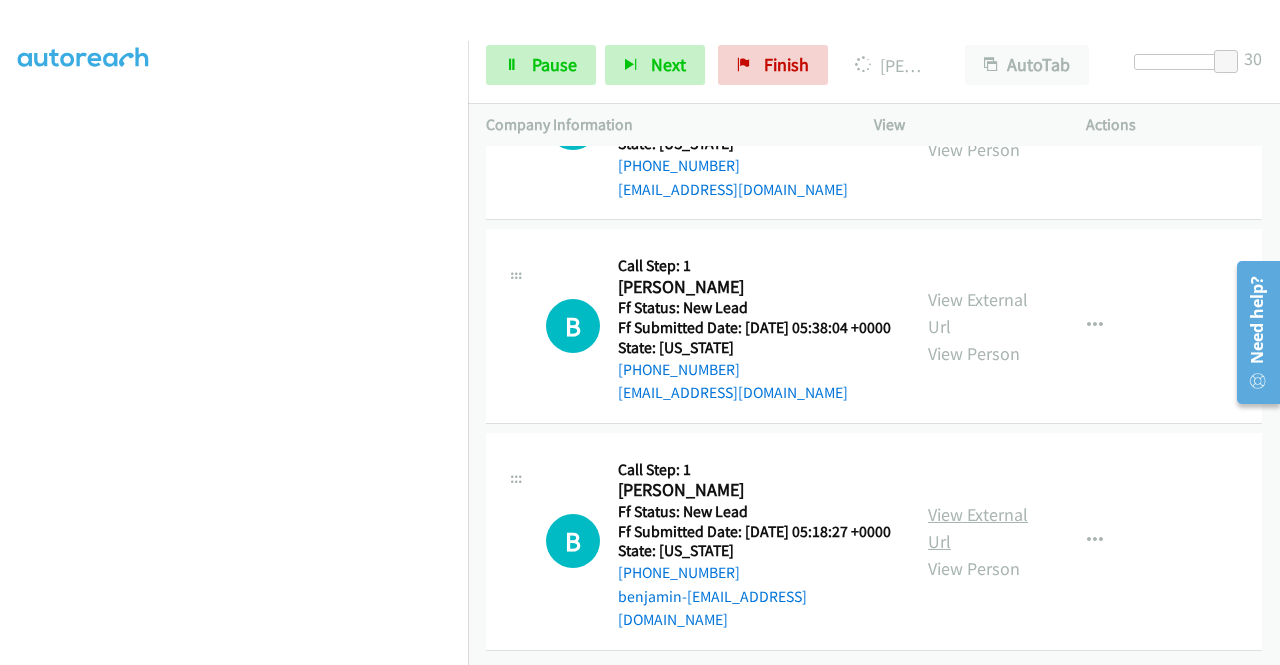 click on "View External Url" at bounding box center [978, 528] 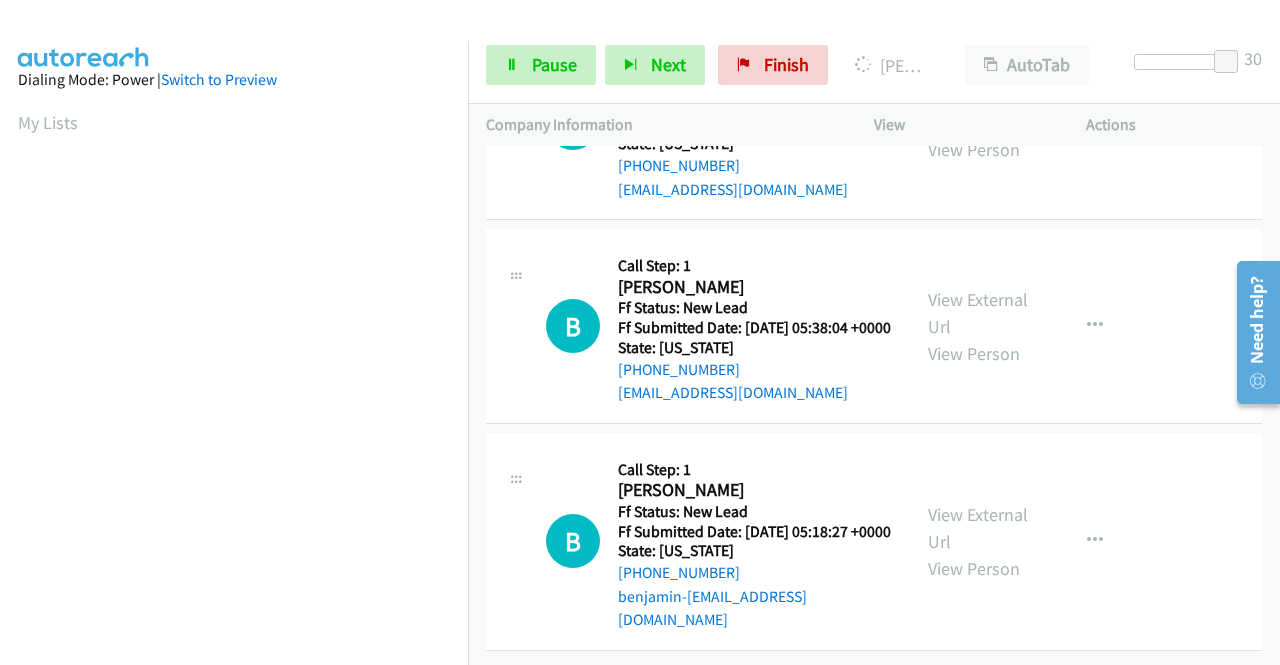 scroll, scrollTop: 456, scrollLeft: 0, axis: vertical 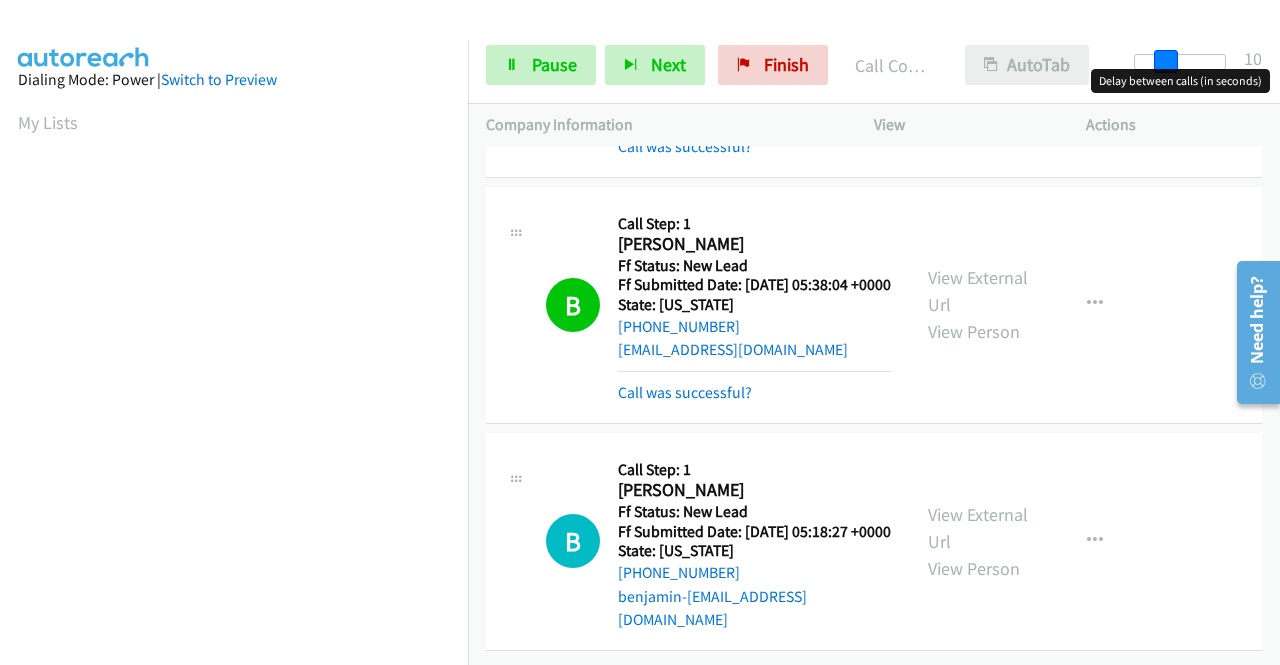 drag, startPoint x: 1221, startPoint y: 51, endPoint x: 1071, endPoint y: 64, distance: 150.56229 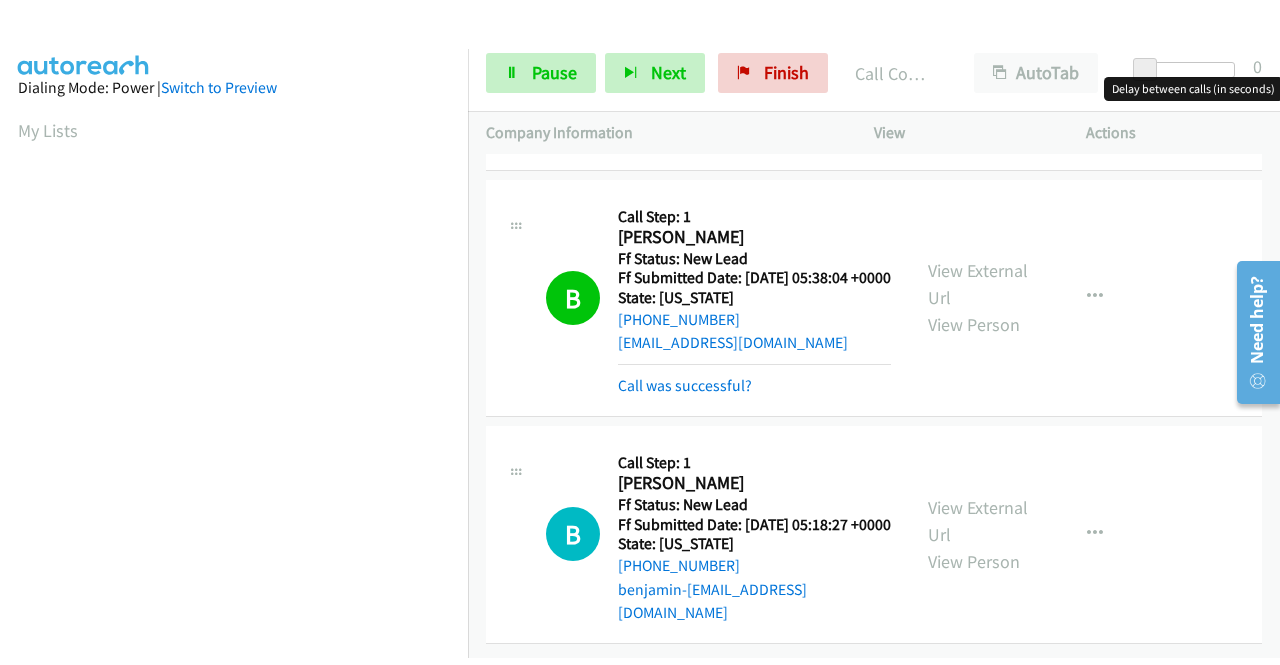 scroll, scrollTop: 1600, scrollLeft: 0, axis: vertical 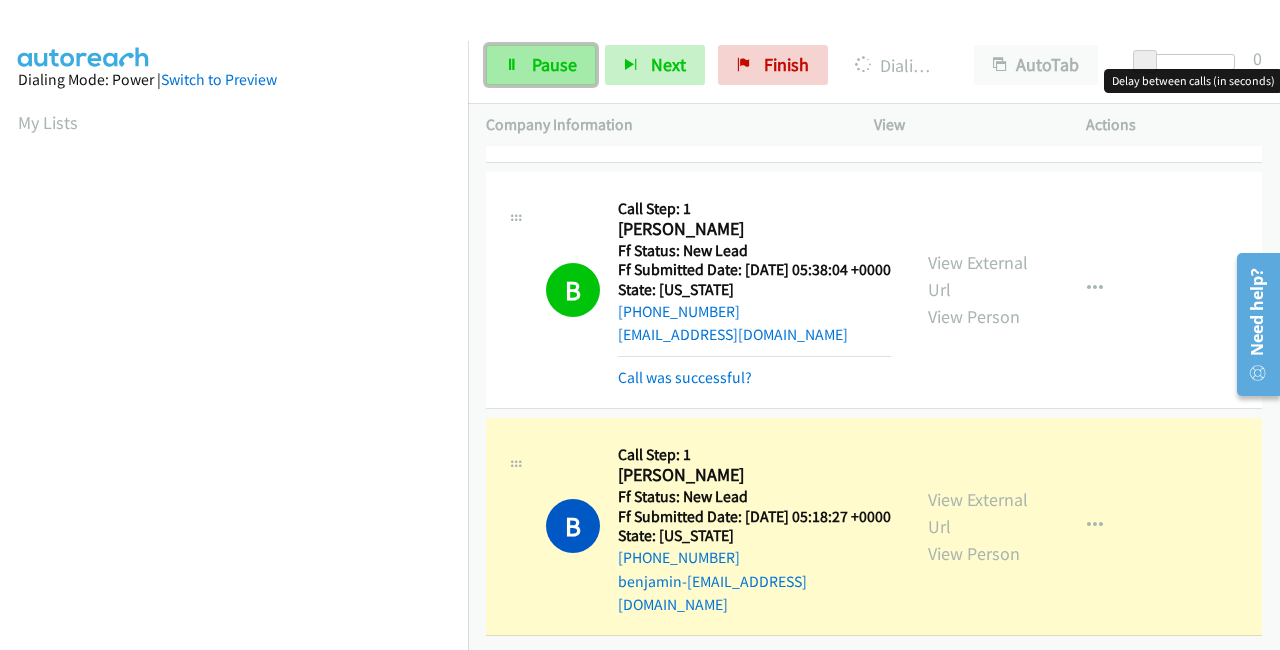 click on "Pause" at bounding box center [554, 64] 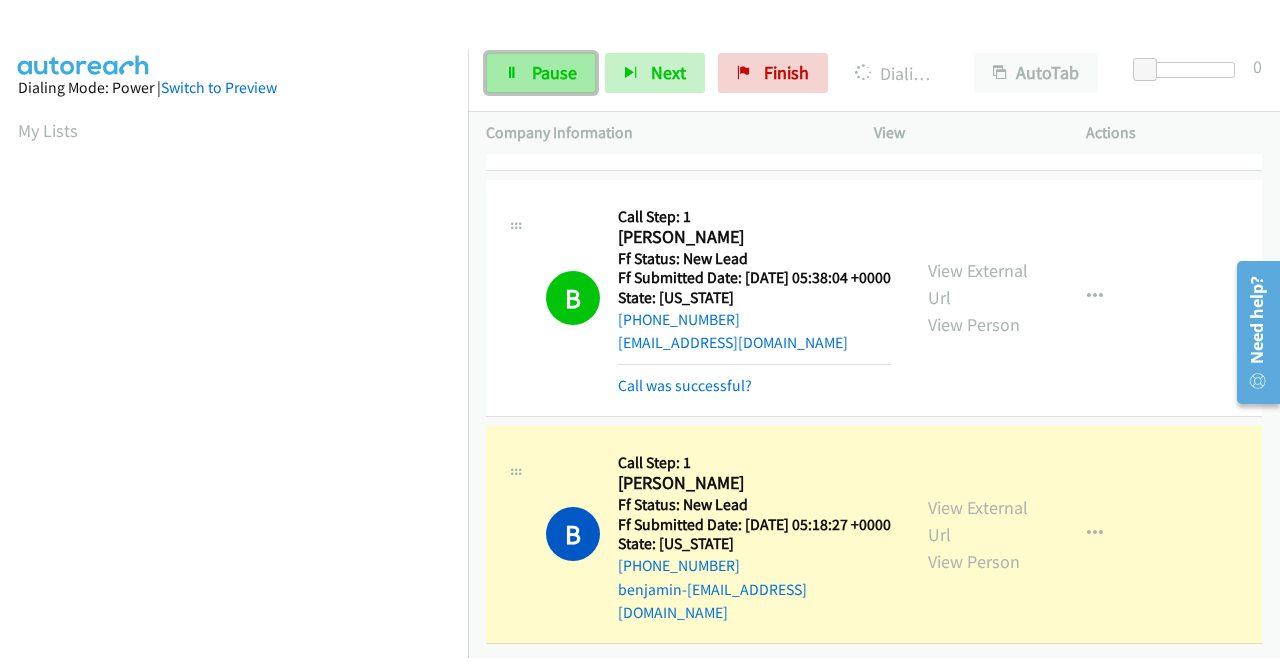 scroll, scrollTop: 1584, scrollLeft: 0, axis: vertical 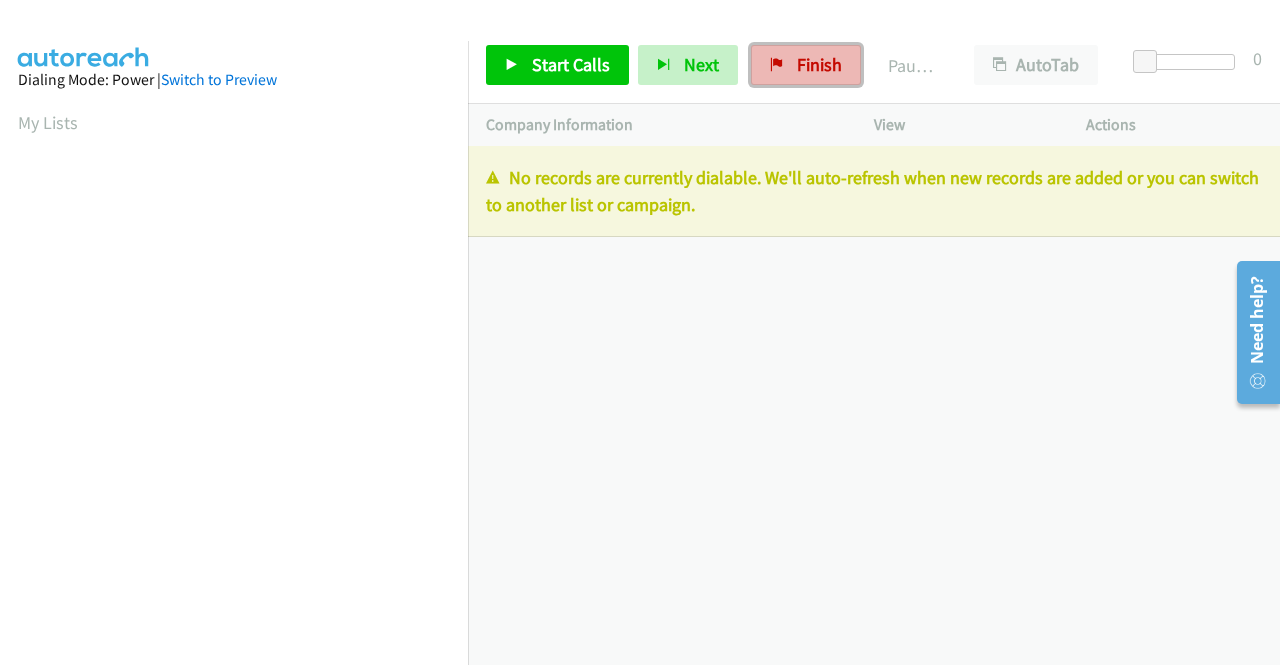 click on "Finish" at bounding box center (806, 65) 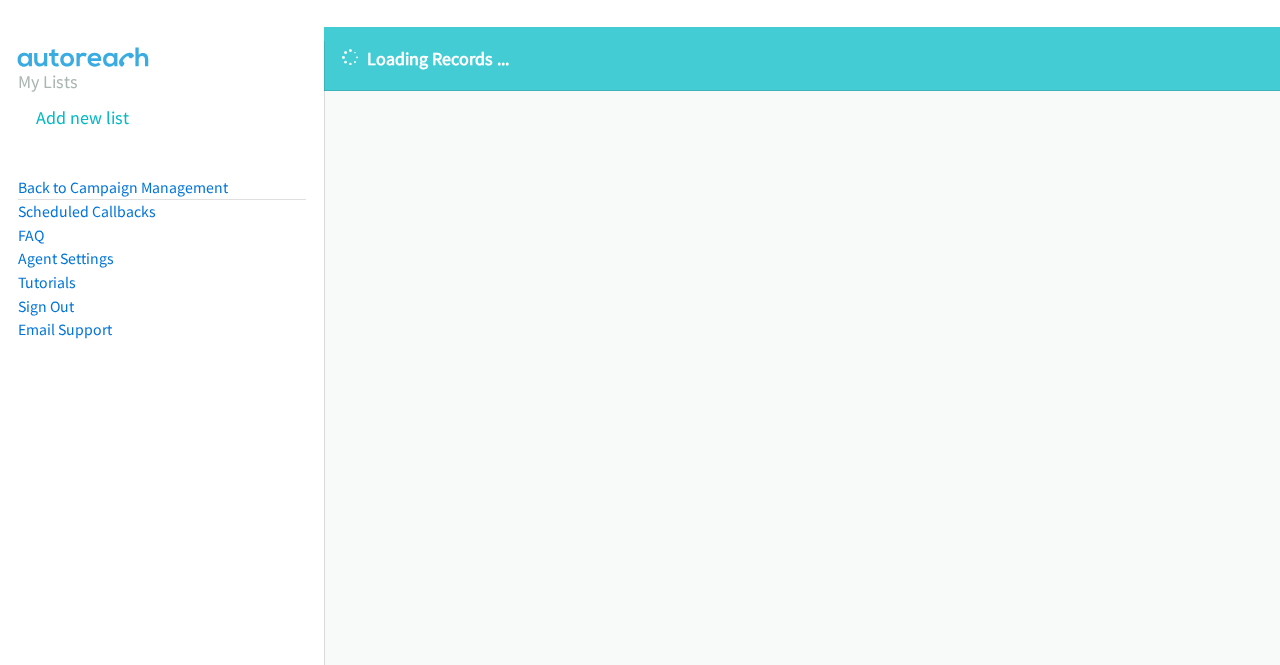 scroll, scrollTop: 0, scrollLeft: 0, axis: both 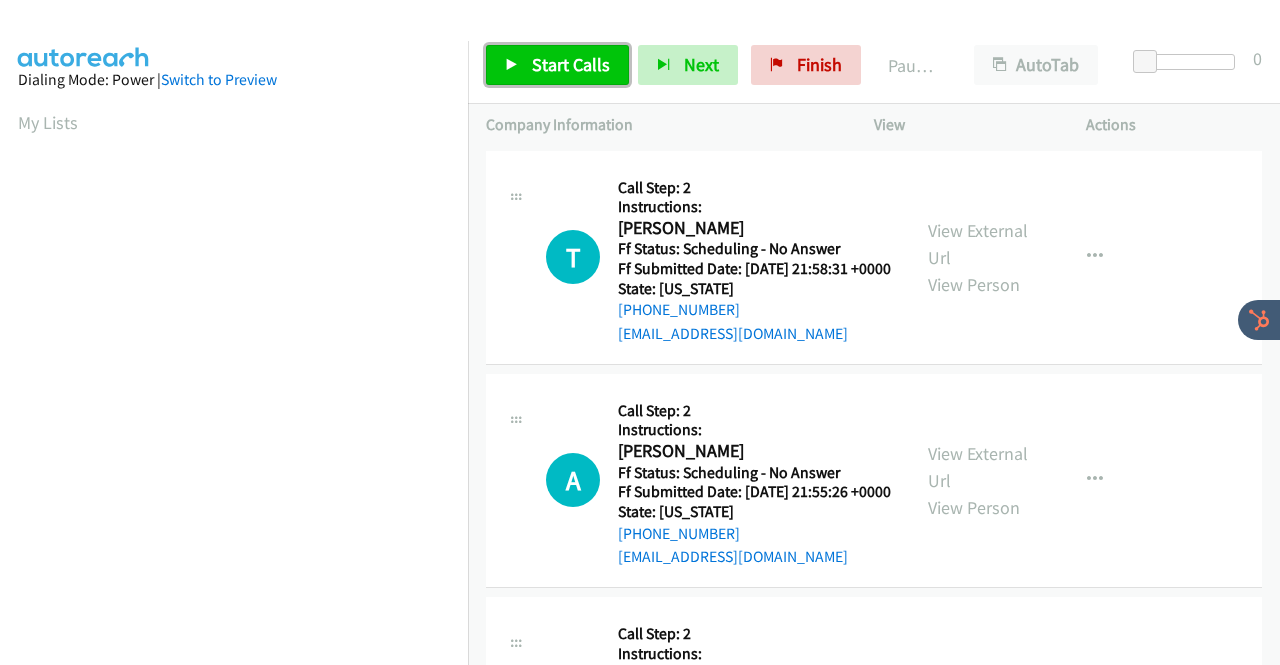 click on "Start Calls" at bounding box center (571, 64) 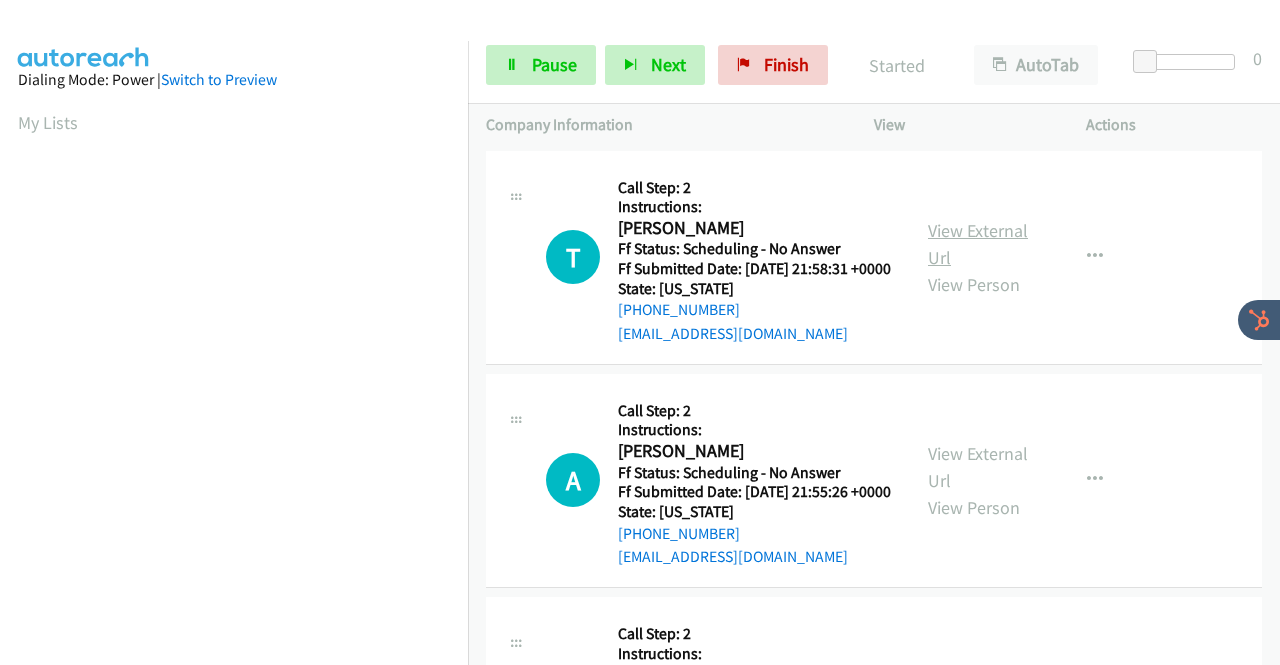 scroll, scrollTop: 0, scrollLeft: 0, axis: both 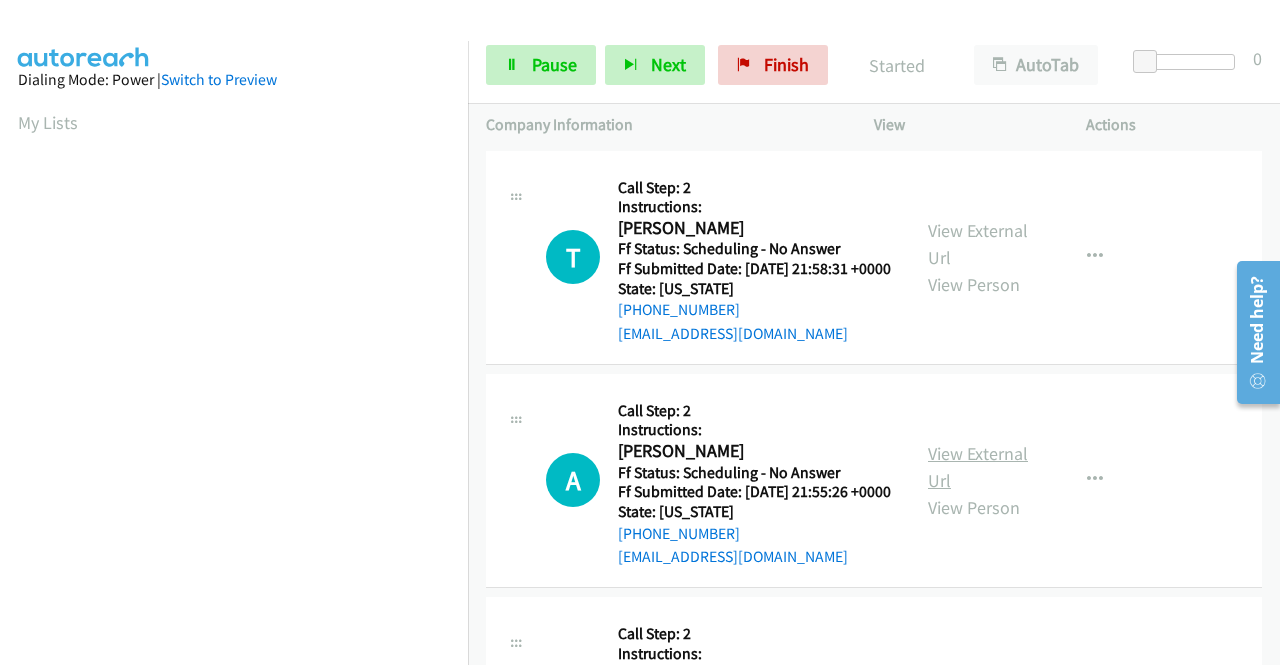 click on "View External Url" at bounding box center (978, 467) 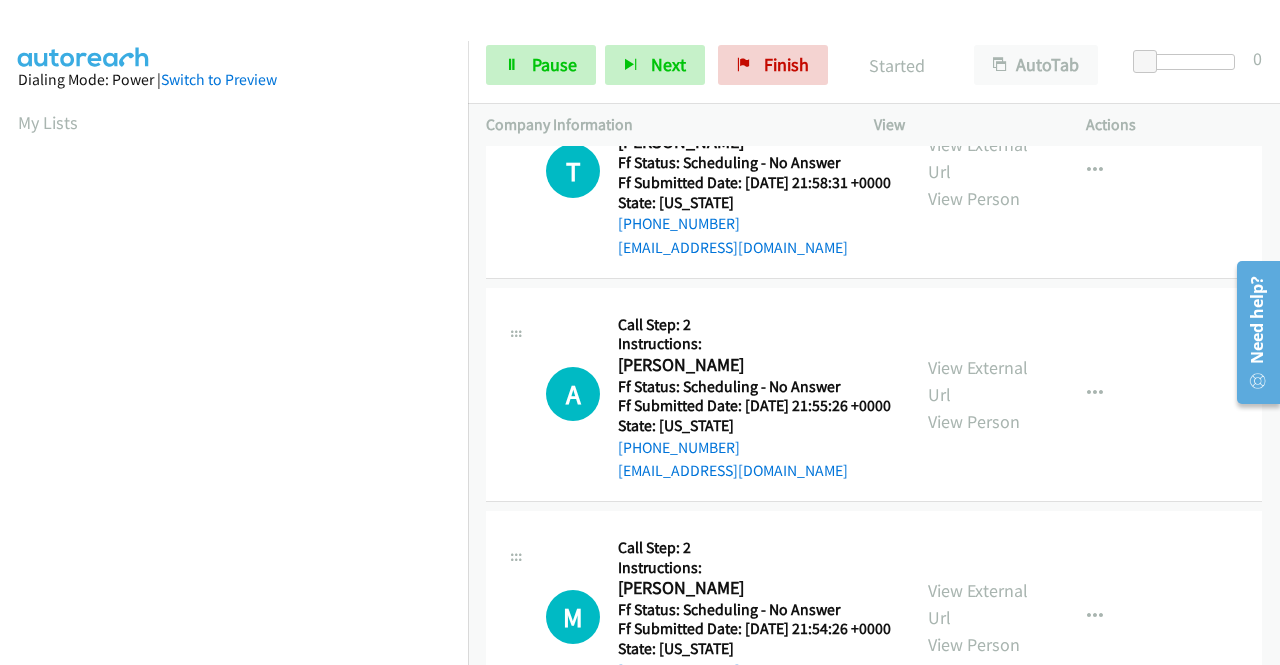scroll, scrollTop: 200, scrollLeft: 0, axis: vertical 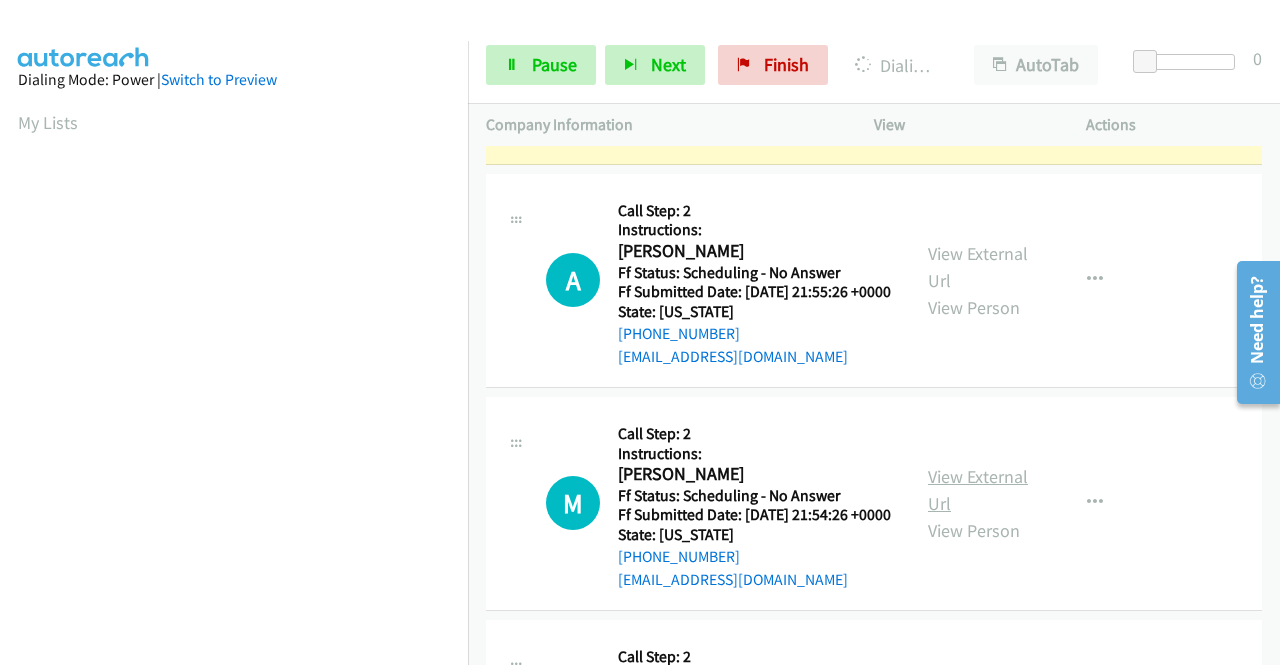 click on "View External Url" at bounding box center (978, 490) 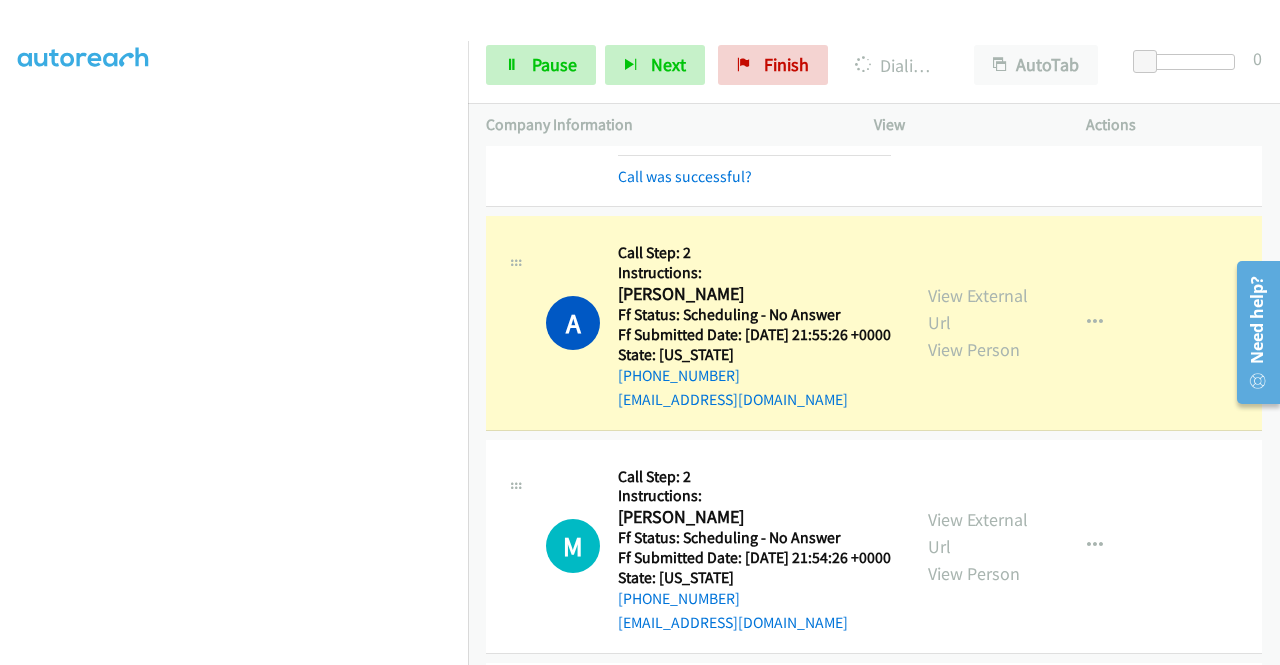 scroll, scrollTop: 456, scrollLeft: 0, axis: vertical 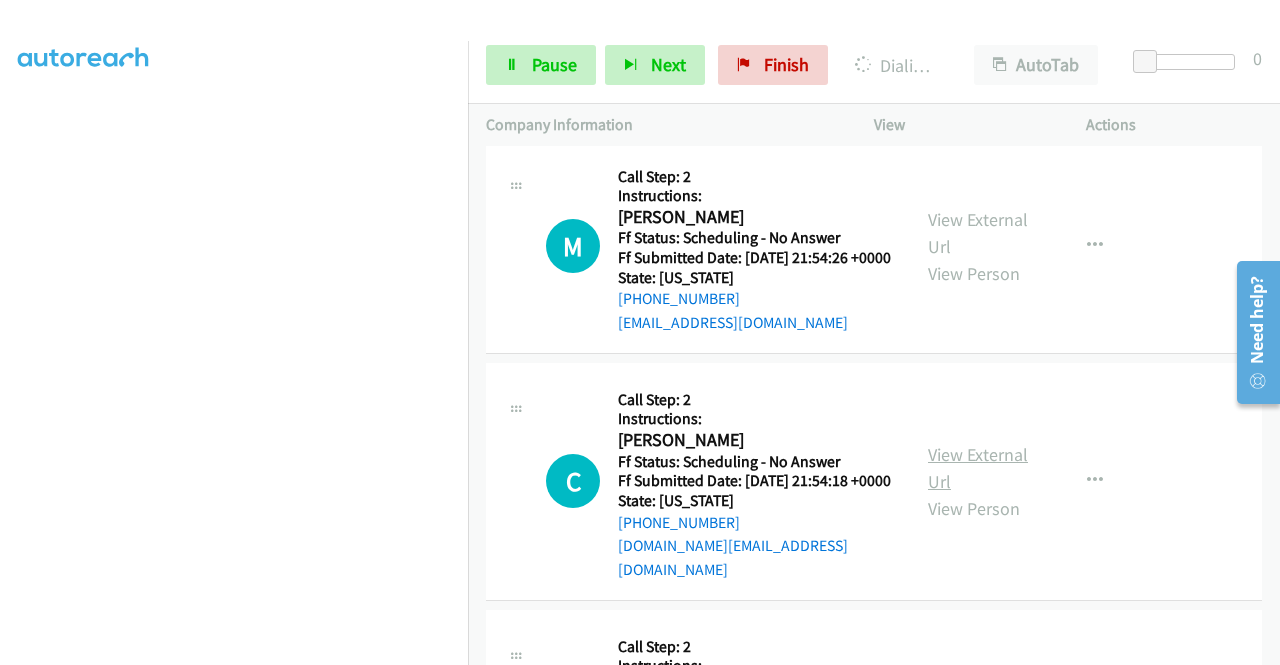 click on "View External Url" at bounding box center (978, 468) 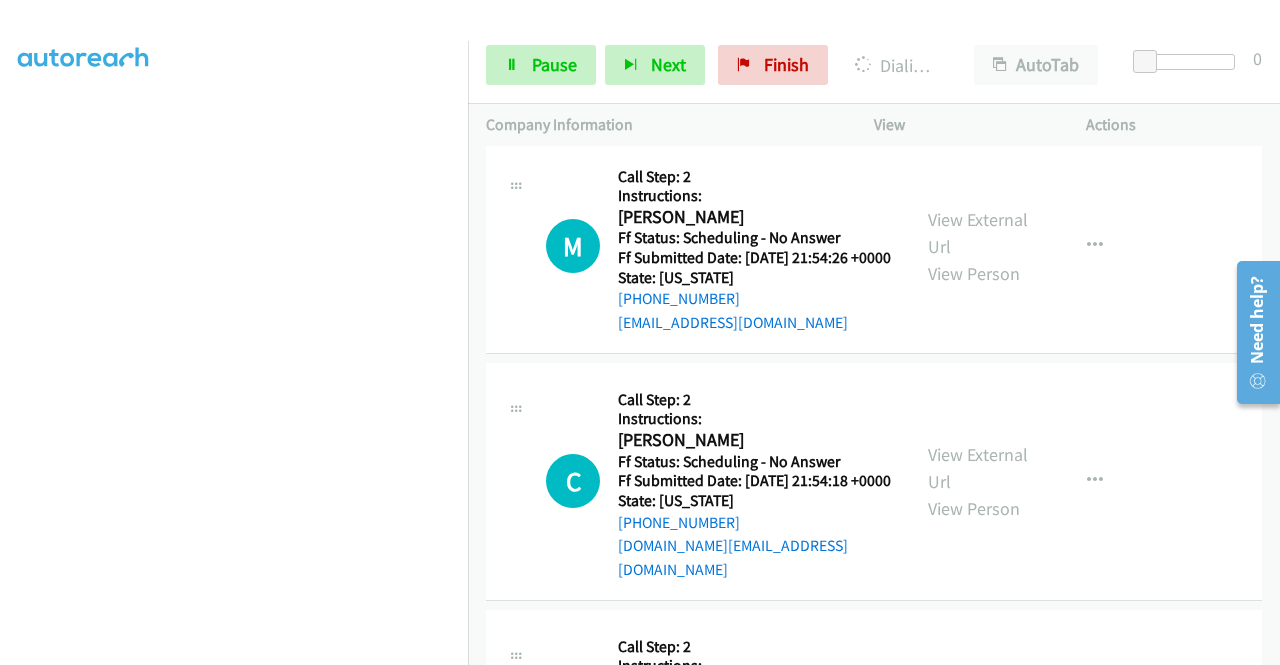 scroll, scrollTop: 800, scrollLeft: 0, axis: vertical 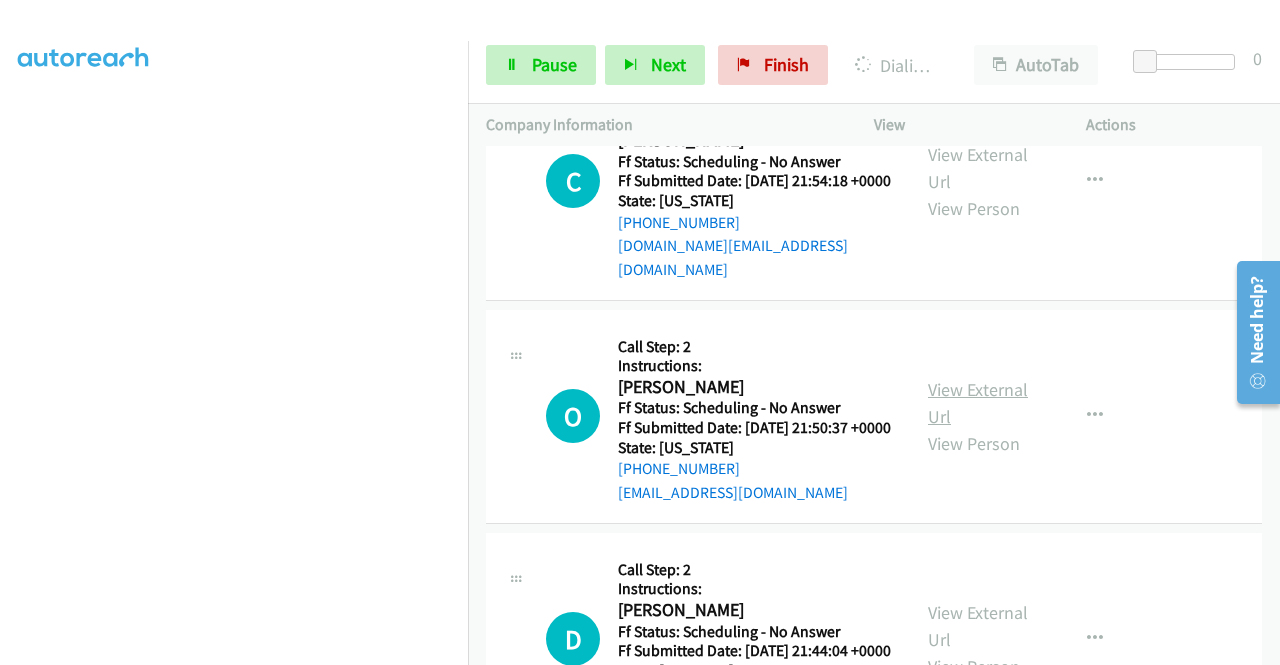 click on "View External Url" at bounding box center (978, 403) 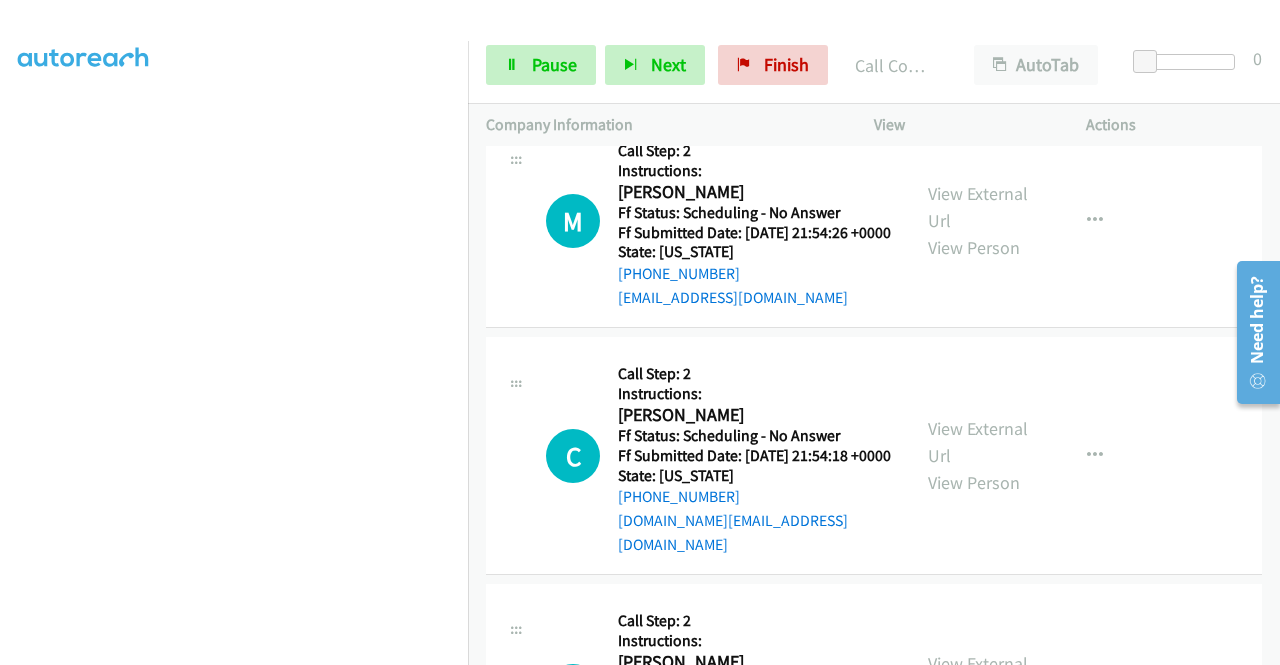 scroll, scrollTop: 542, scrollLeft: 0, axis: vertical 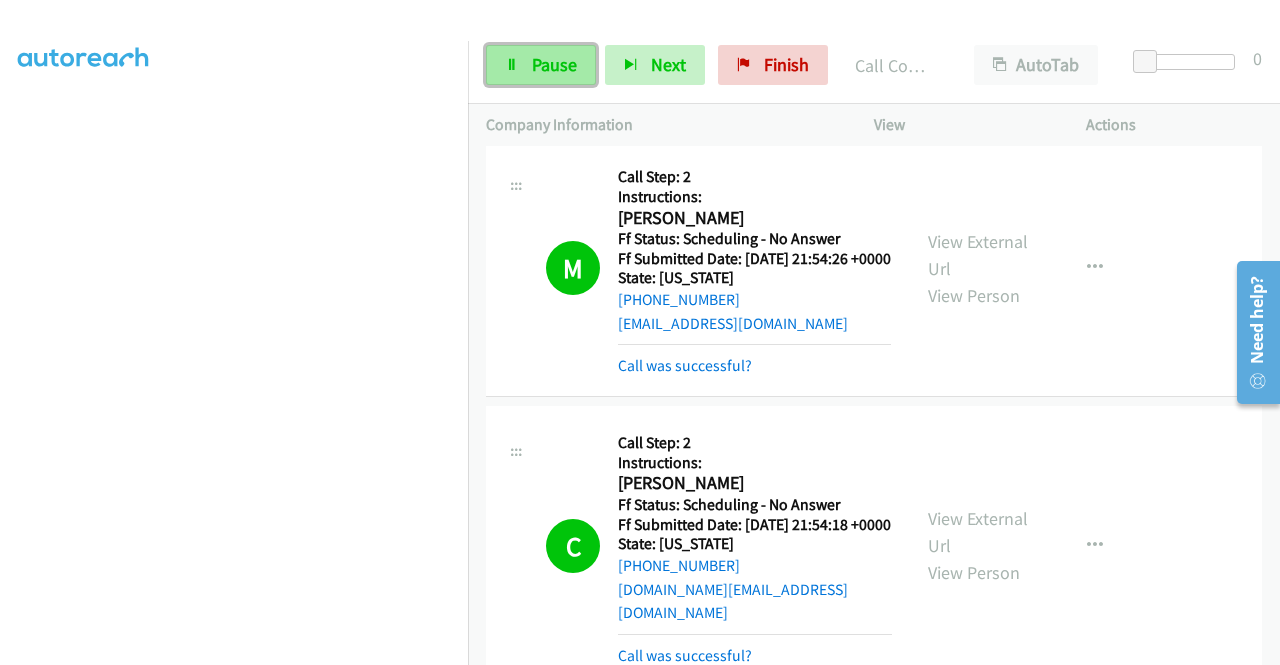 click on "Pause" at bounding box center (541, 65) 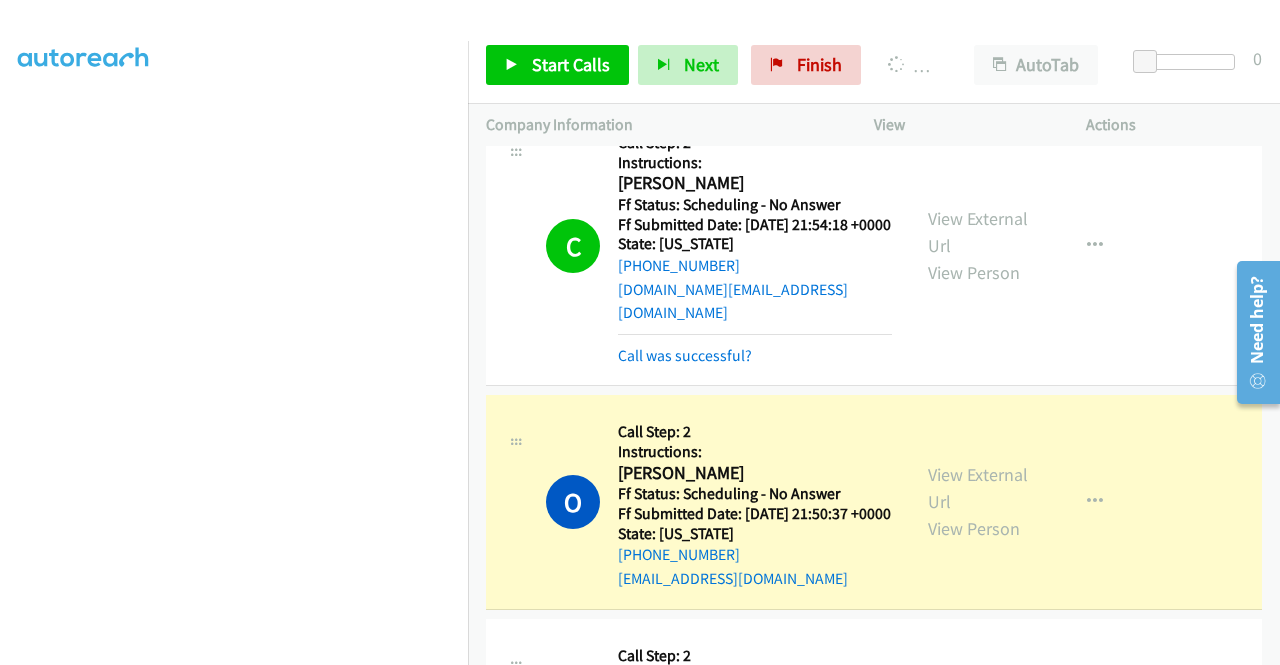 scroll, scrollTop: 942, scrollLeft: 0, axis: vertical 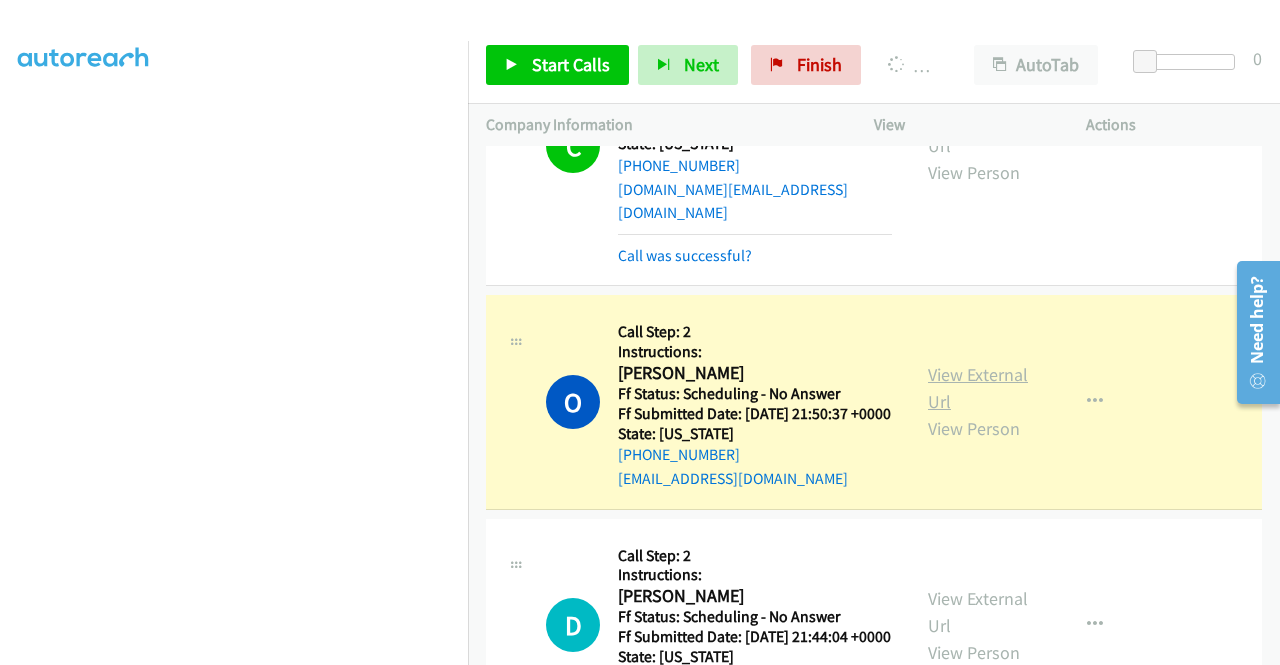click on "View External Url" at bounding box center (978, 388) 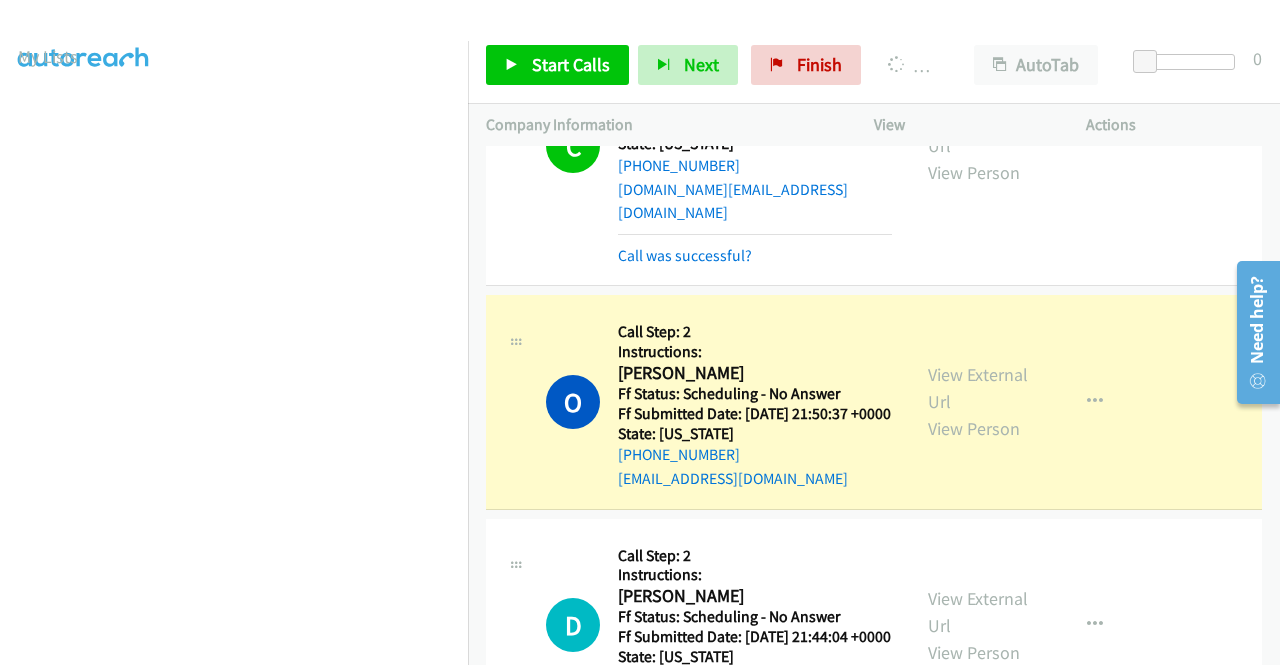 scroll, scrollTop: 0, scrollLeft: 0, axis: both 